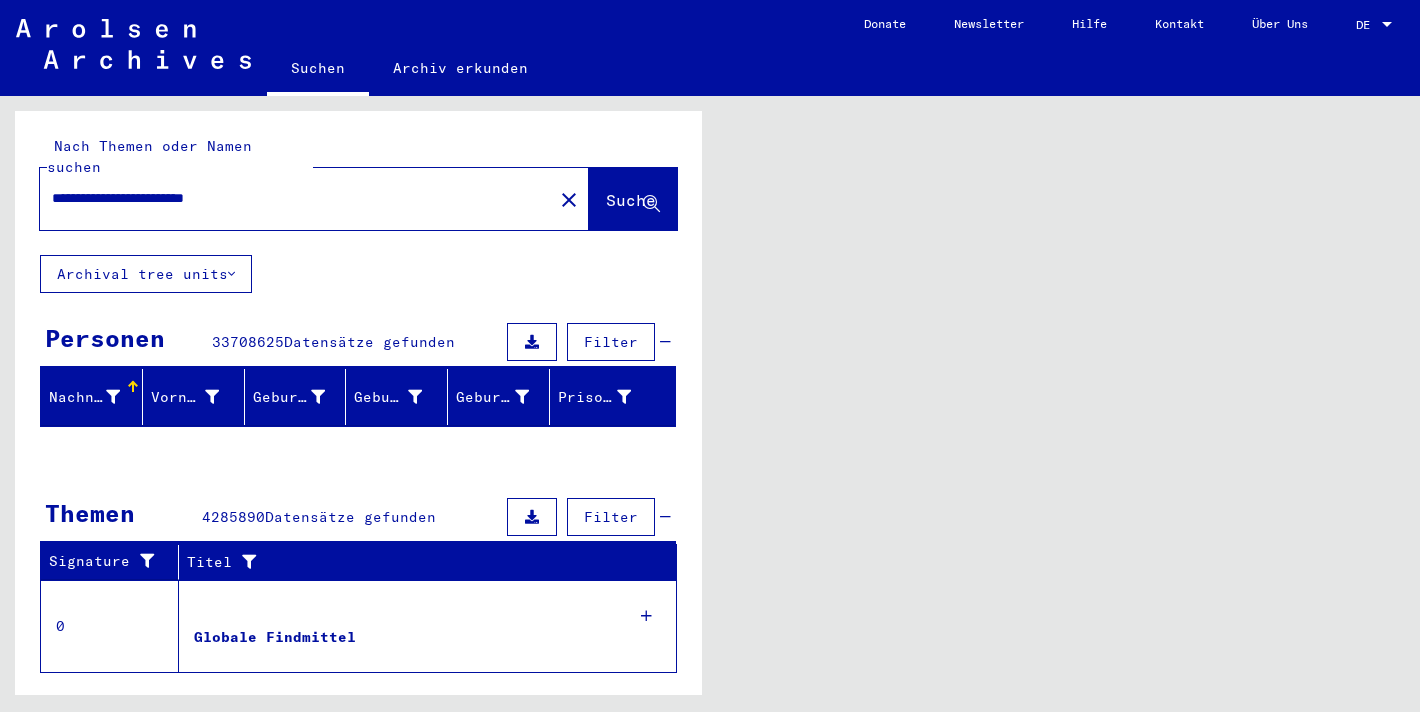 scroll, scrollTop: 0, scrollLeft: 0, axis: both 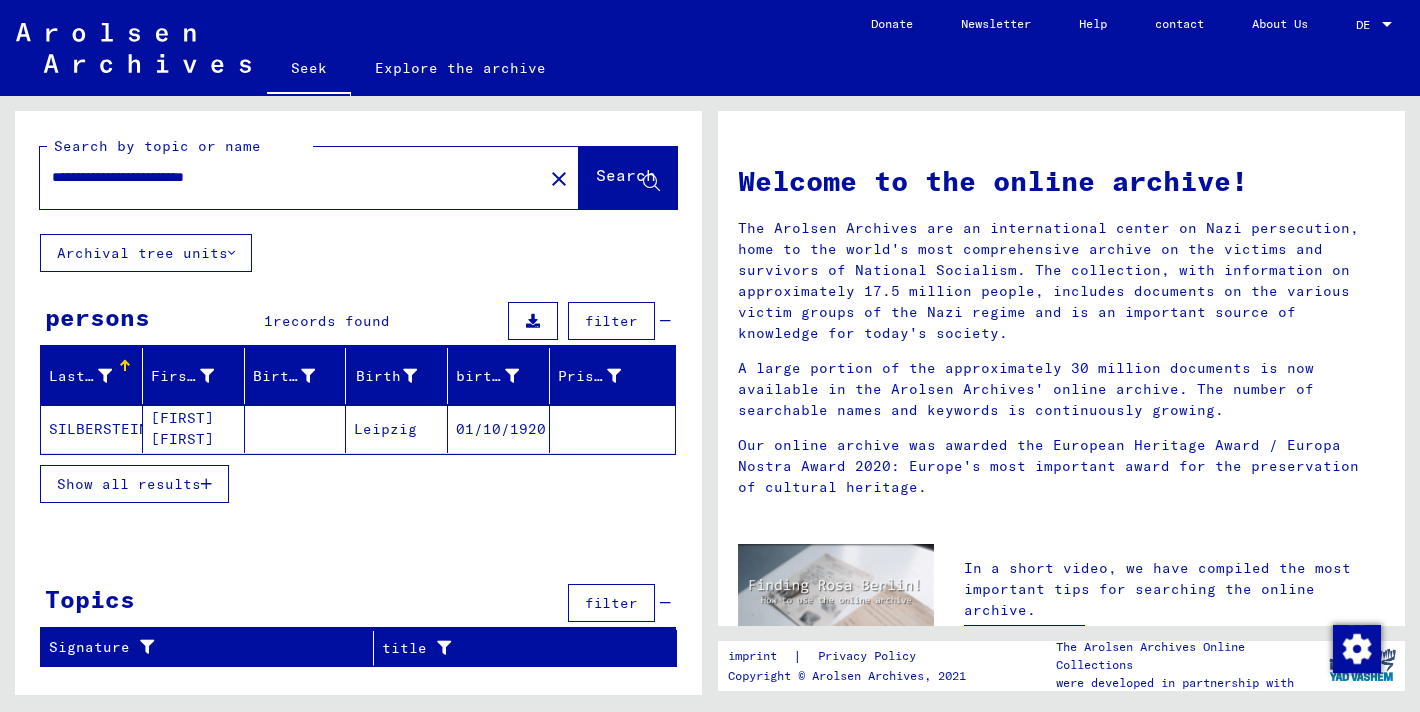click on "[FIRST] [FIRST]" 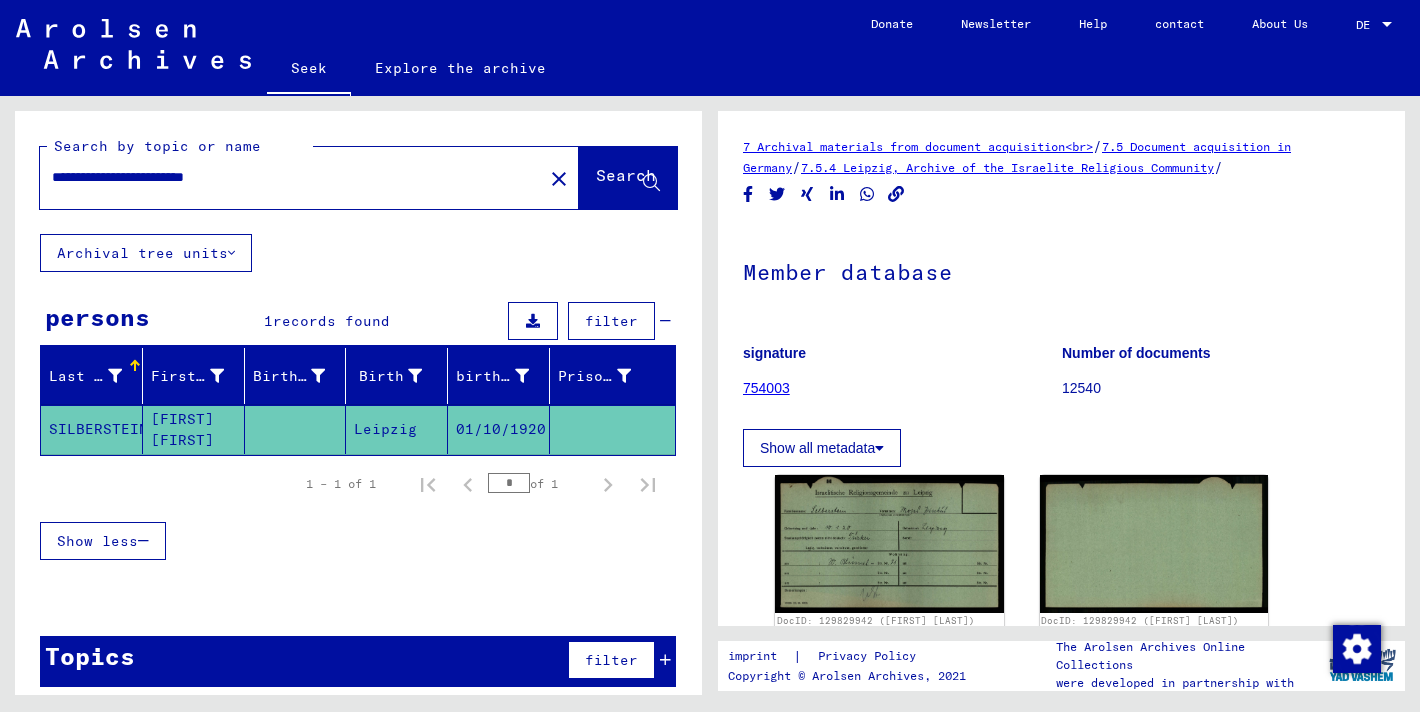 scroll, scrollTop: 0, scrollLeft: 0, axis: both 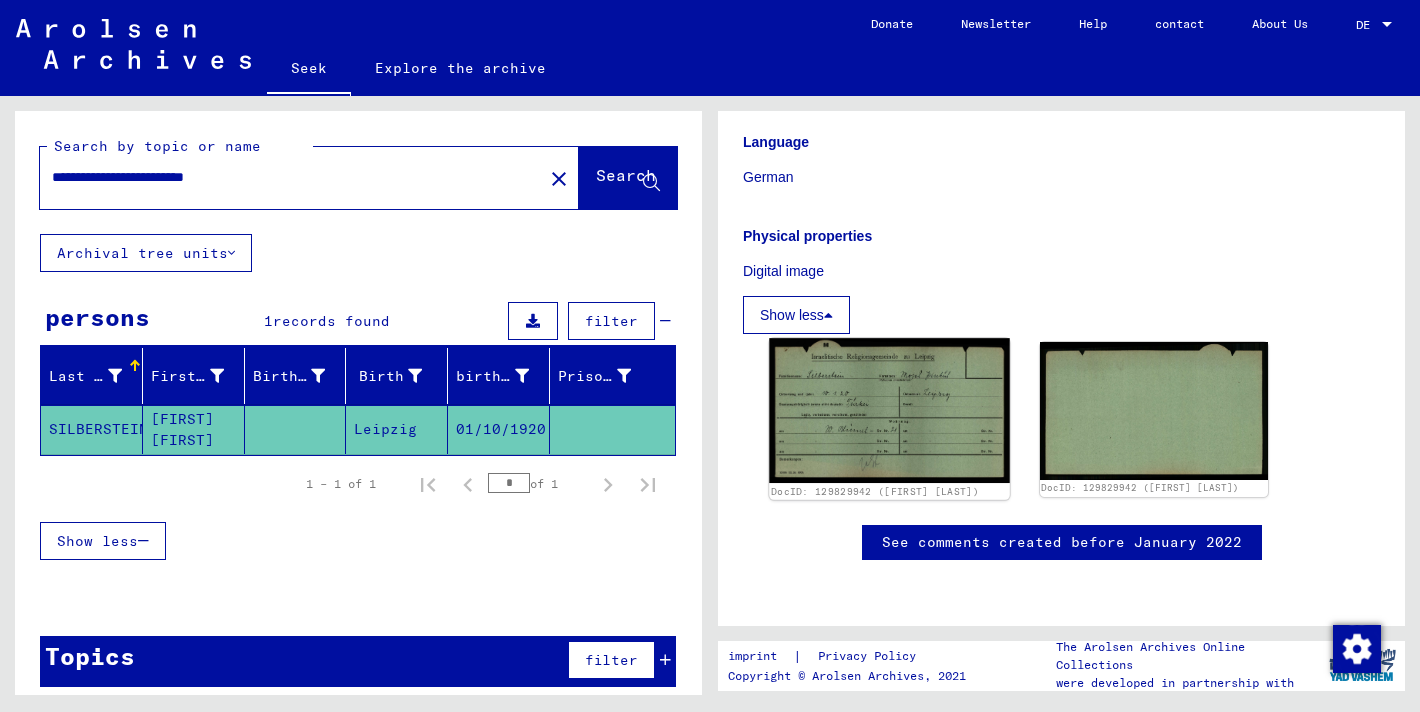 click 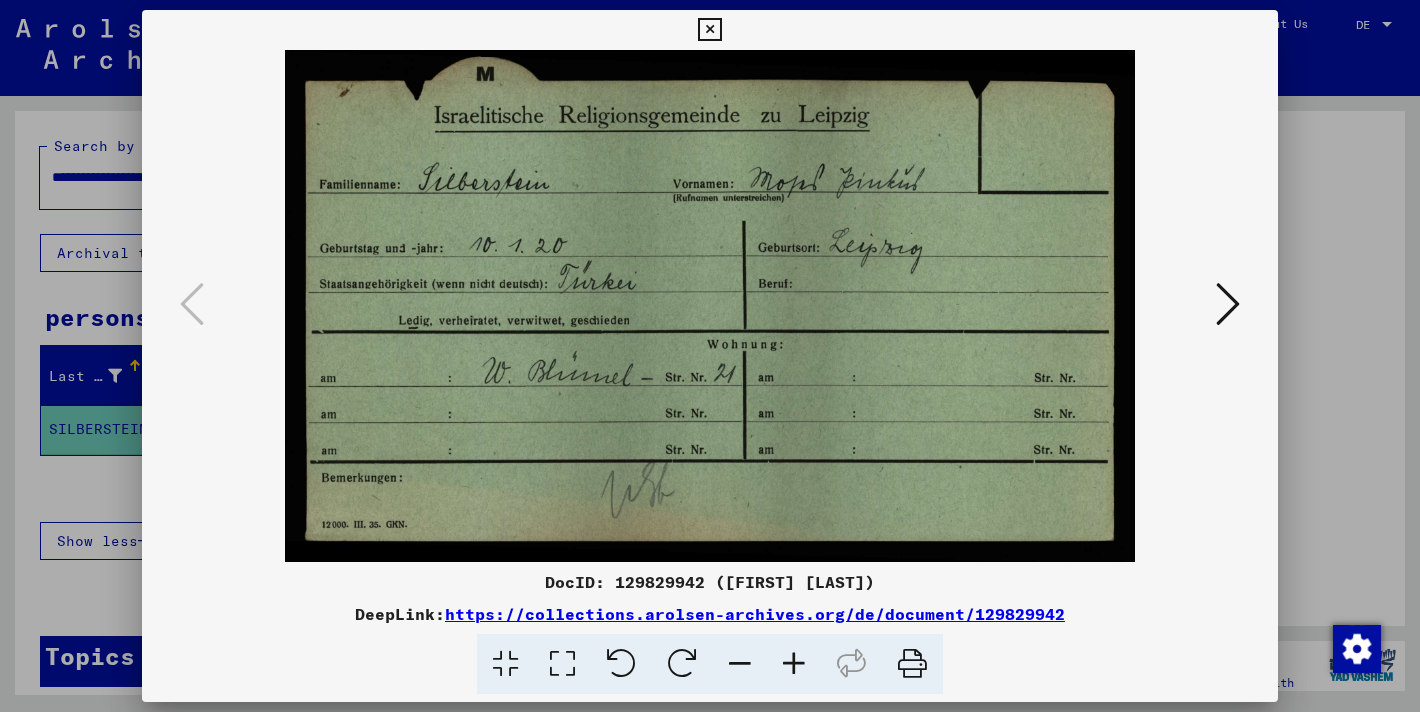 click at bounding box center [710, 306] 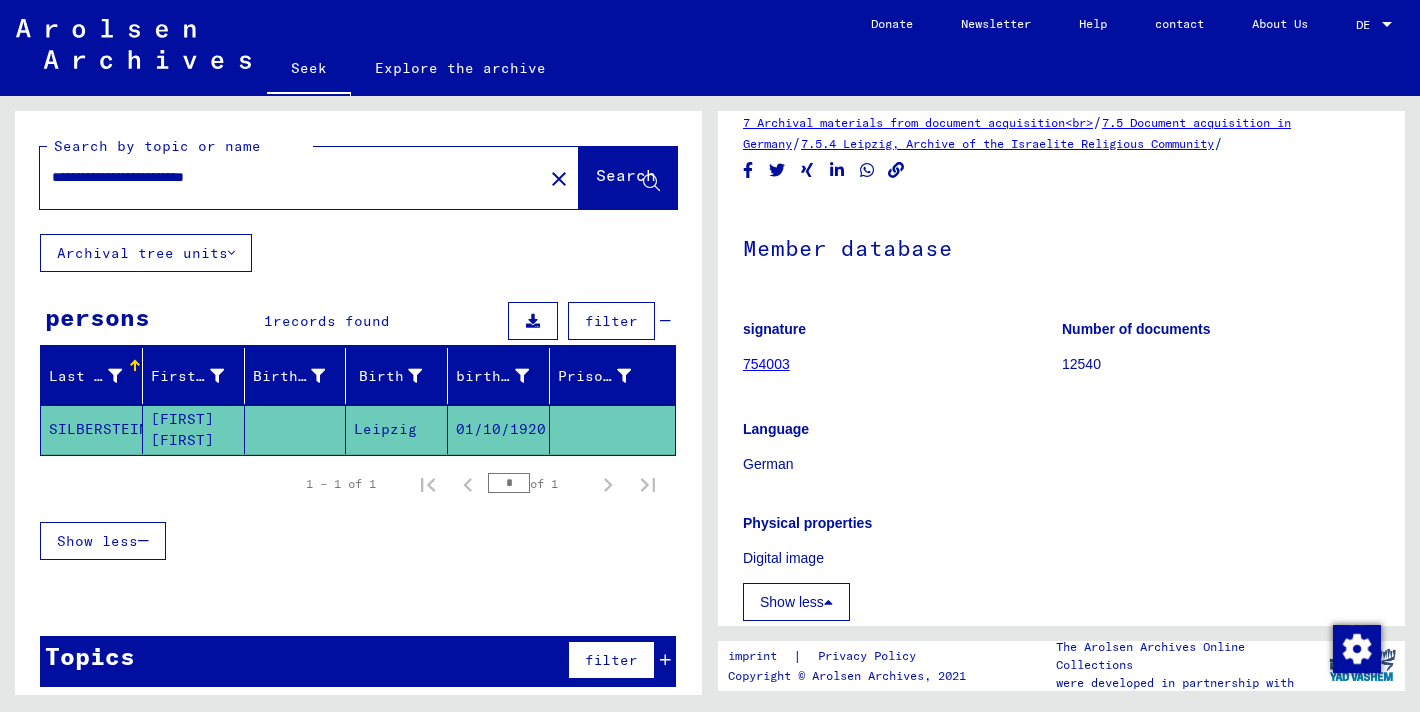 scroll, scrollTop: 0, scrollLeft: 0, axis: both 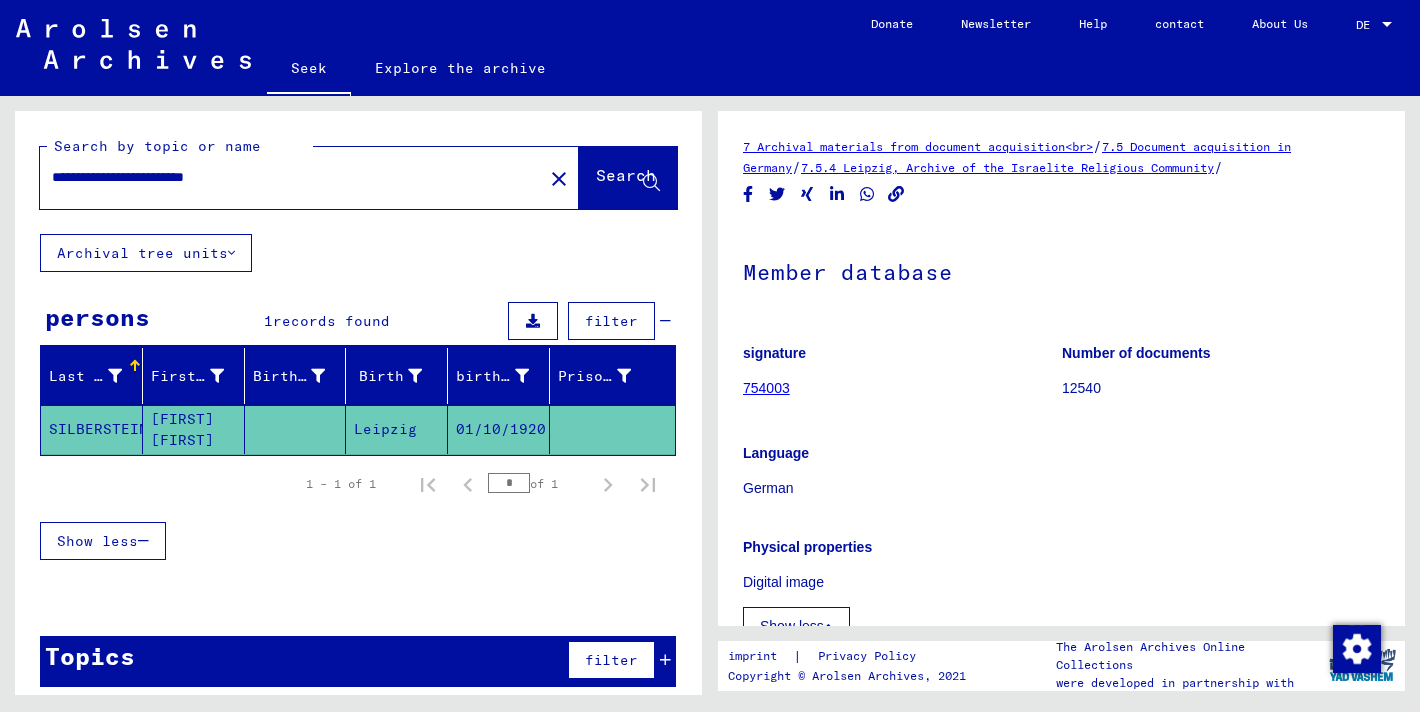 click on "**********" at bounding box center (291, 177) 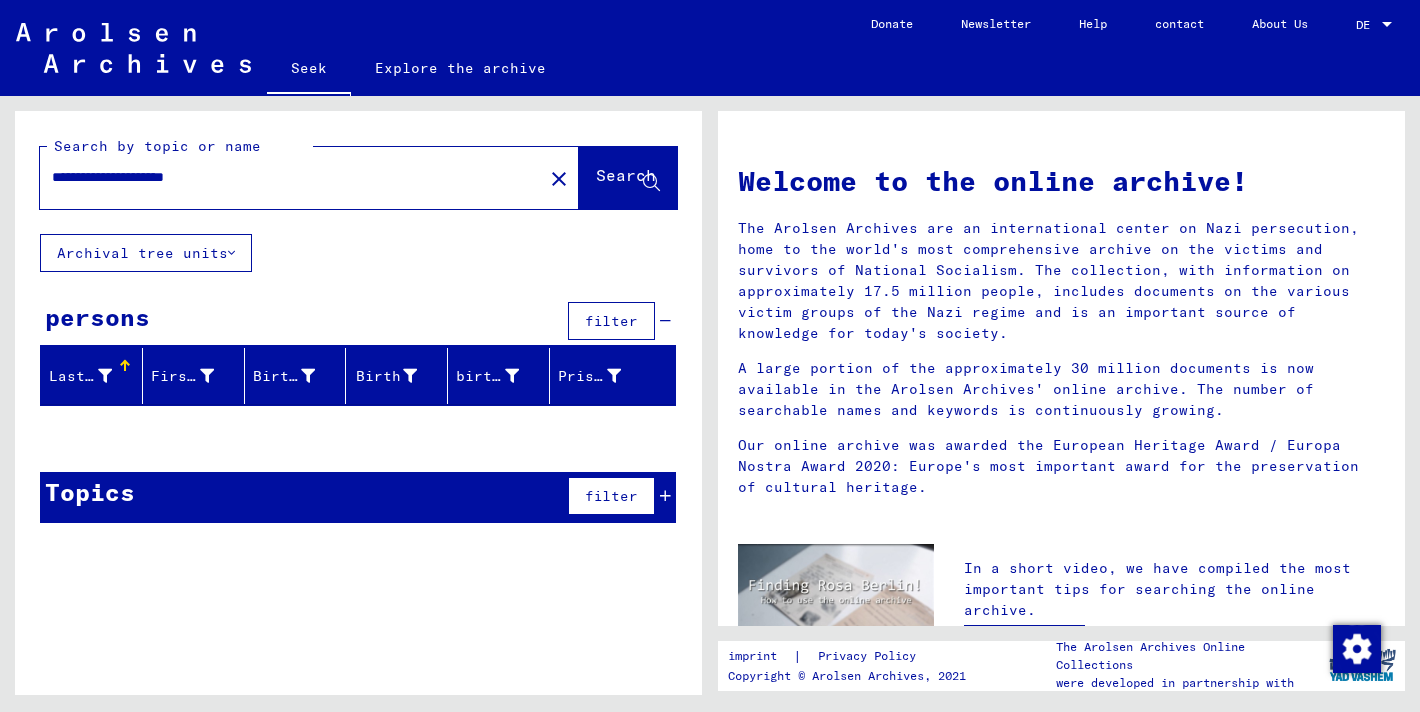 click on "**********" at bounding box center (285, 177) 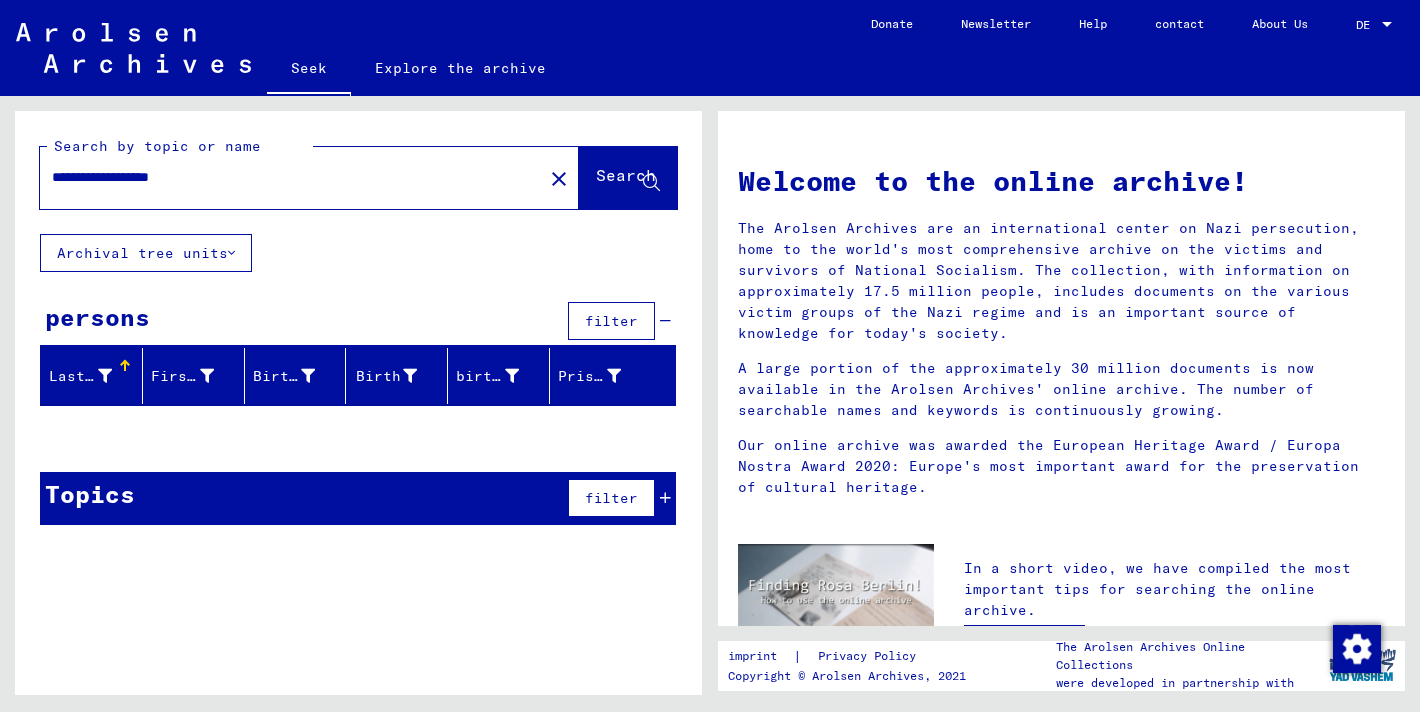 type on "**********" 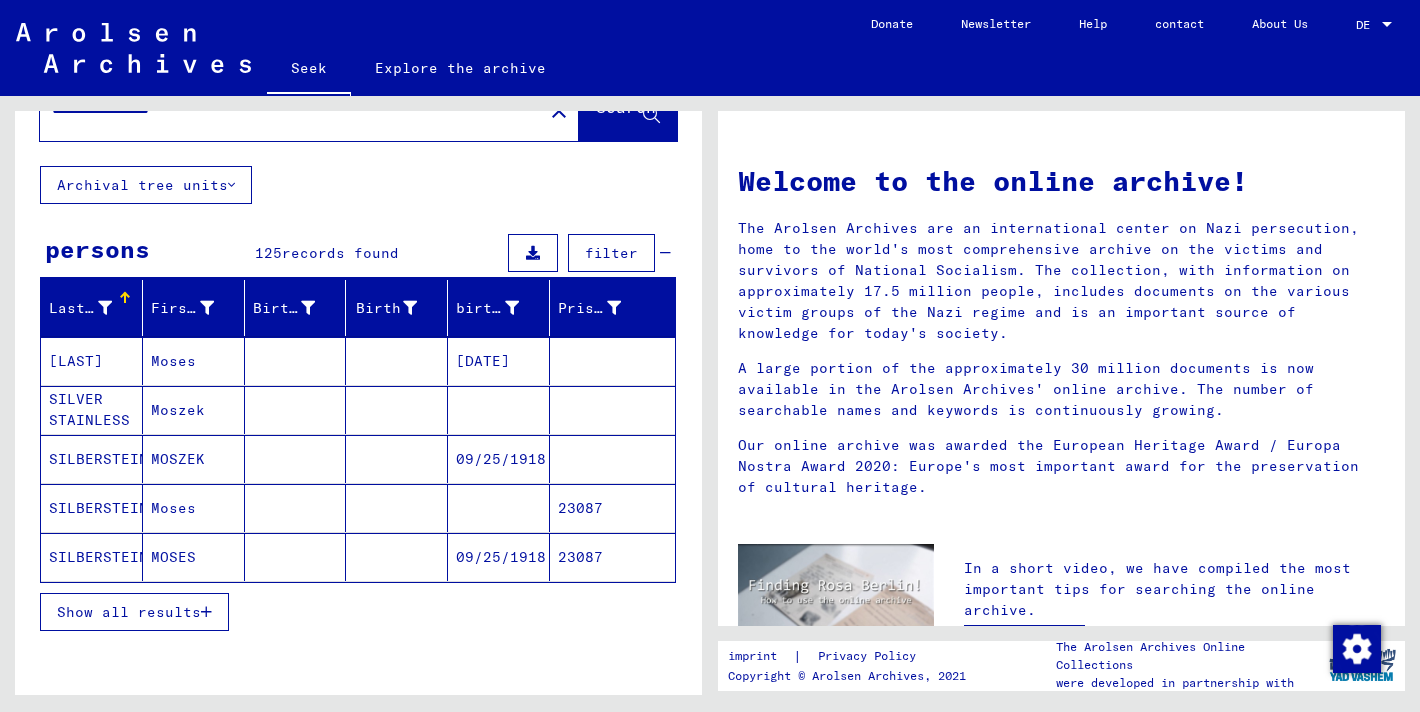 click on "Show all results" at bounding box center (129, 612) 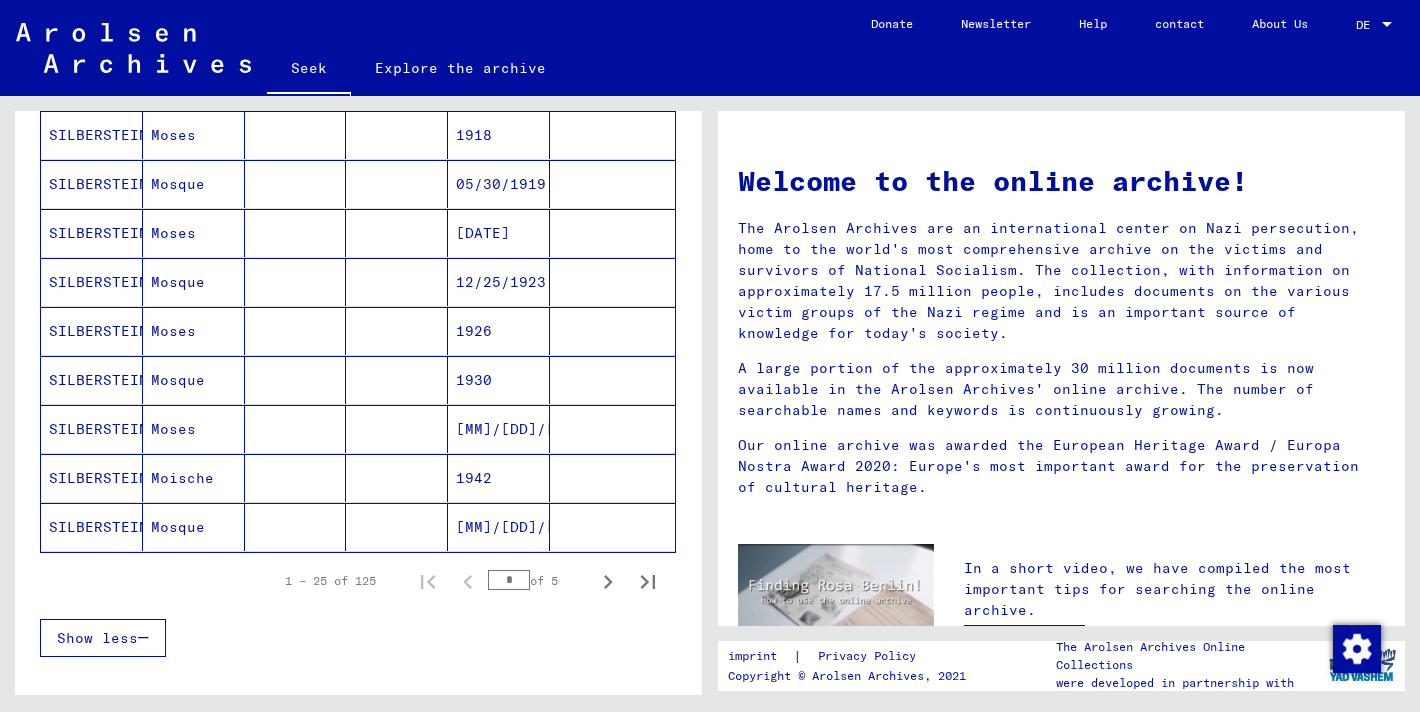 scroll, scrollTop: 1081, scrollLeft: 0, axis: vertical 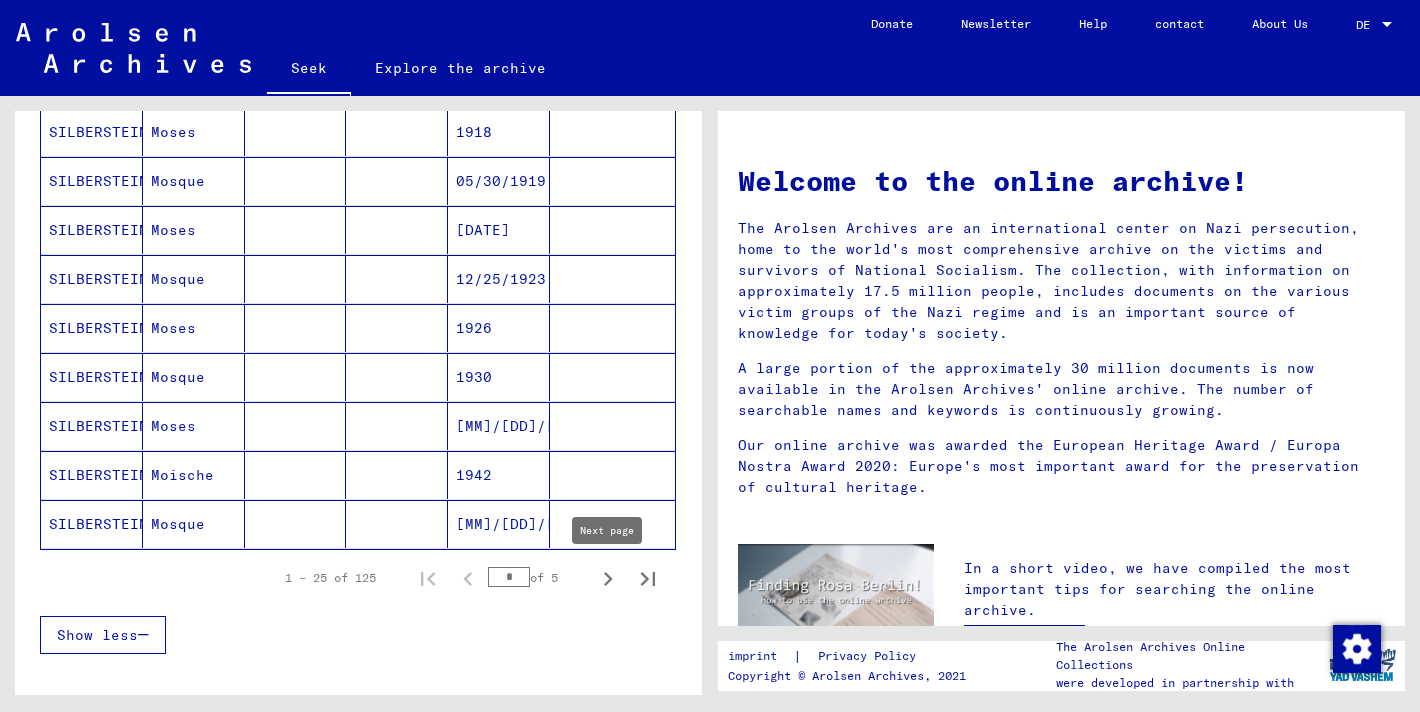 click 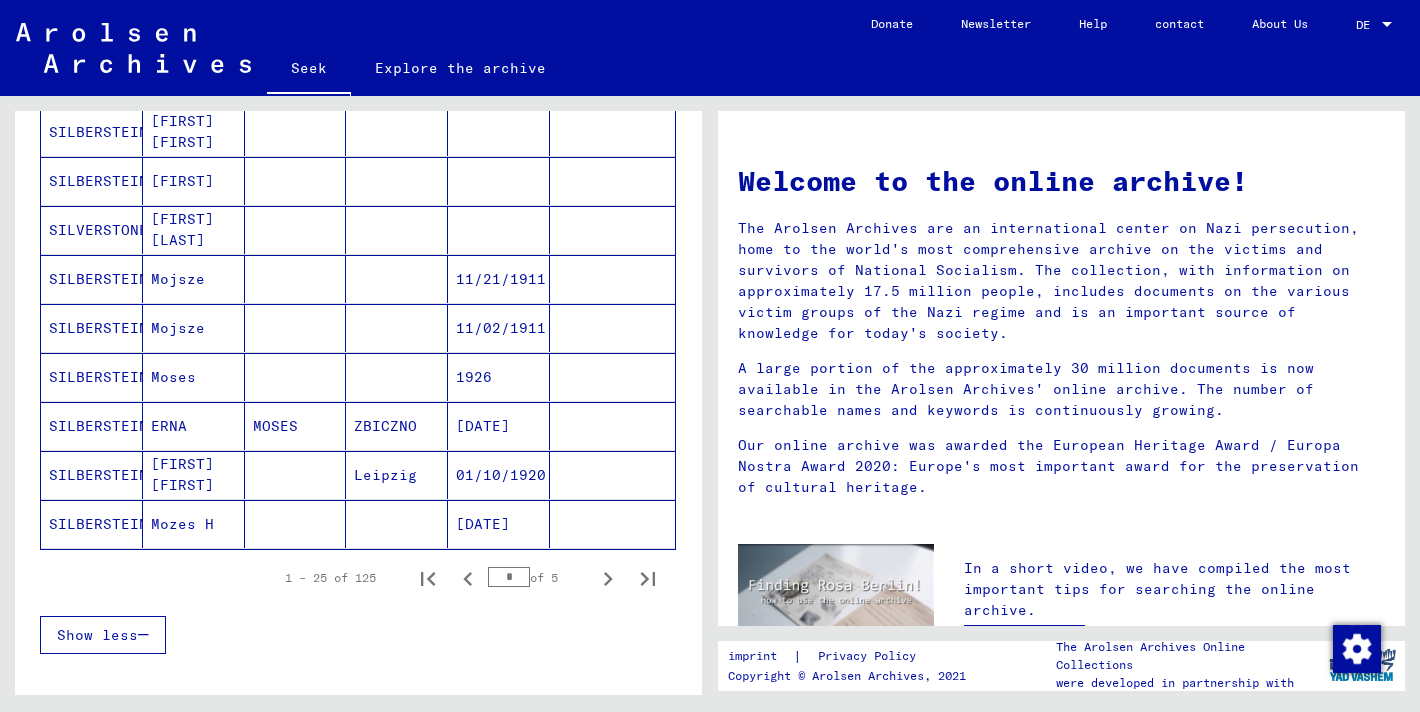 click at bounding box center [612, 524] 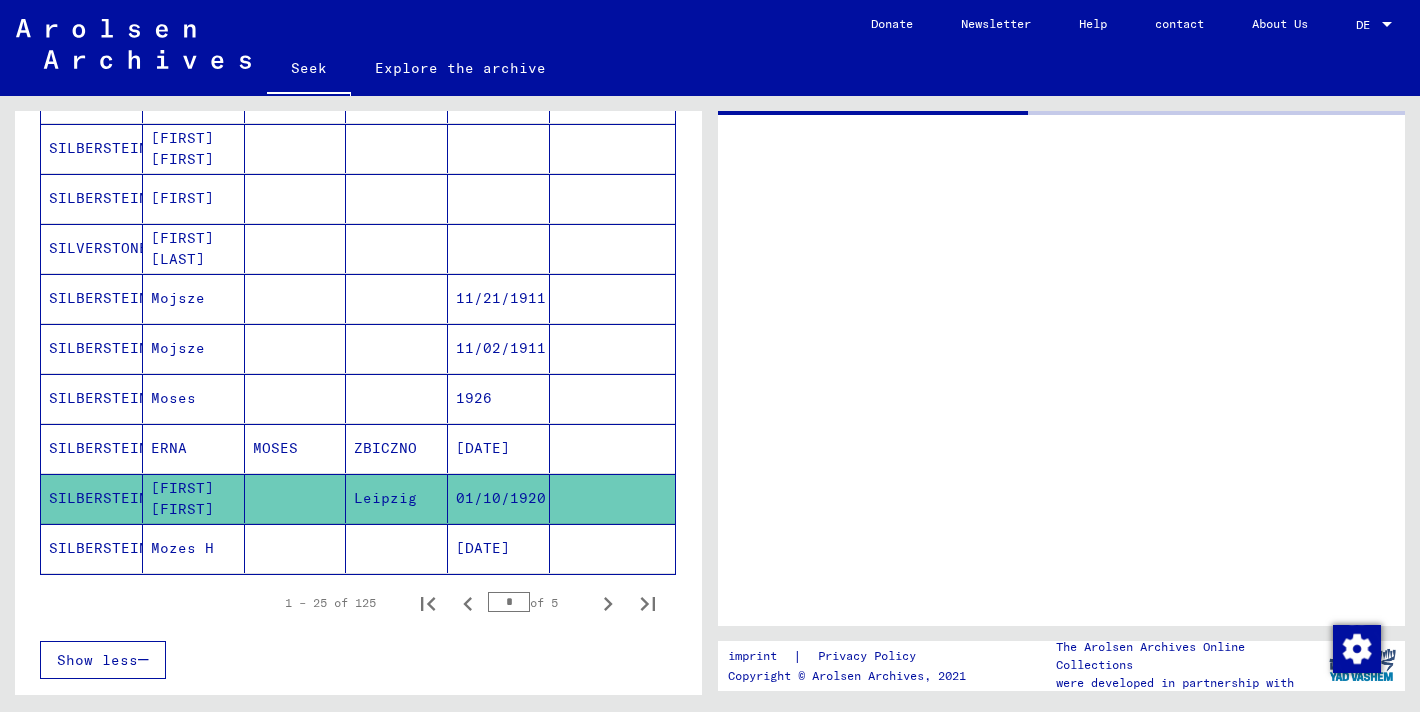 scroll, scrollTop: 1097, scrollLeft: 0, axis: vertical 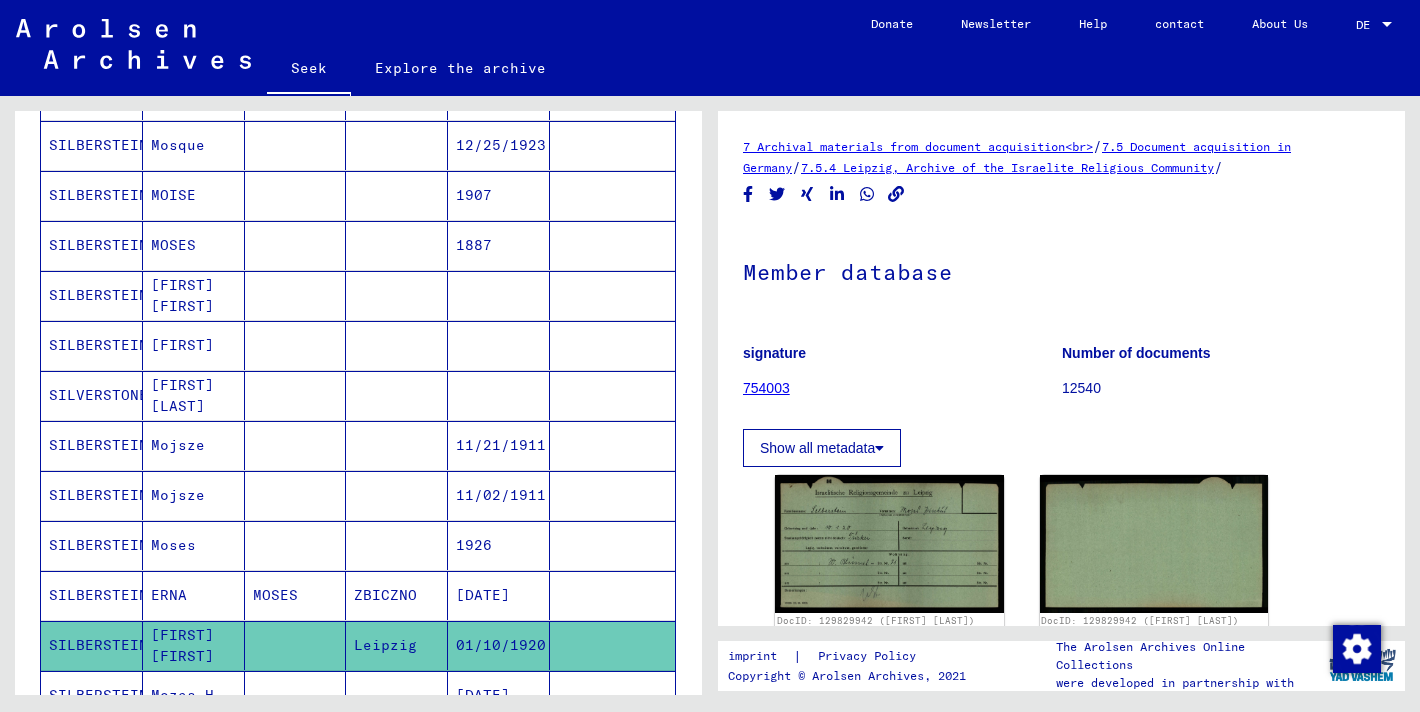 click at bounding box center [612, 395] 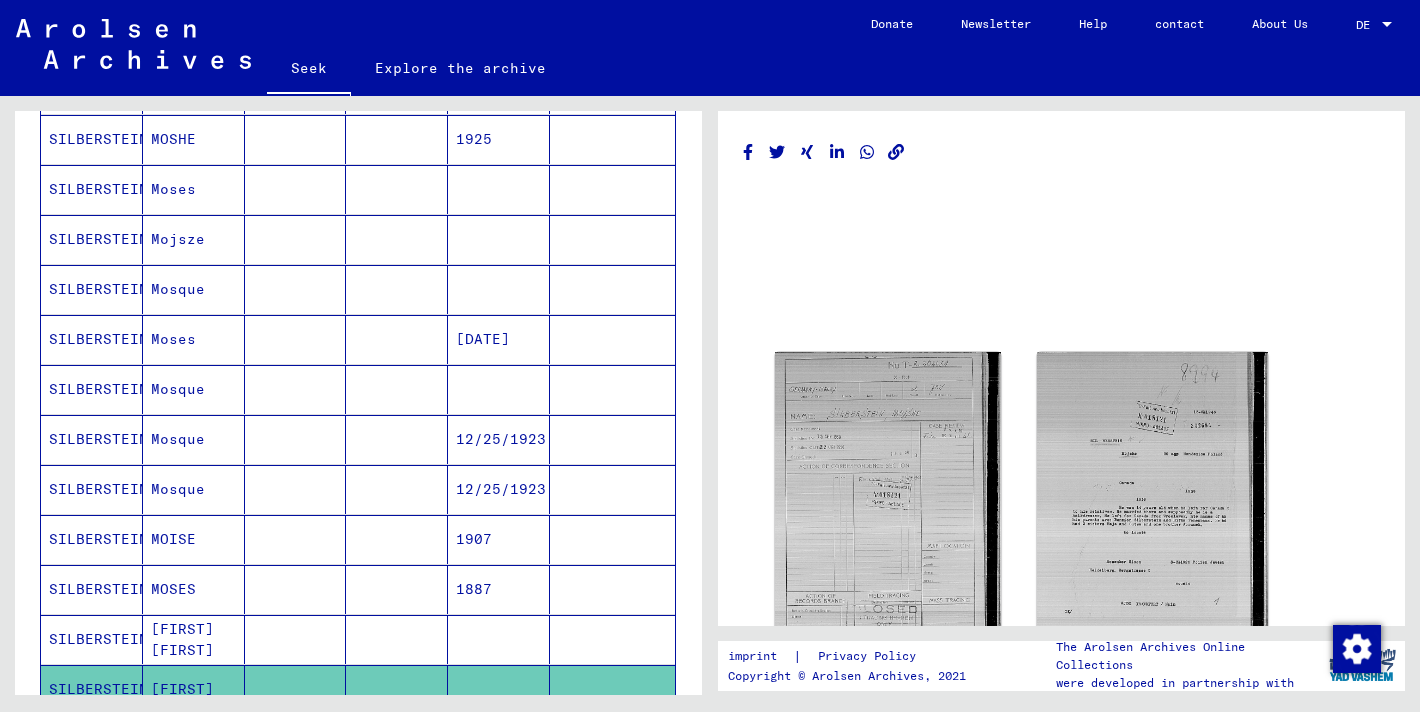 scroll, scrollTop: 588, scrollLeft: 0, axis: vertical 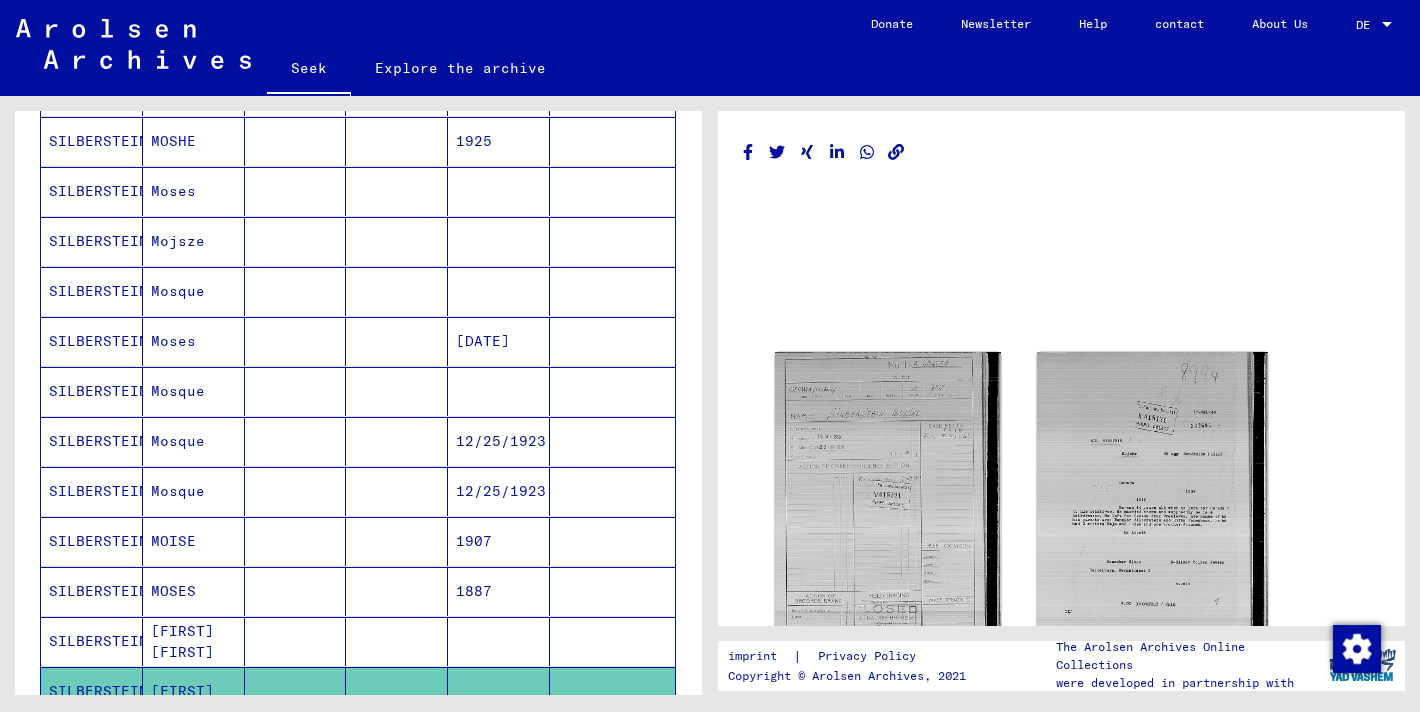 click at bounding box center [612, 341] 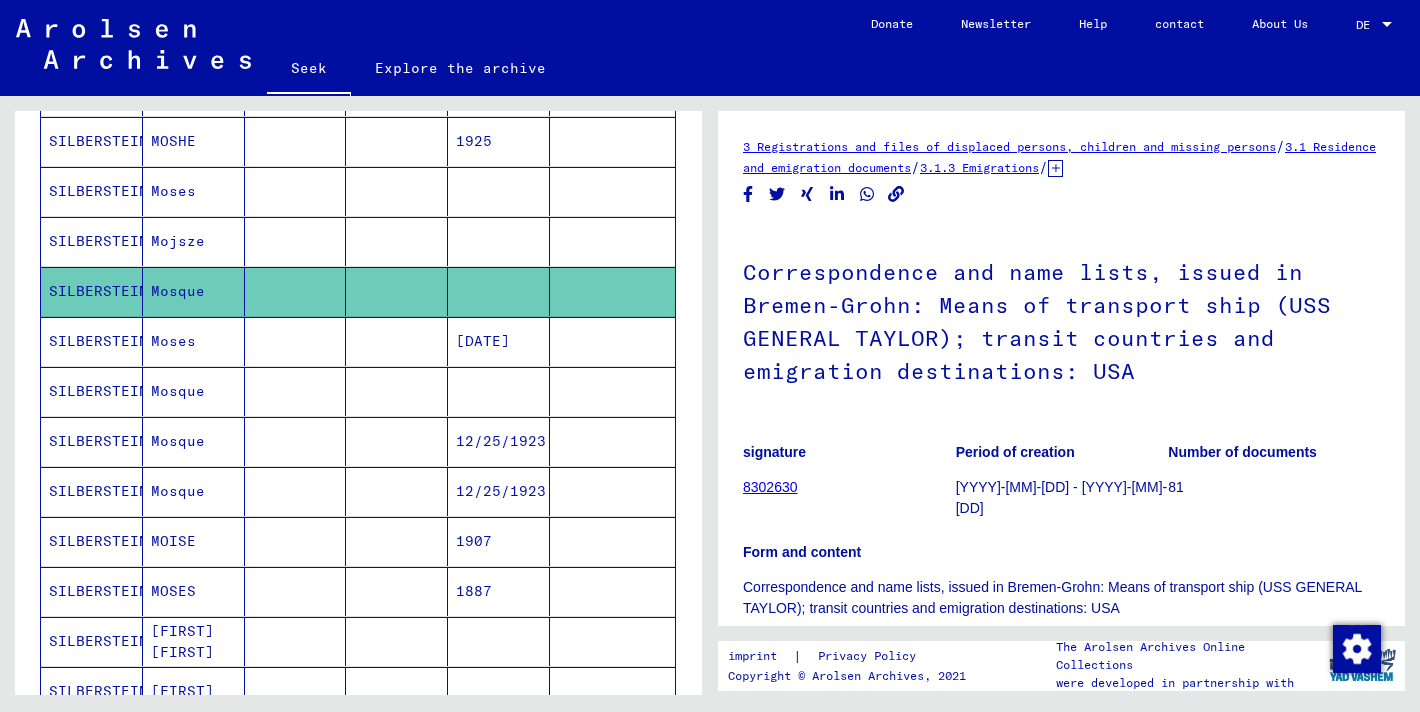 scroll, scrollTop: 0, scrollLeft: 0, axis: both 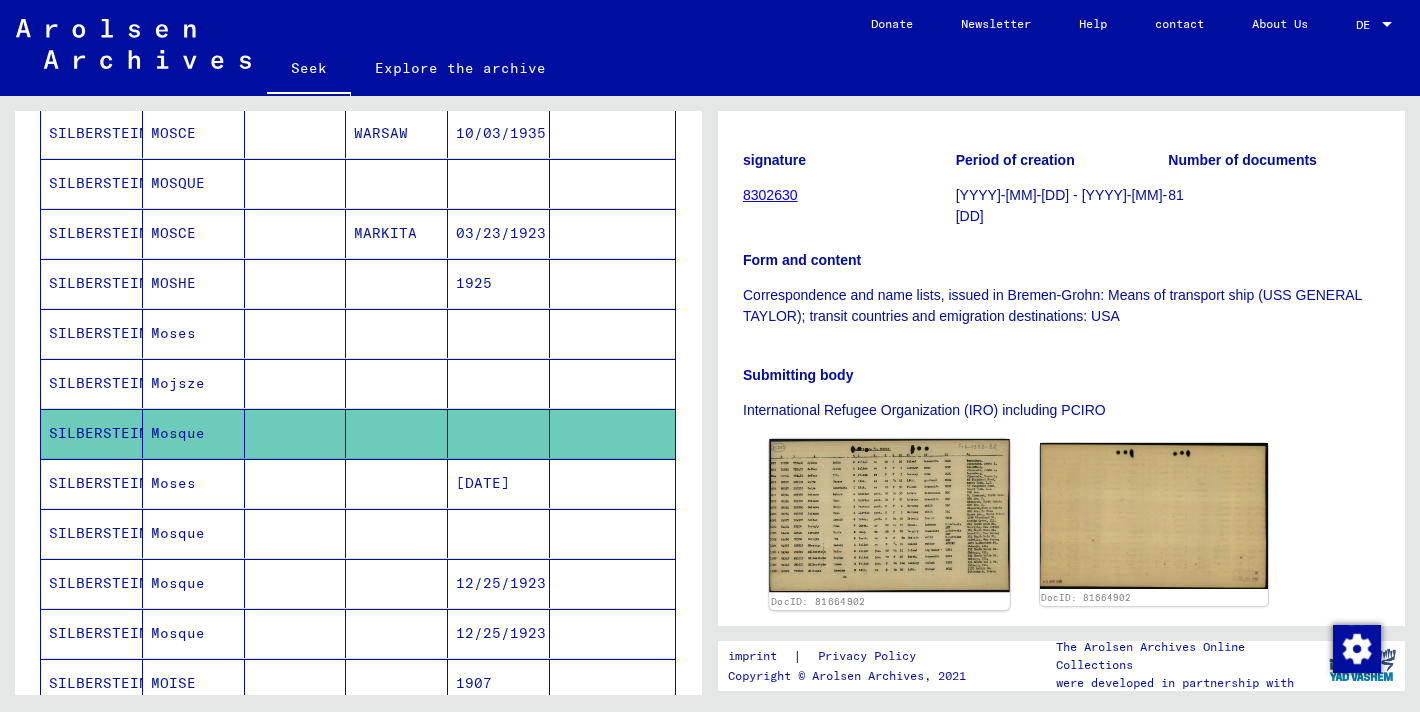click 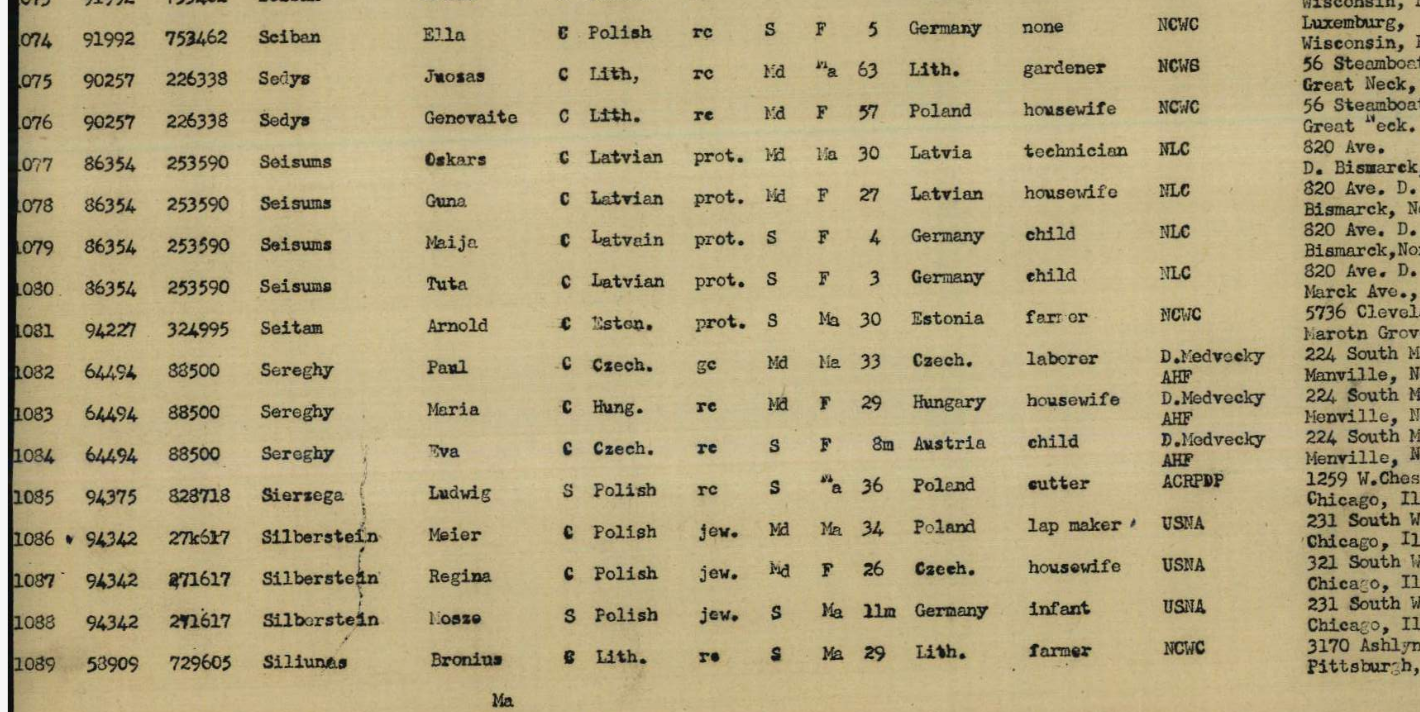 drag, startPoint x: 622, startPoint y: 312, endPoint x: 702, endPoint y: 304, distance: 80.399 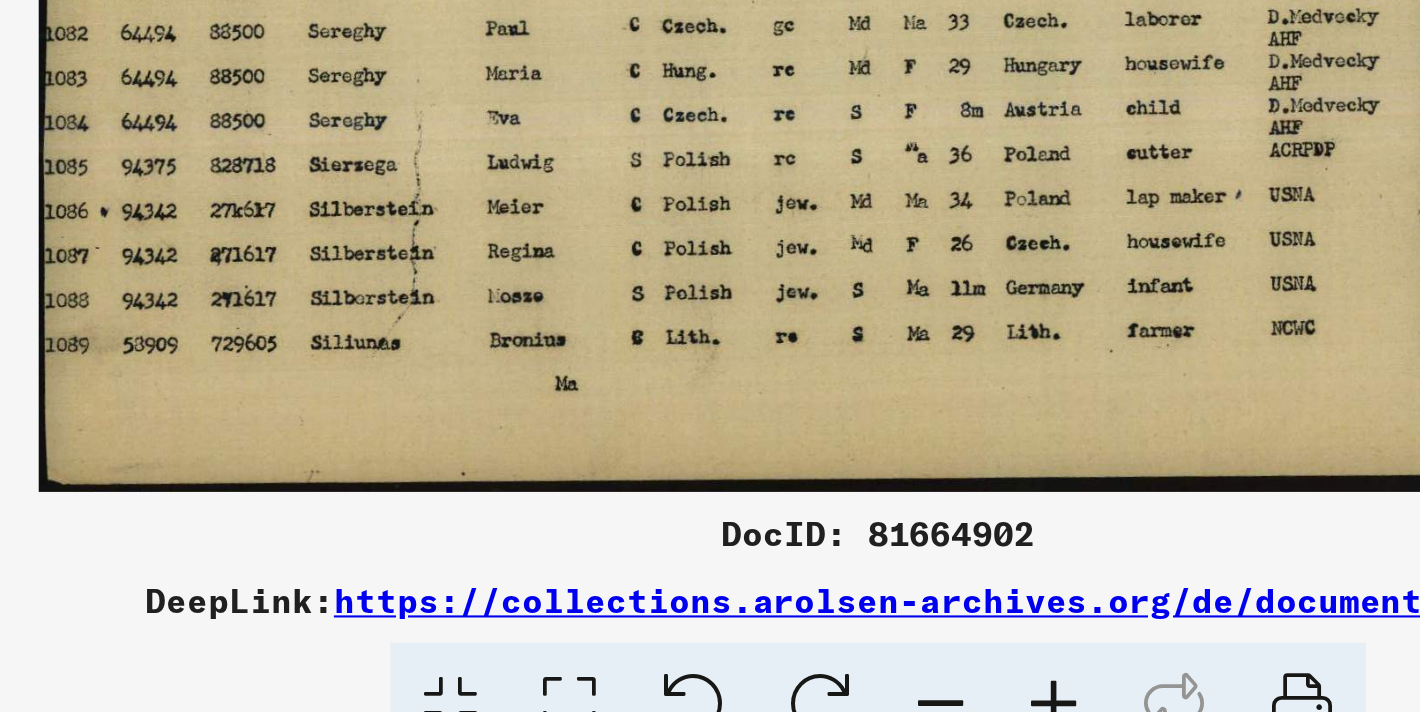 scroll, scrollTop: 0, scrollLeft: 0, axis: both 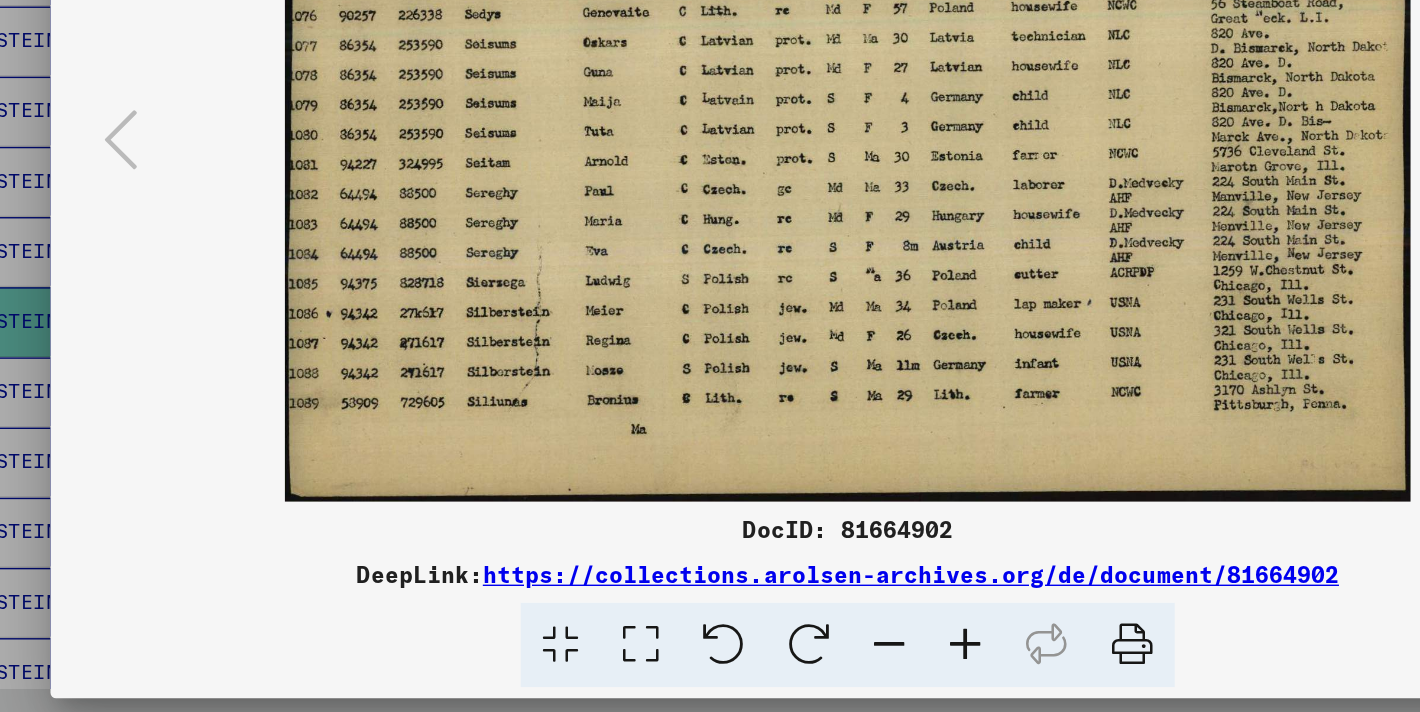 click at bounding box center [710, 356] 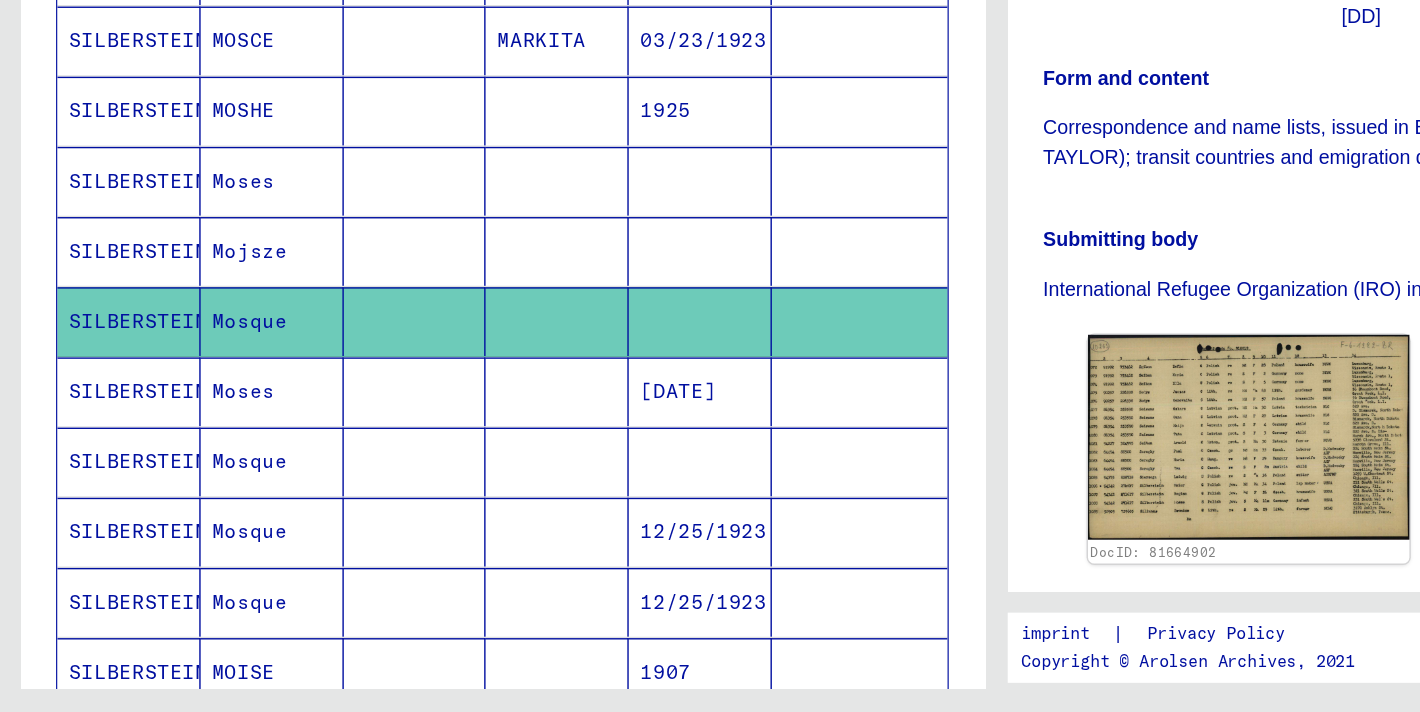scroll, scrollTop: 0, scrollLeft: 0, axis: both 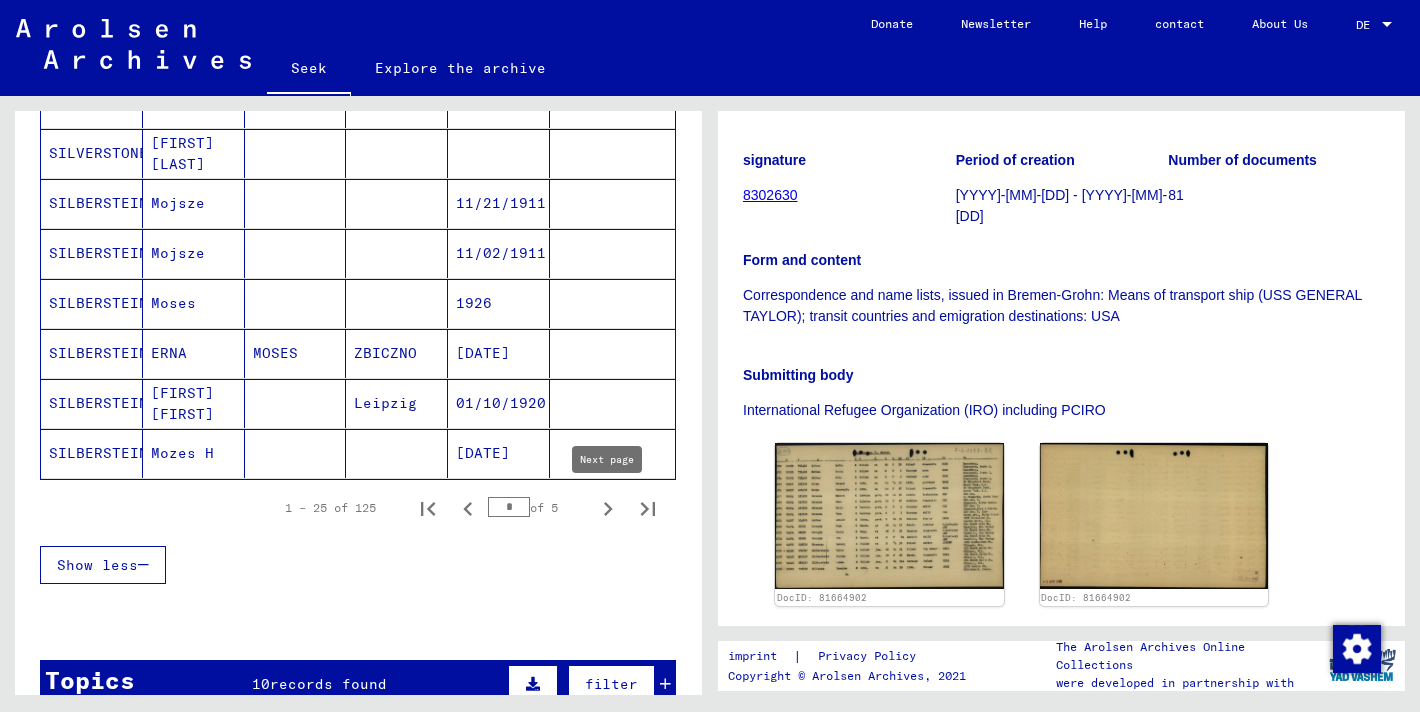 click 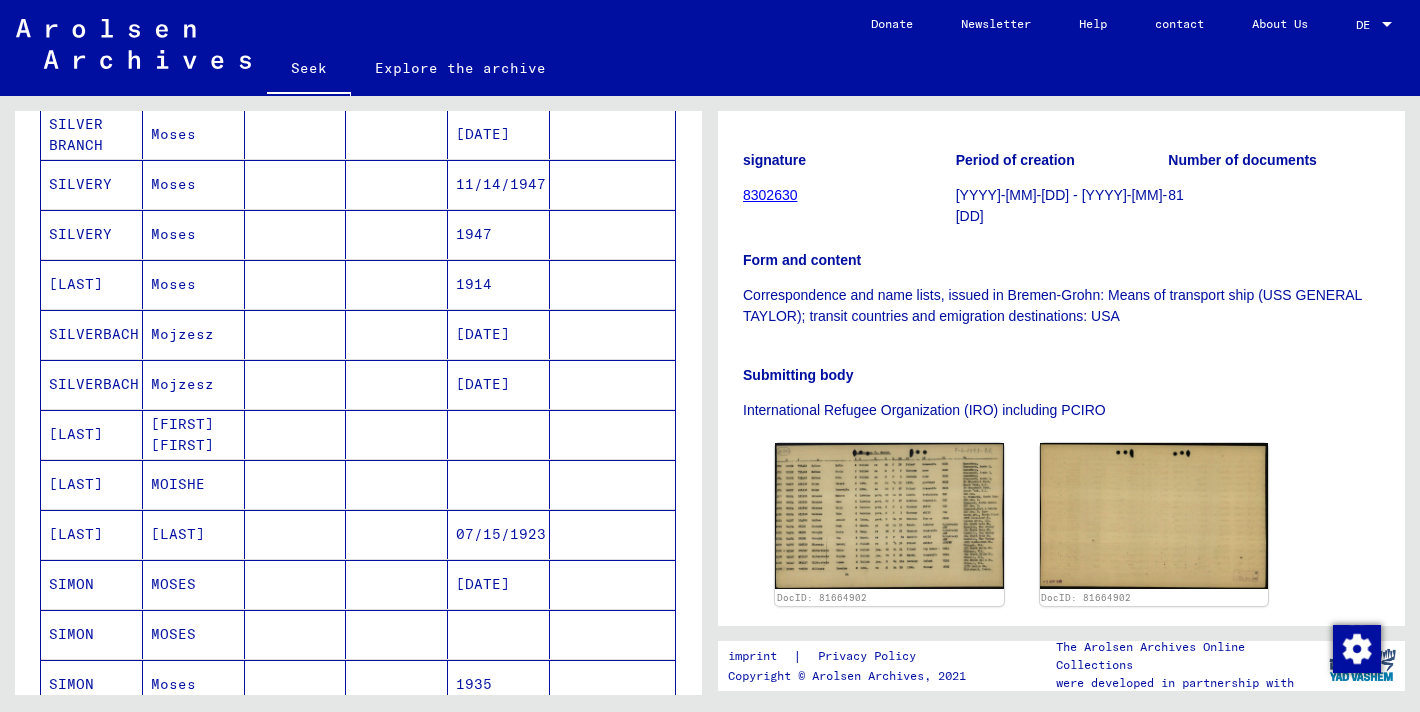 scroll, scrollTop: 0, scrollLeft: 0, axis: both 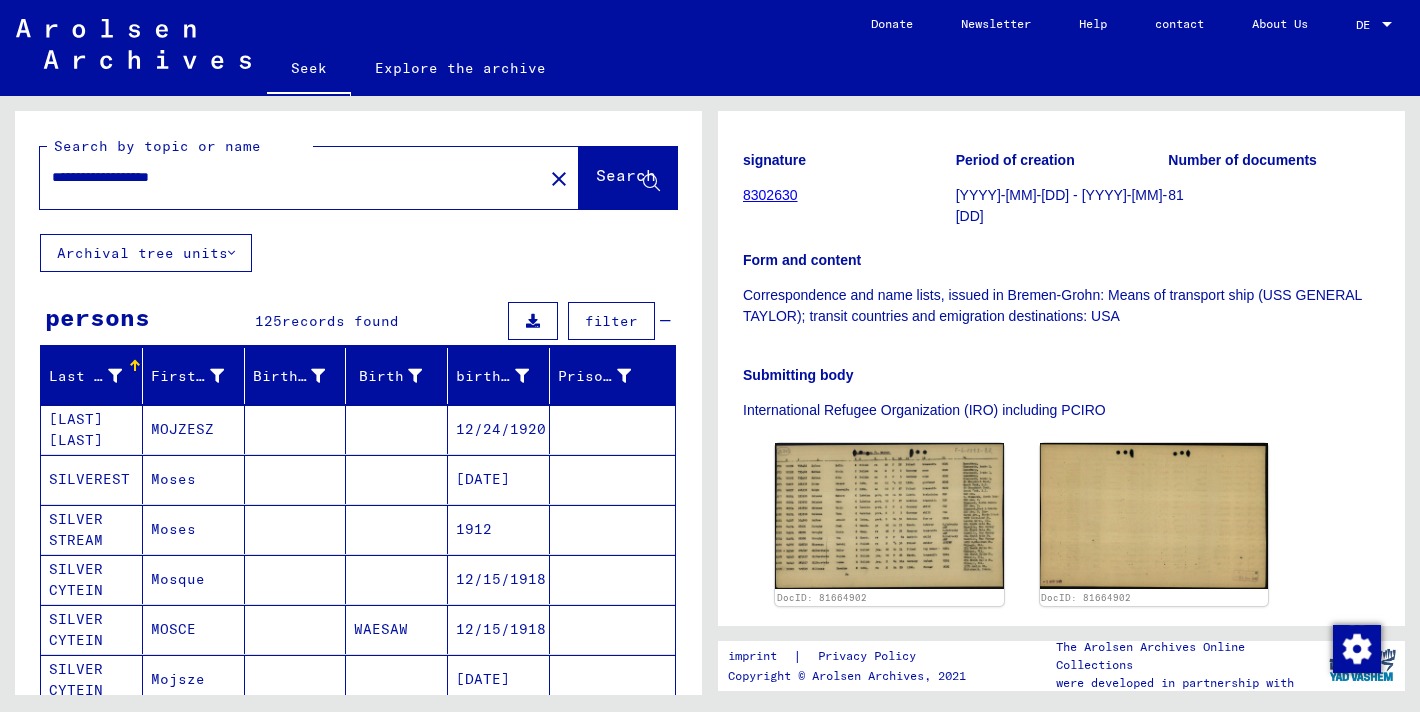 drag, startPoint x: 227, startPoint y: 180, endPoint x: -32, endPoint y: 113, distance: 267.5257 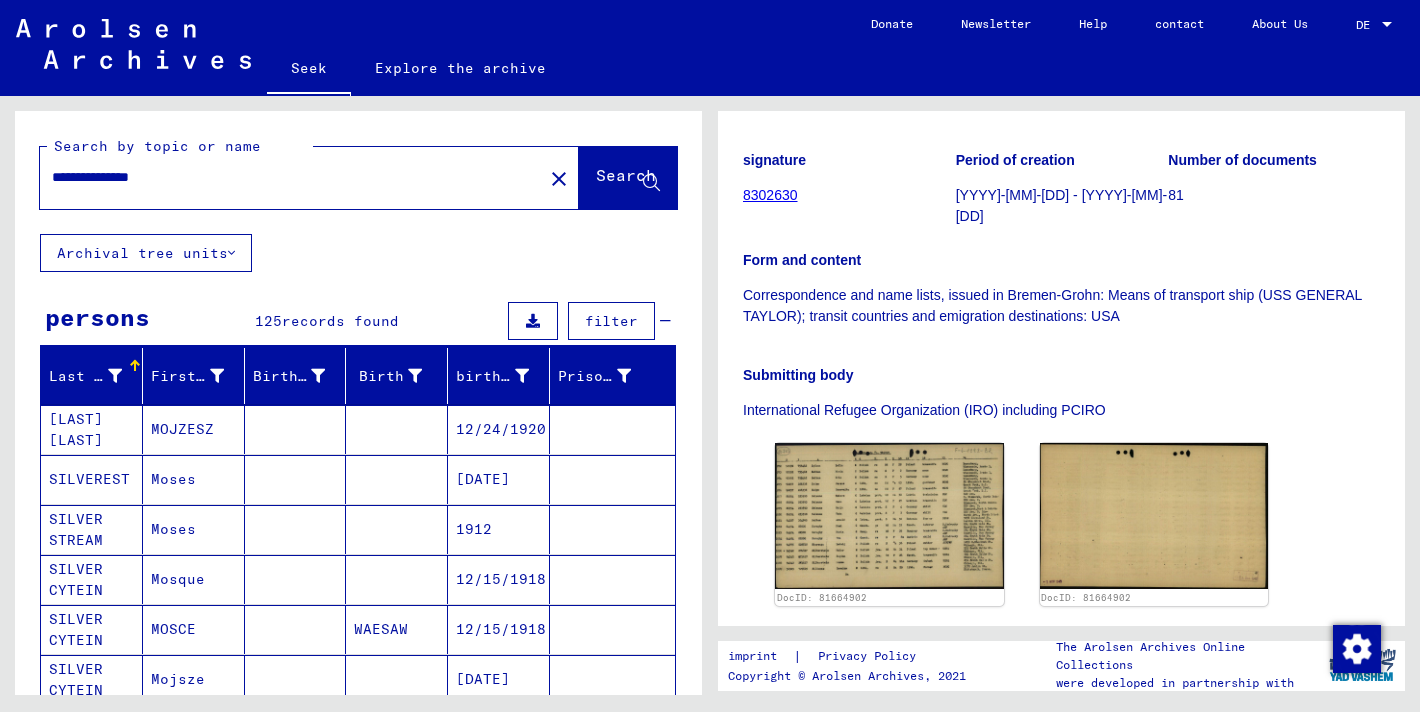 type on "**********" 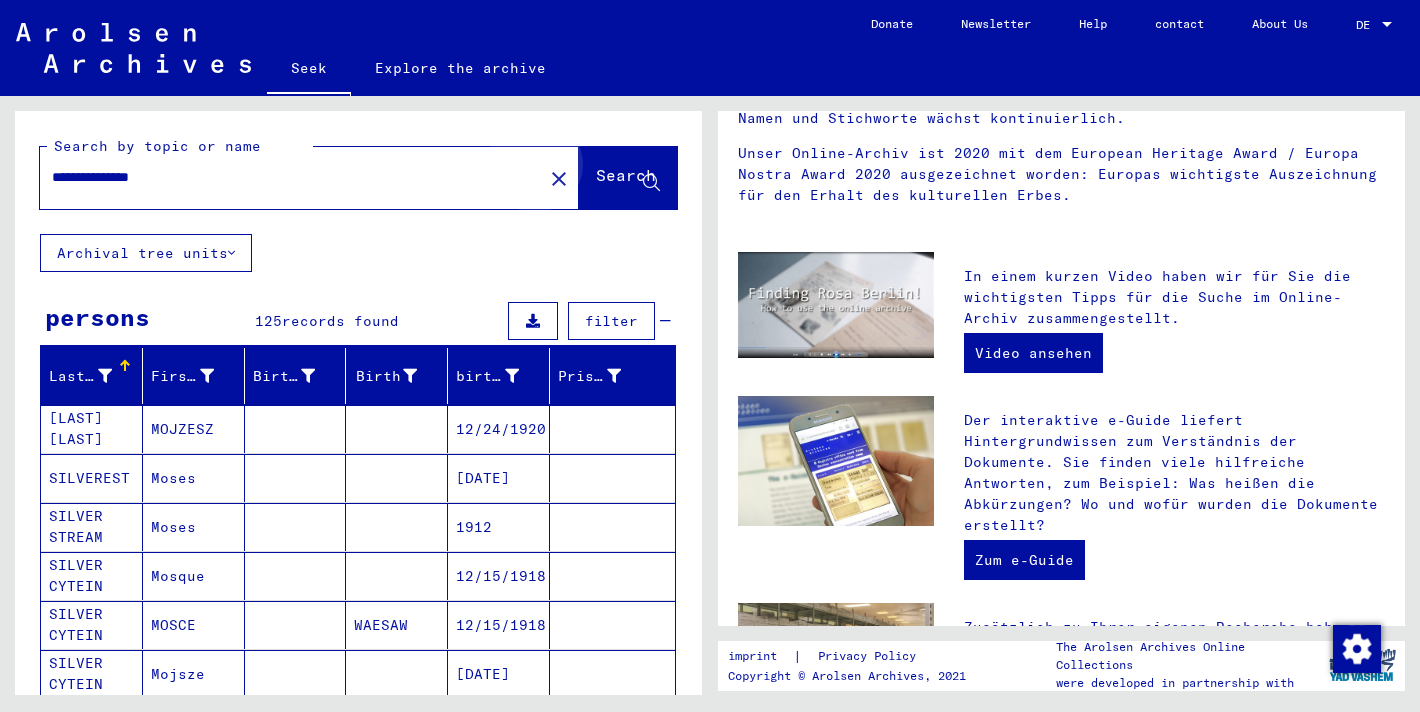 scroll, scrollTop: 0, scrollLeft: 0, axis: both 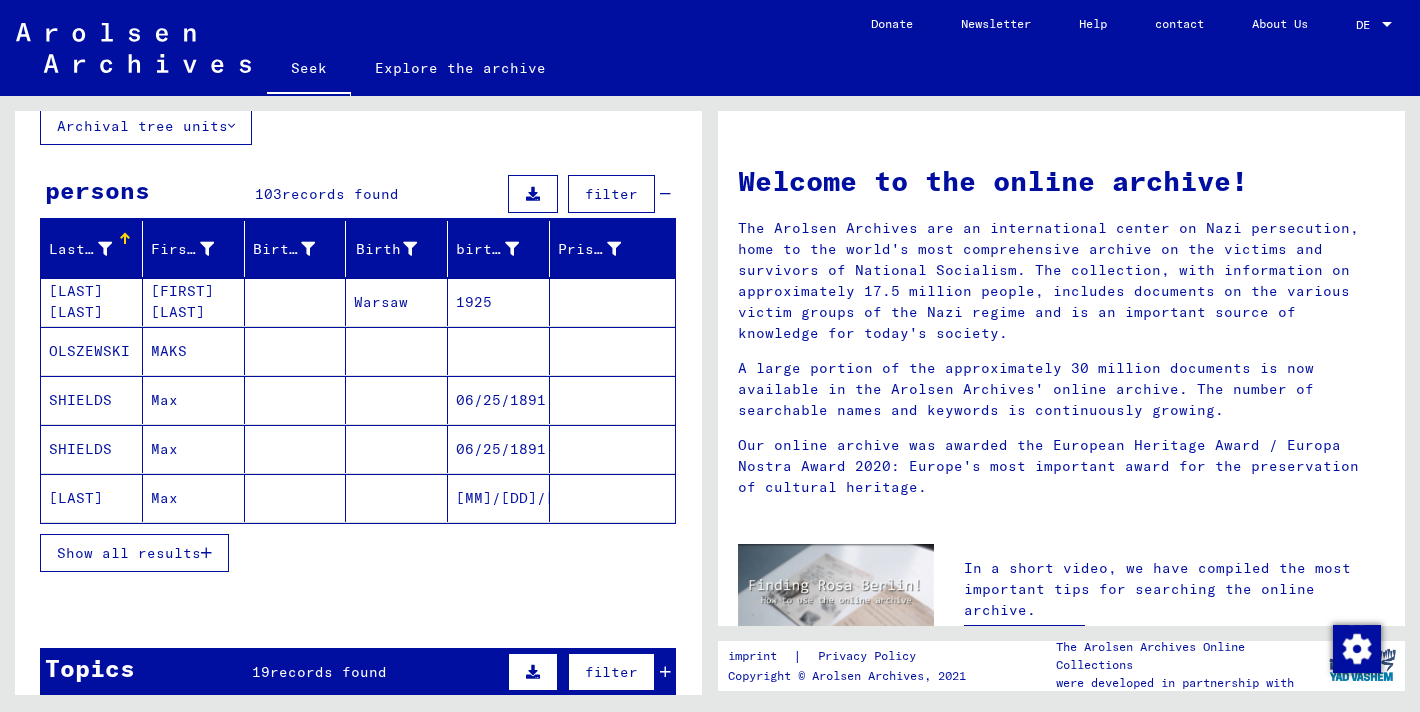 click on "Show all results" at bounding box center (129, 553) 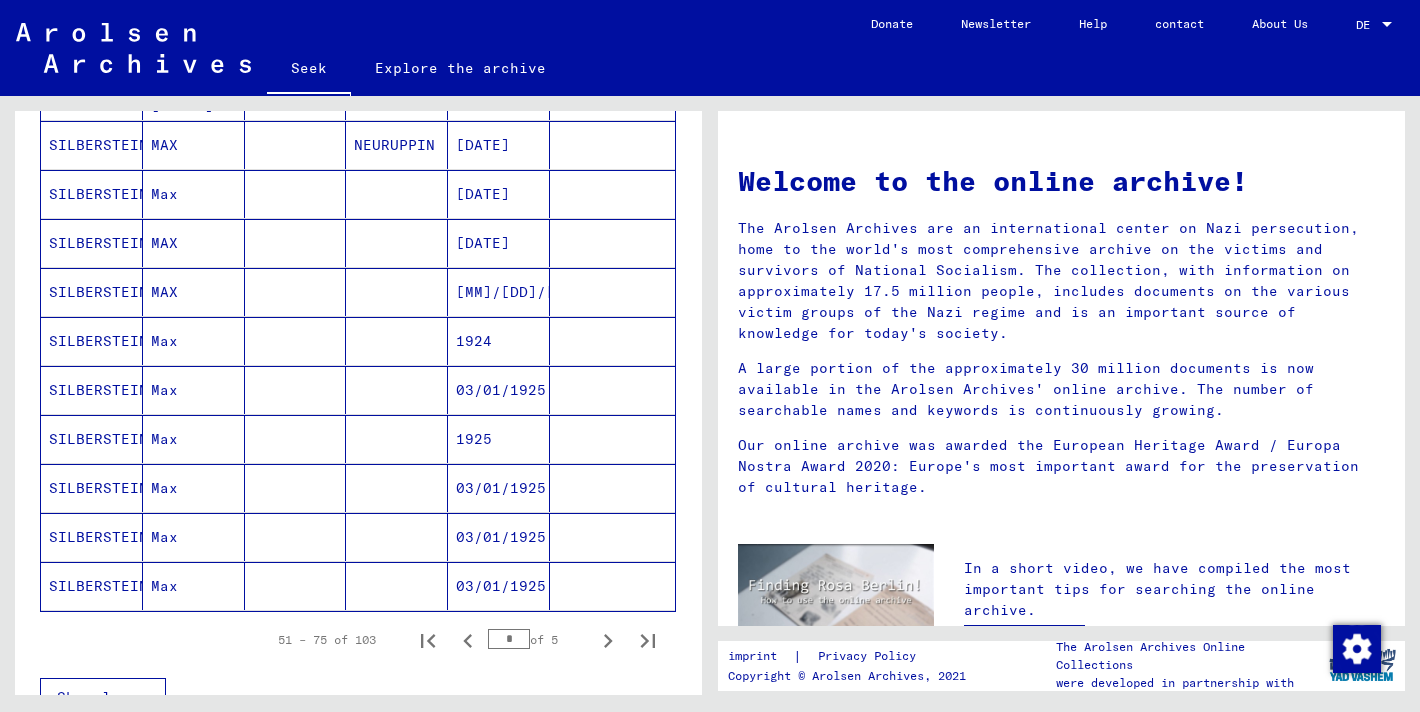 scroll, scrollTop: 1020, scrollLeft: 0, axis: vertical 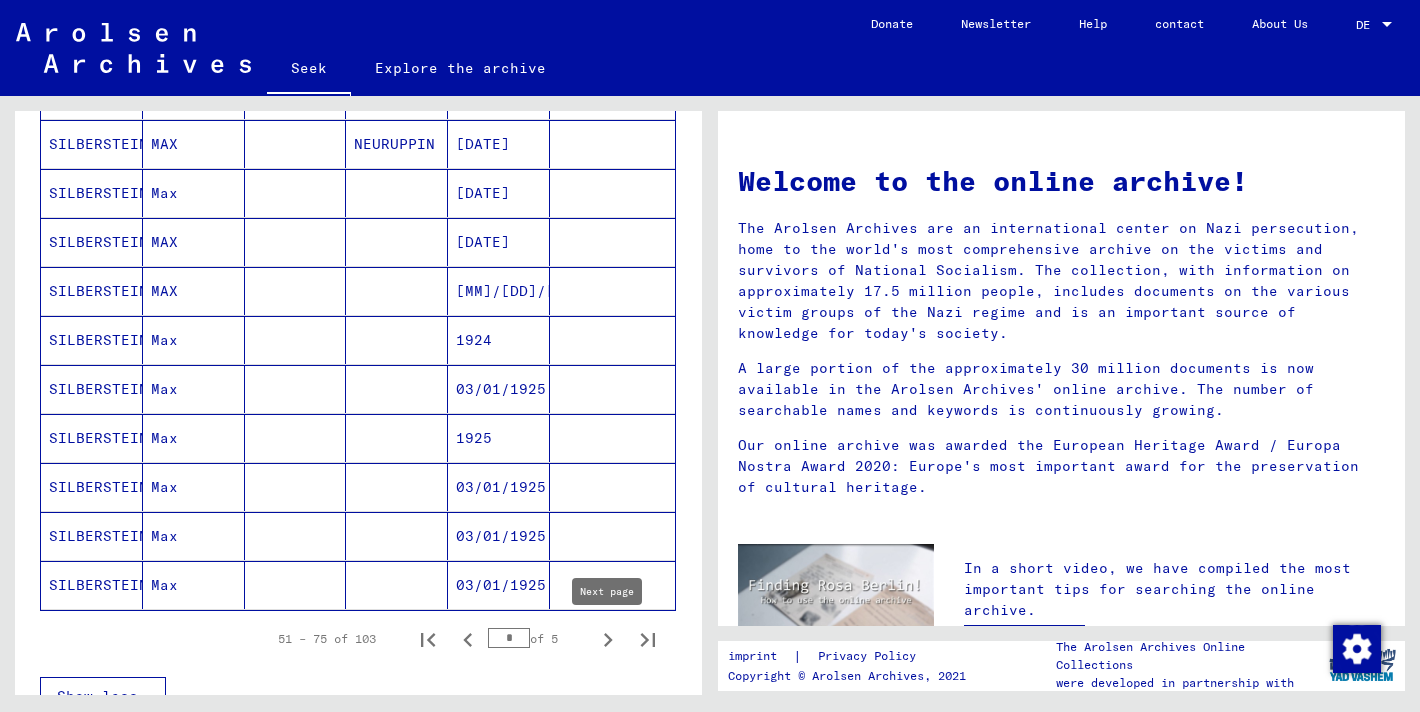 click 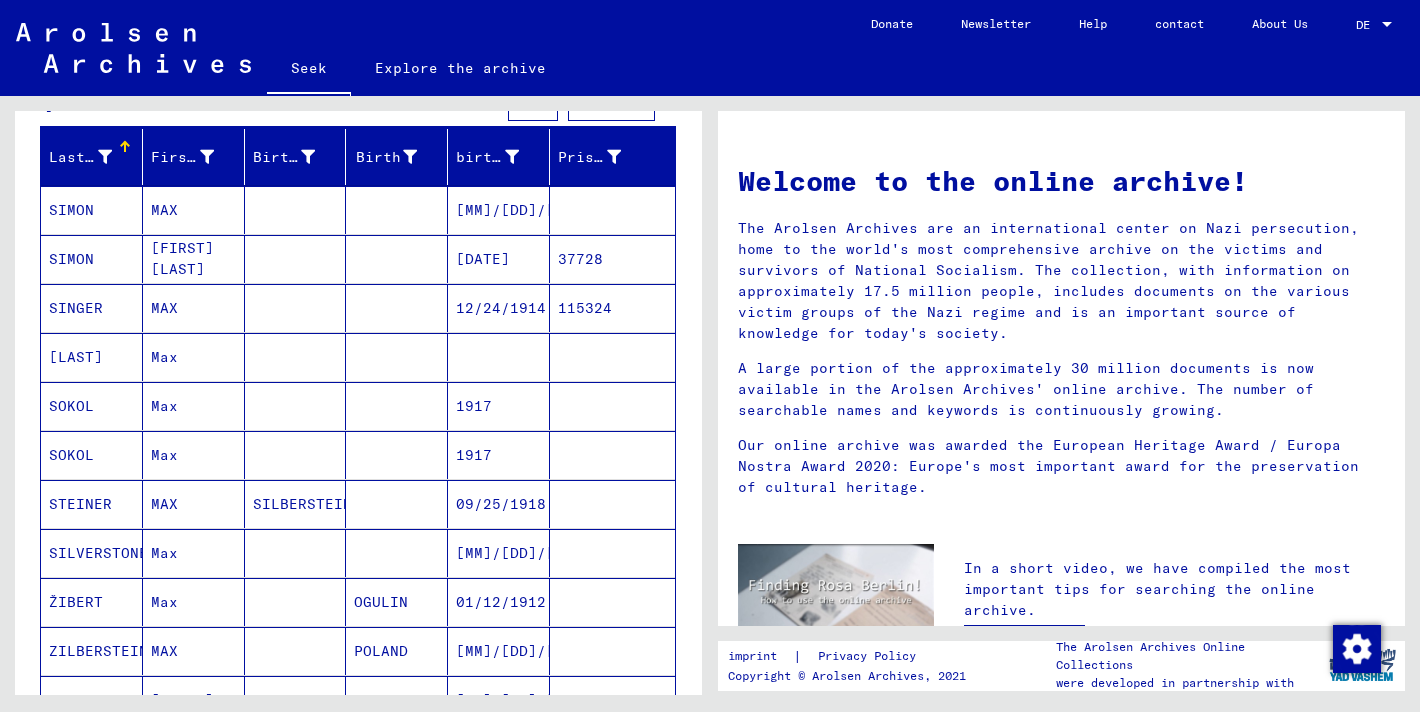 scroll, scrollTop: 216, scrollLeft: 0, axis: vertical 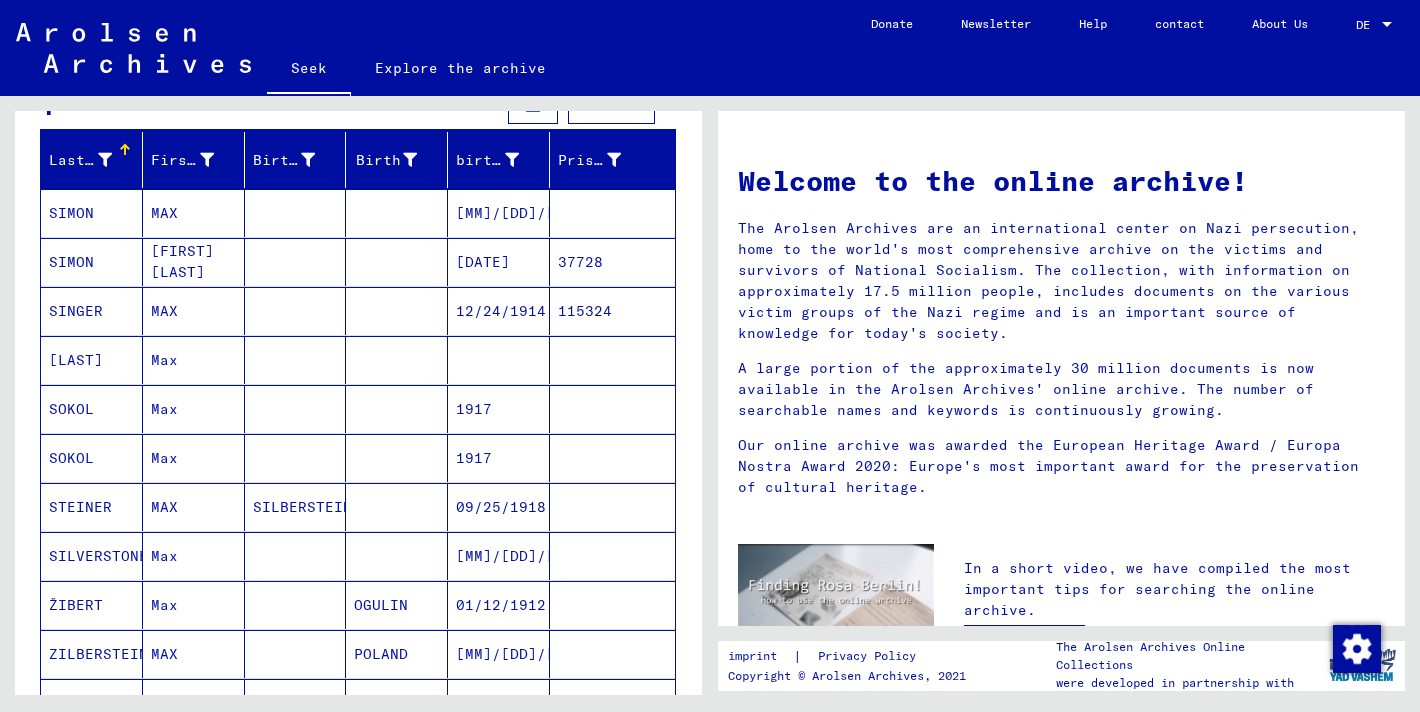 click at bounding box center (397, 360) 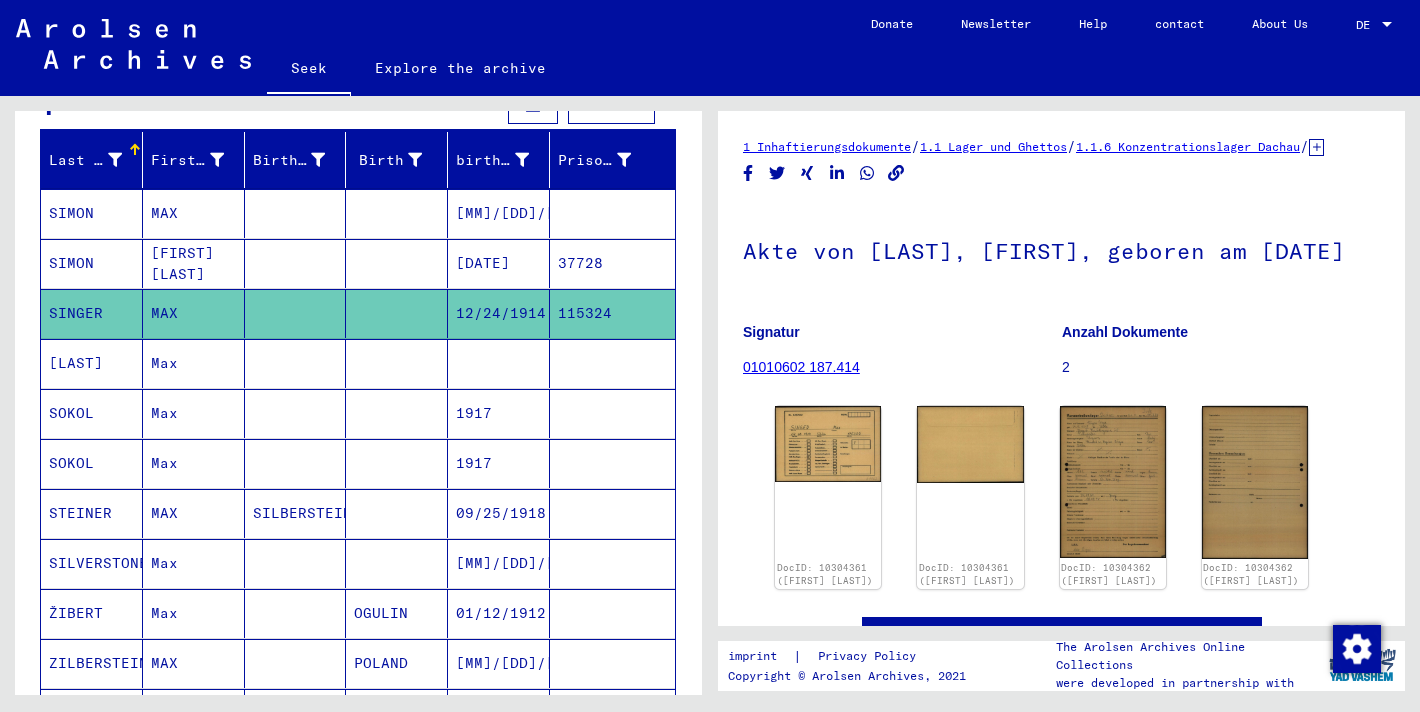 scroll, scrollTop: 0, scrollLeft: 0, axis: both 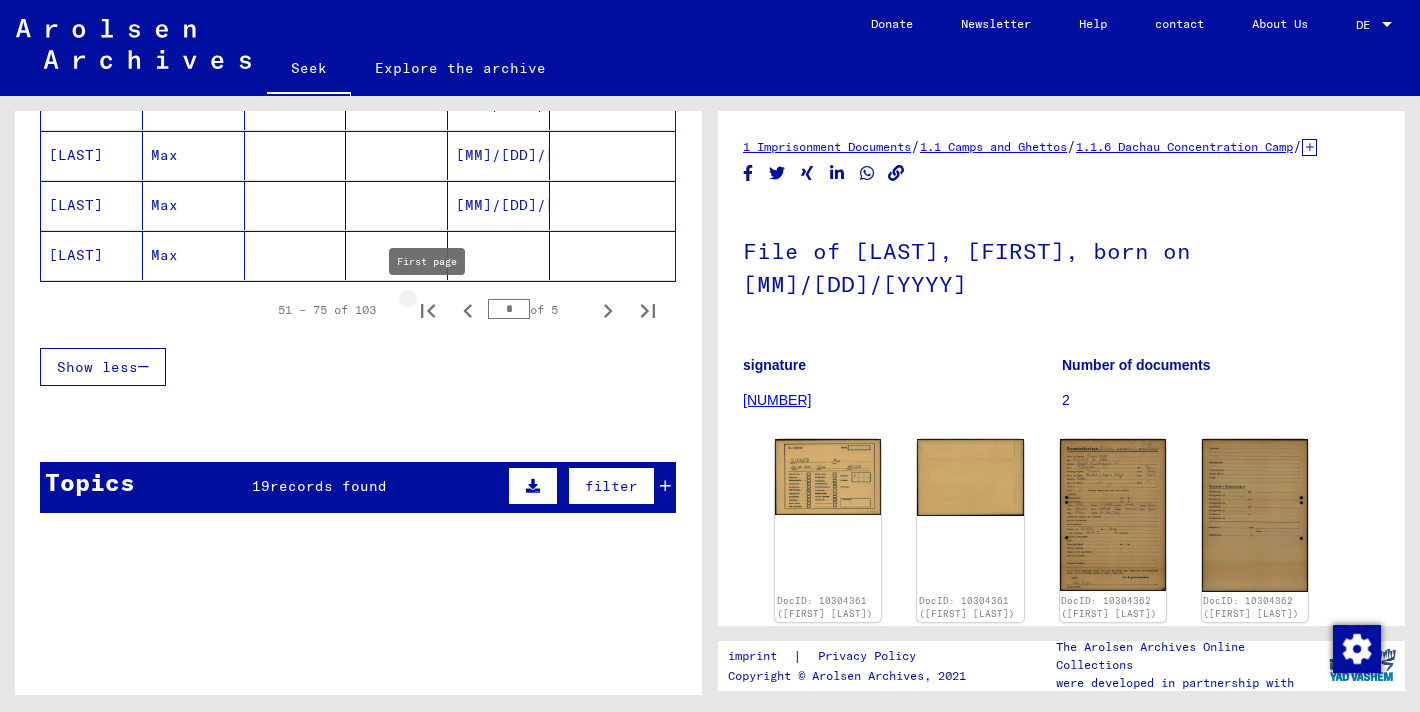 click 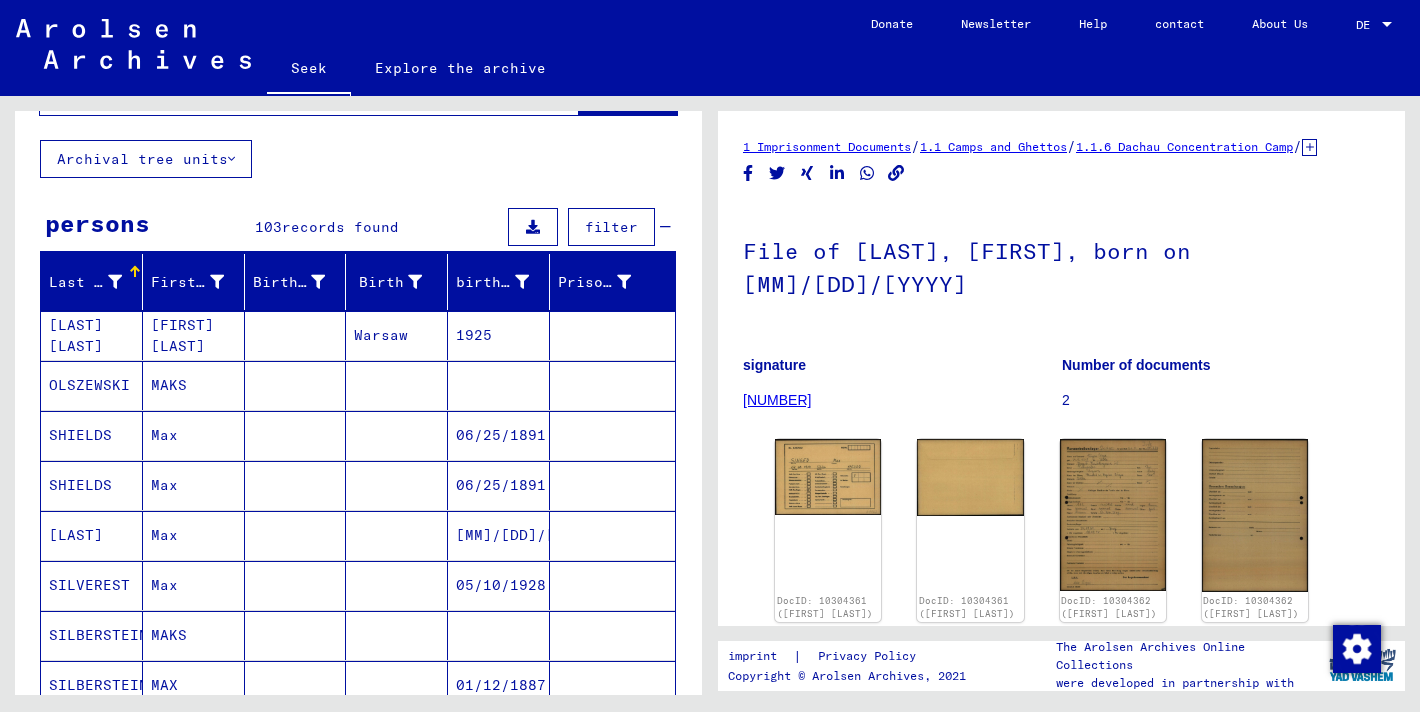scroll, scrollTop: 84, scrollLeft: 0, axis: vertical 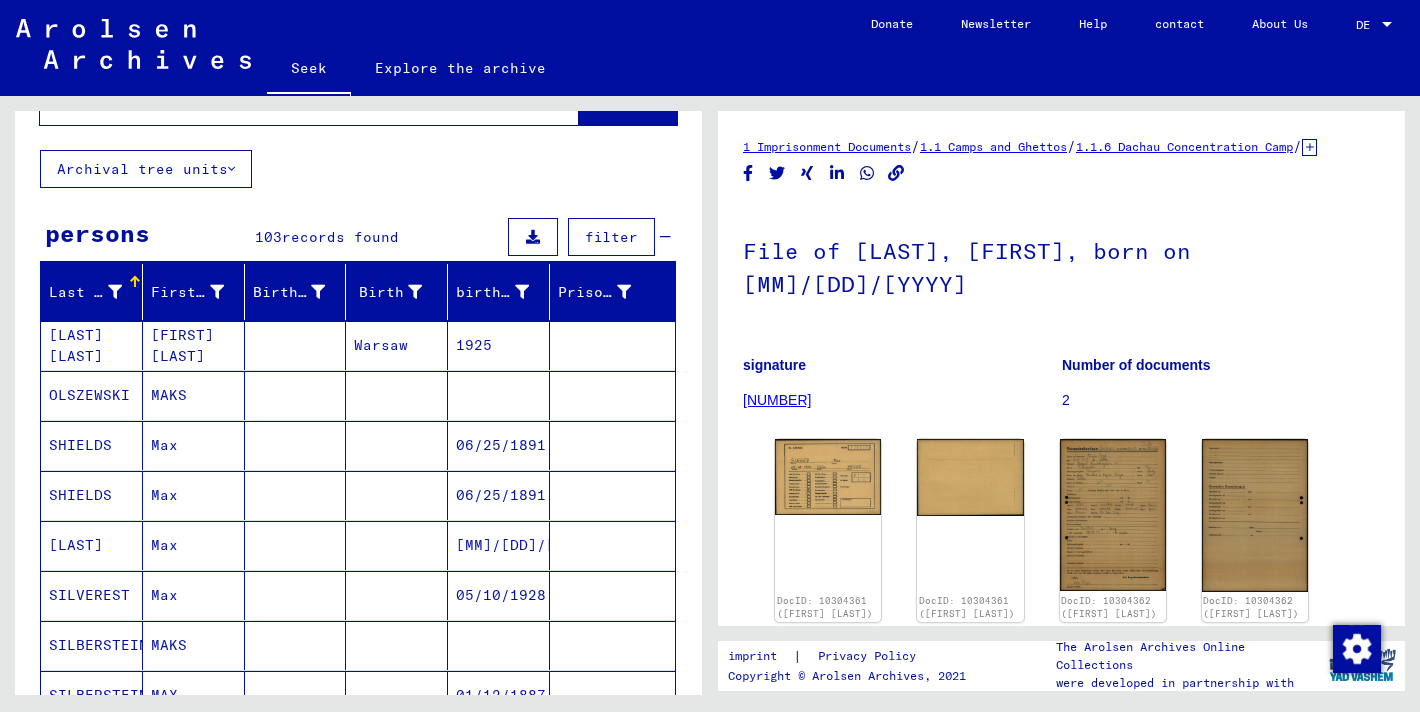 click on "filter" at bounding box center (611, 237) 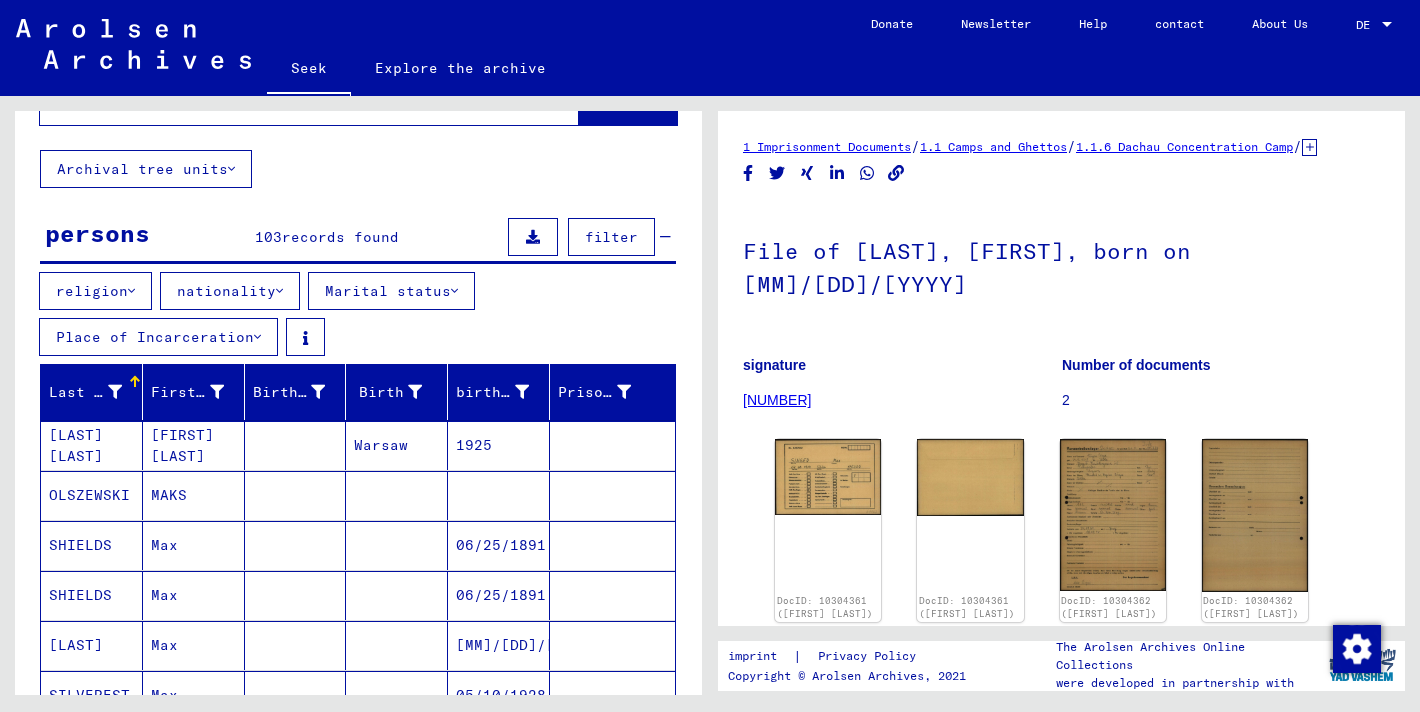 scroll, scrollTop: 0, scrollLeft: 0, axis: both 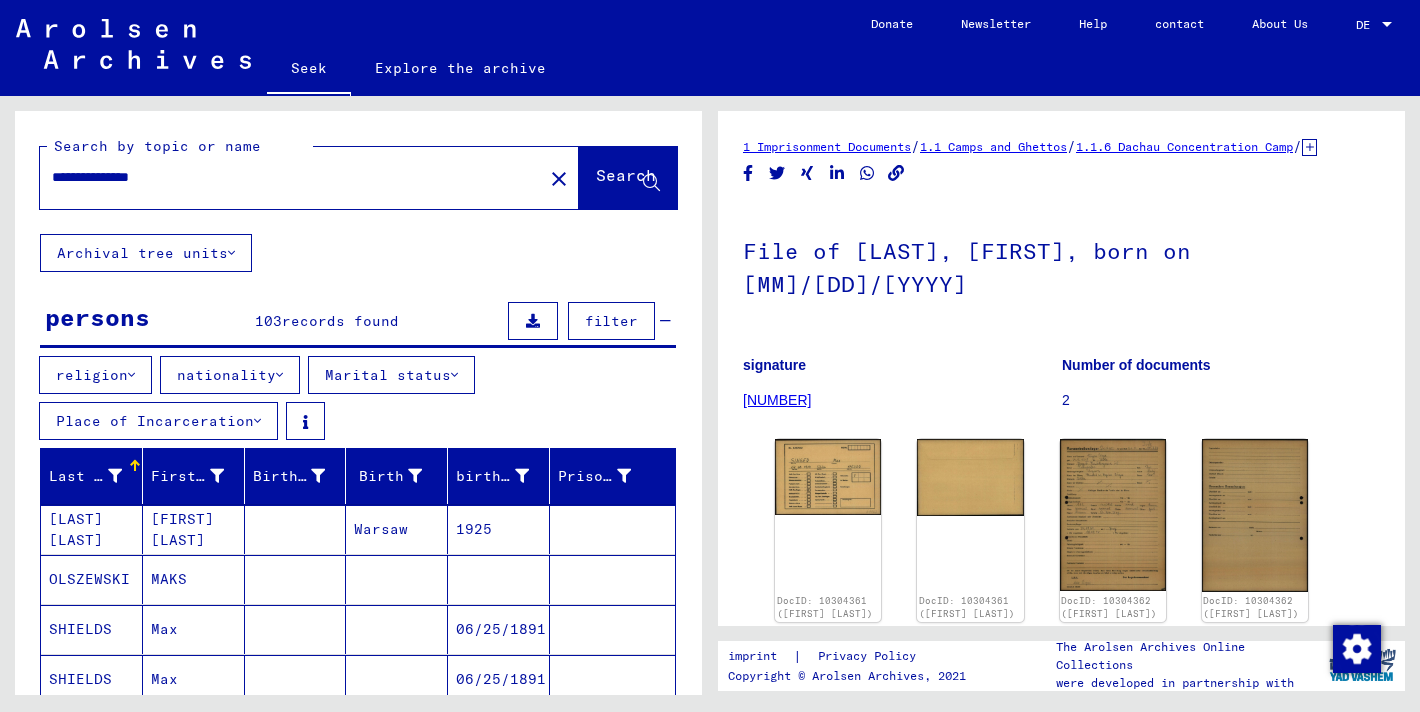 click on "Archival tree units" 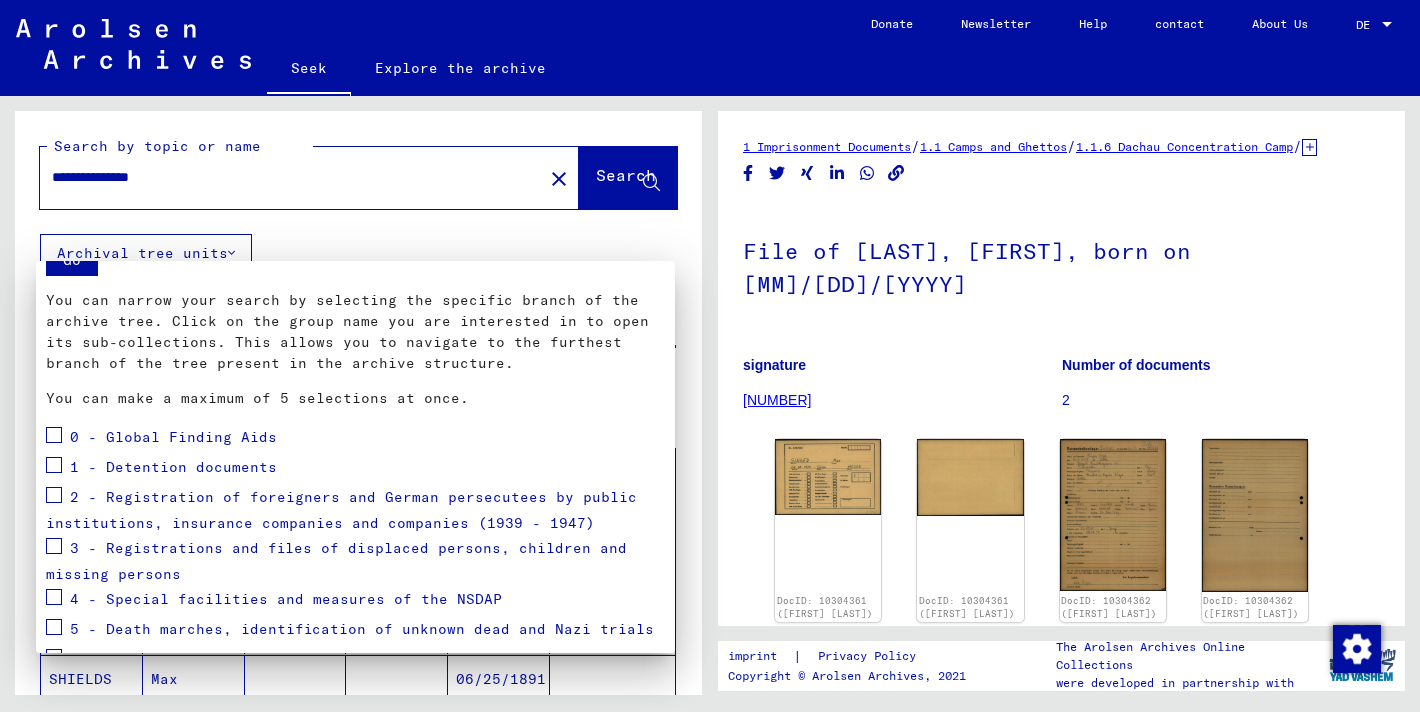 scroll, scrollTop: 0, scrollLeft: 0, axis: both 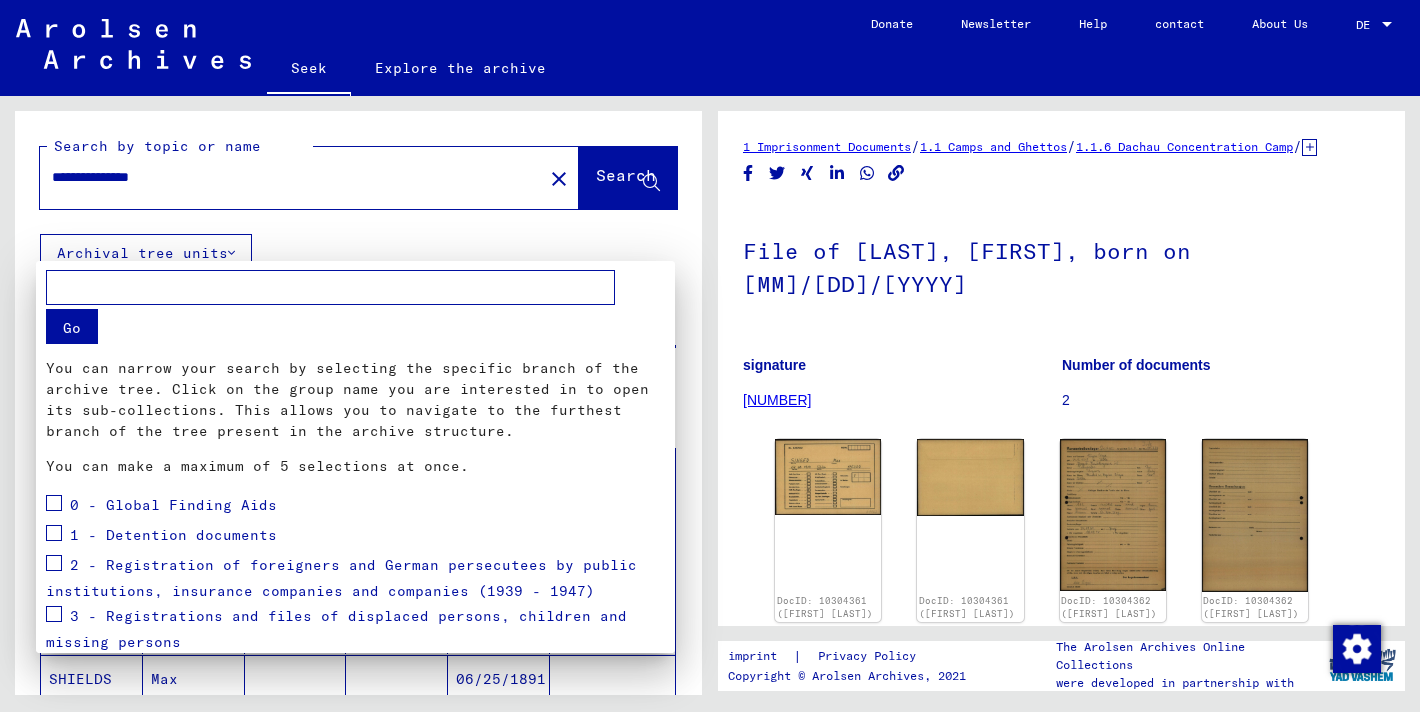 click at bounding box center [710, 356] 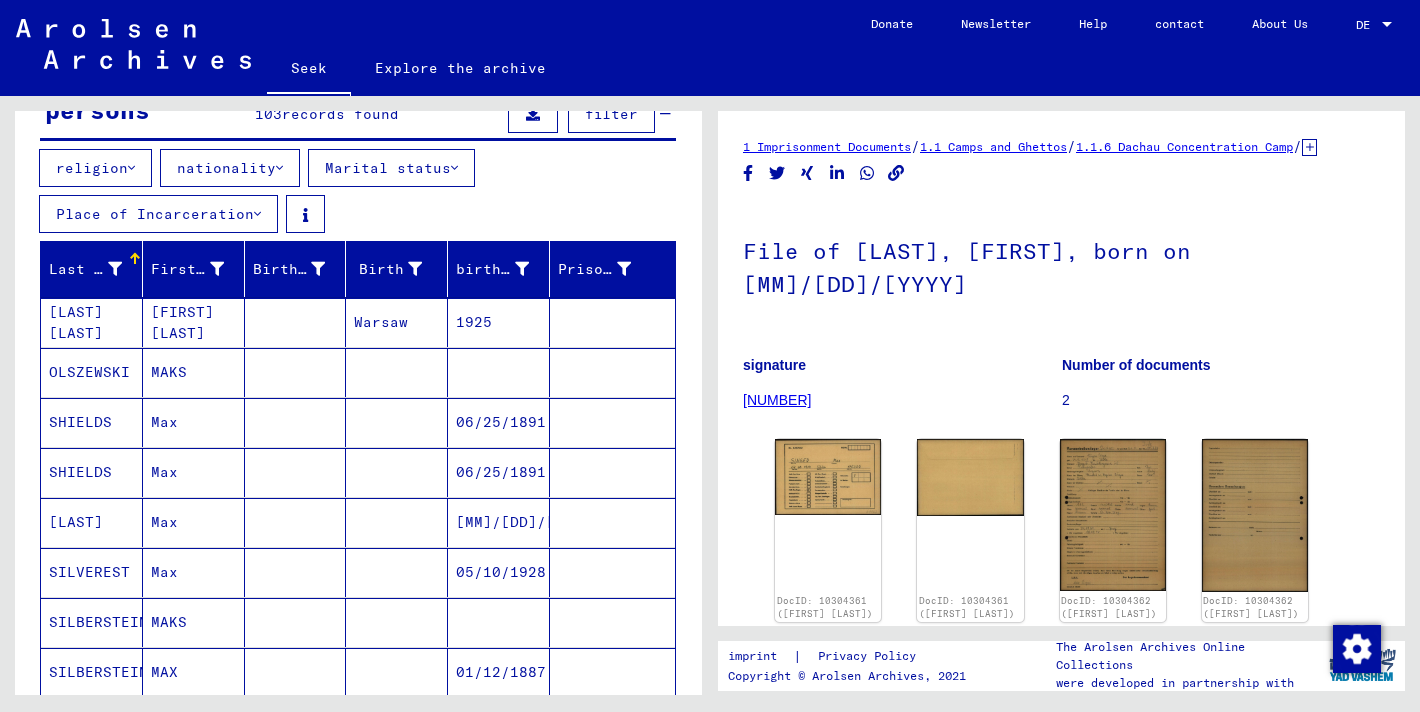 scroll, scrollTop: 0, scrollLeft: 0, axis: both 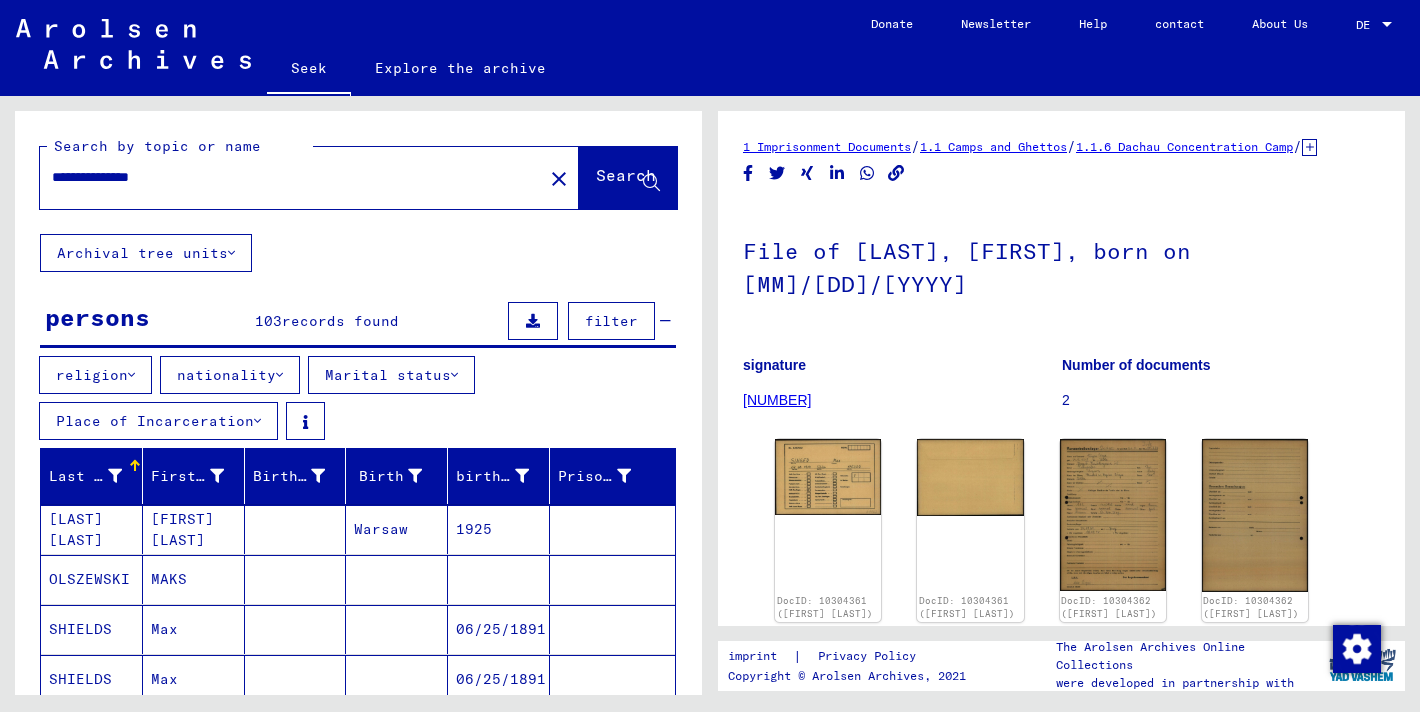 click on "**********" at bounding box center [291, 177] 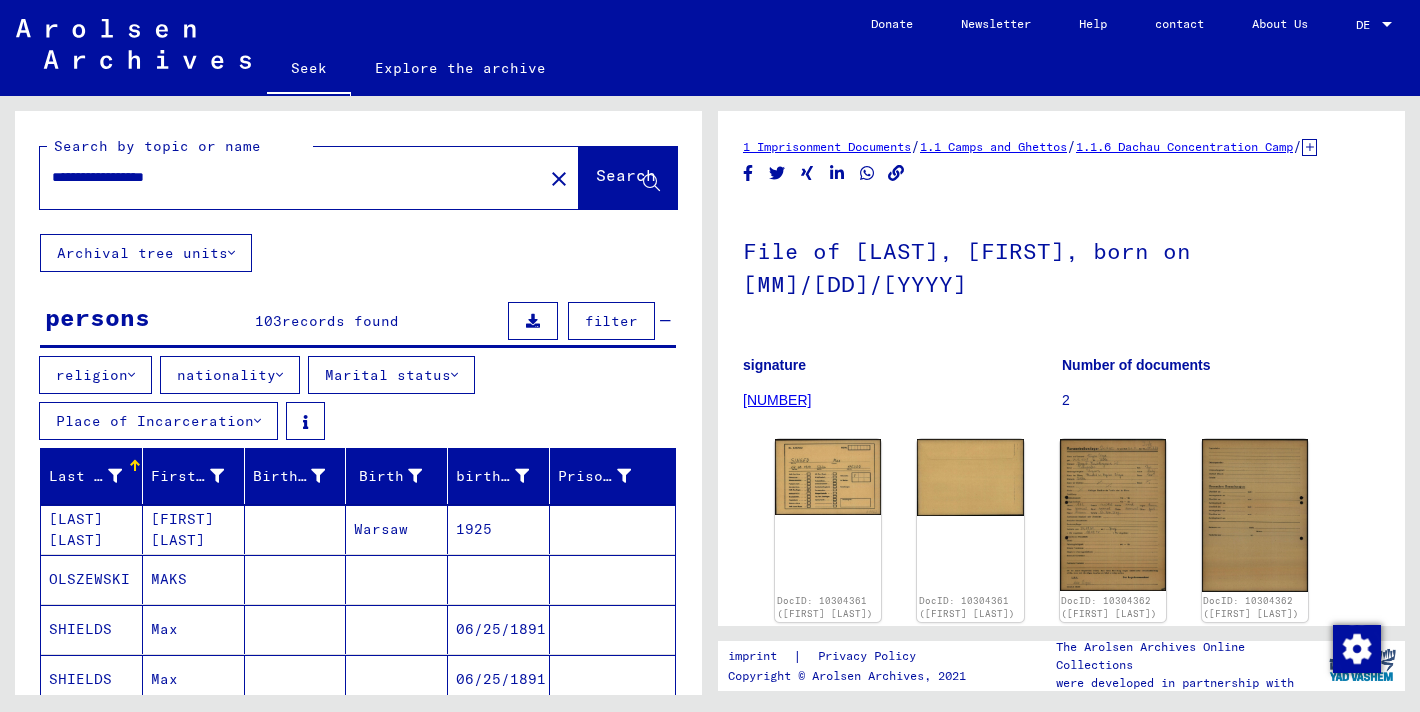 click on "Search" 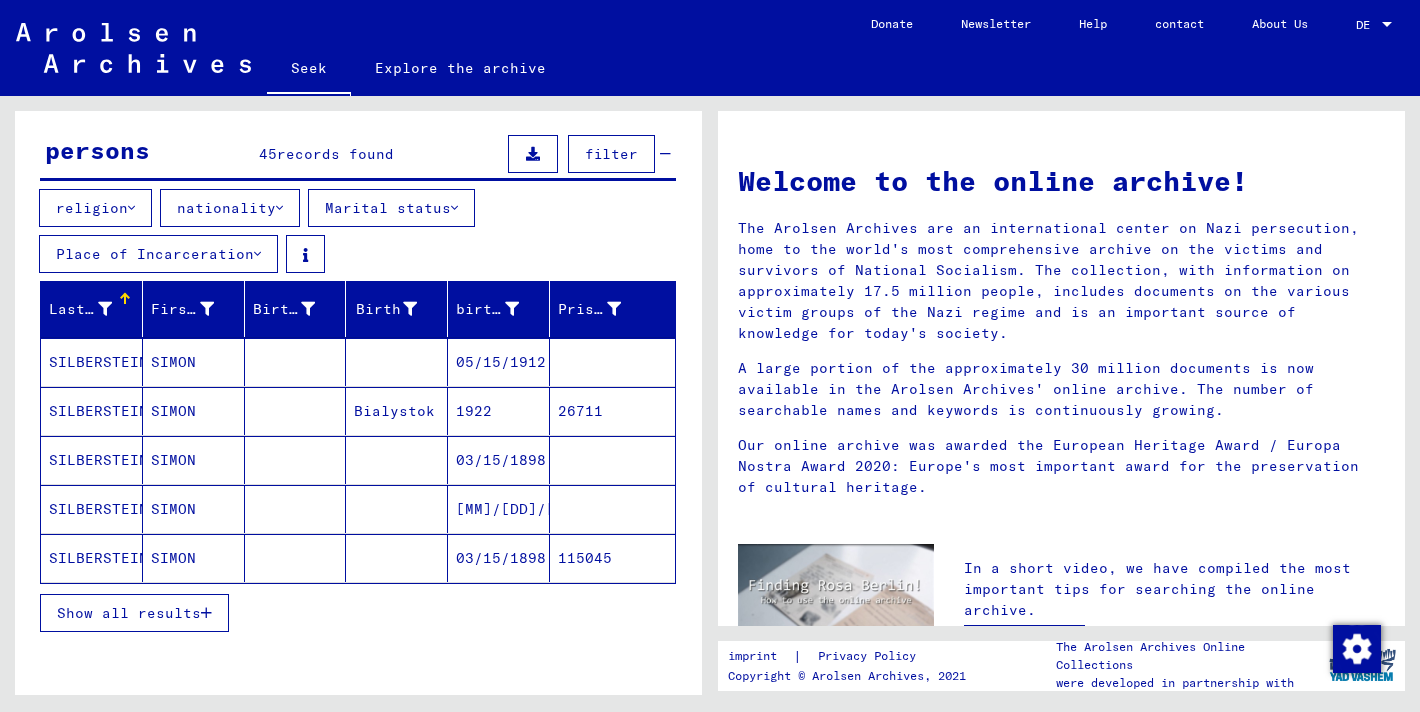 scroll, scrollTop: 168, scrollLeft: 0, axis: vertical 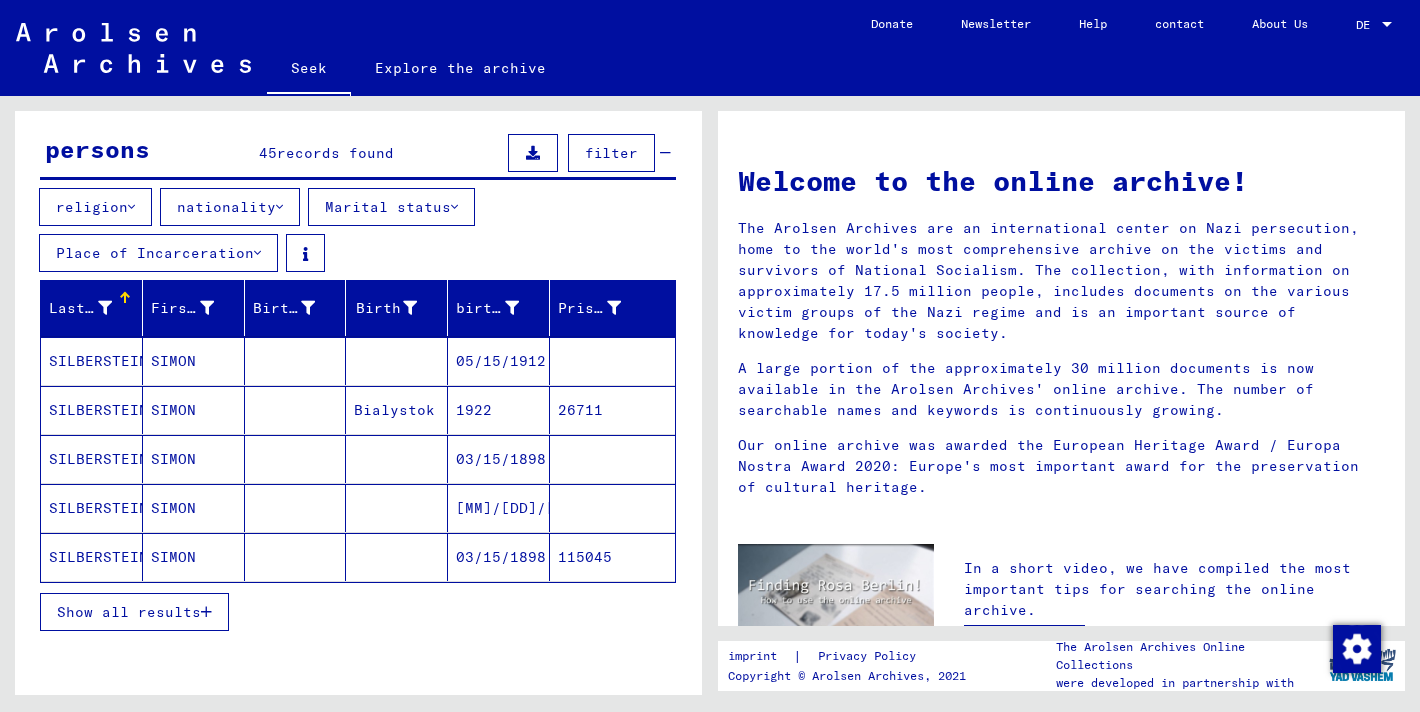 click at bounding box center (296, 459) 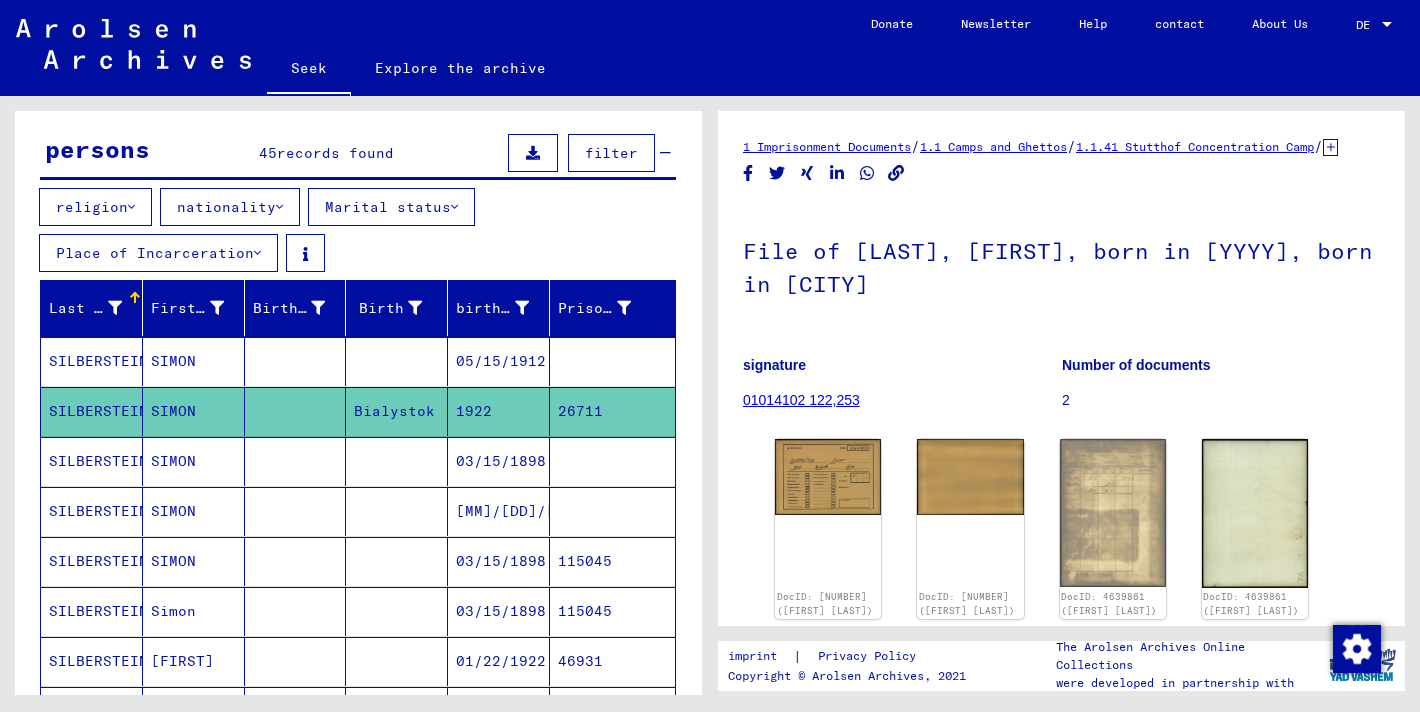 scroll, scrollTop: 0, scrollLeft: 0, axis: both 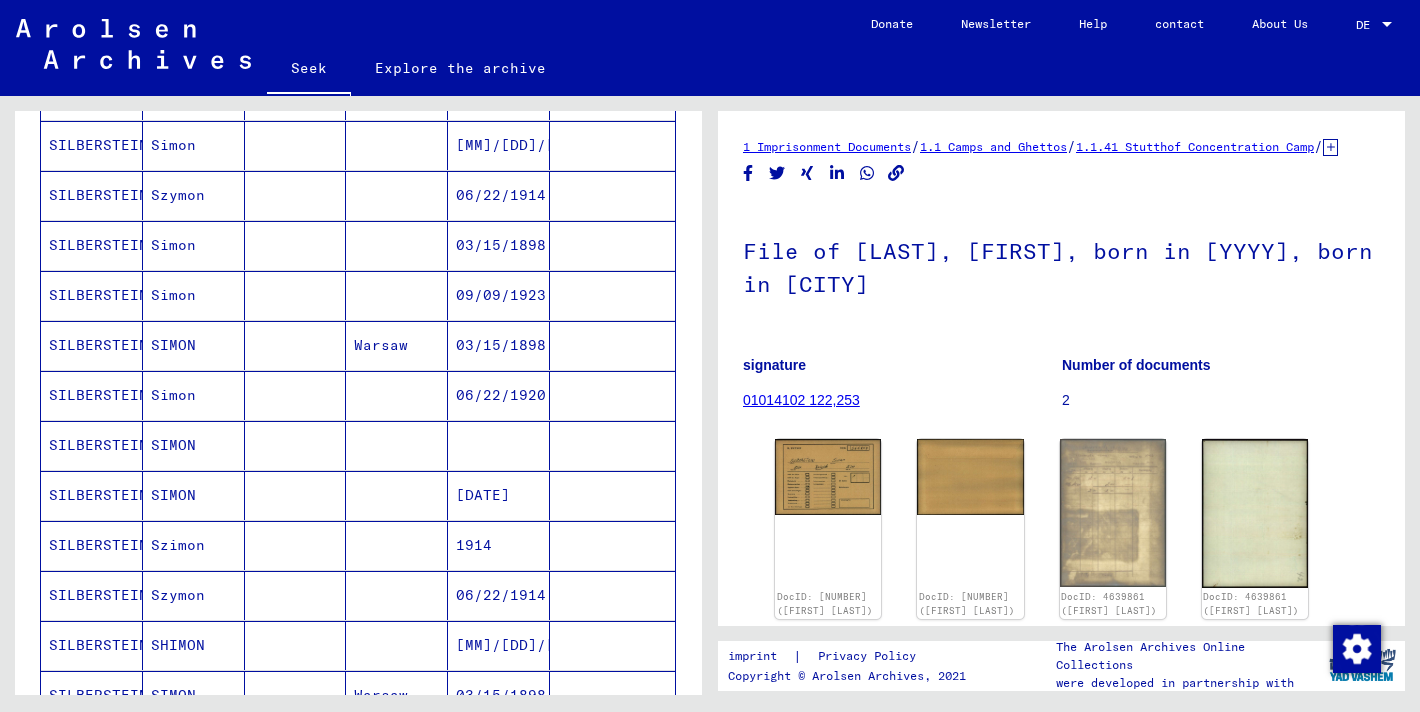 click at bounding box center [296, 545] 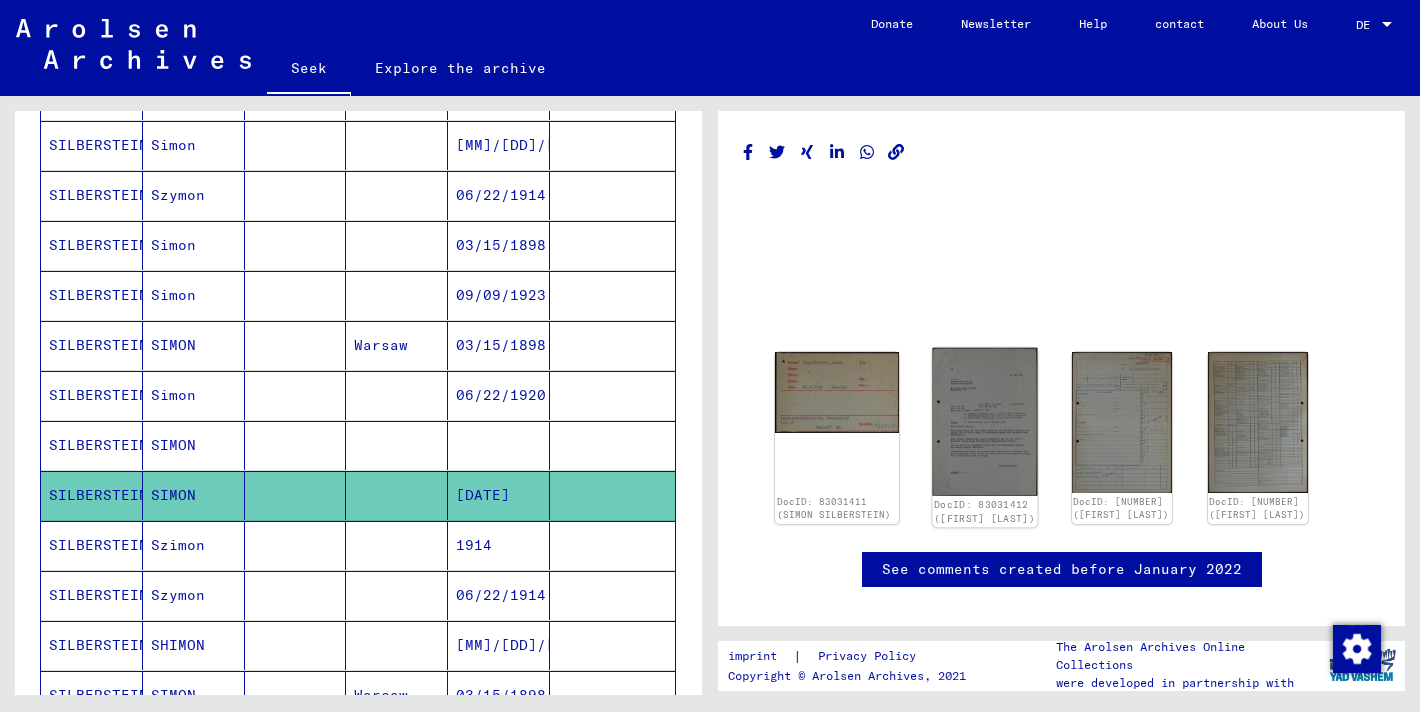 click 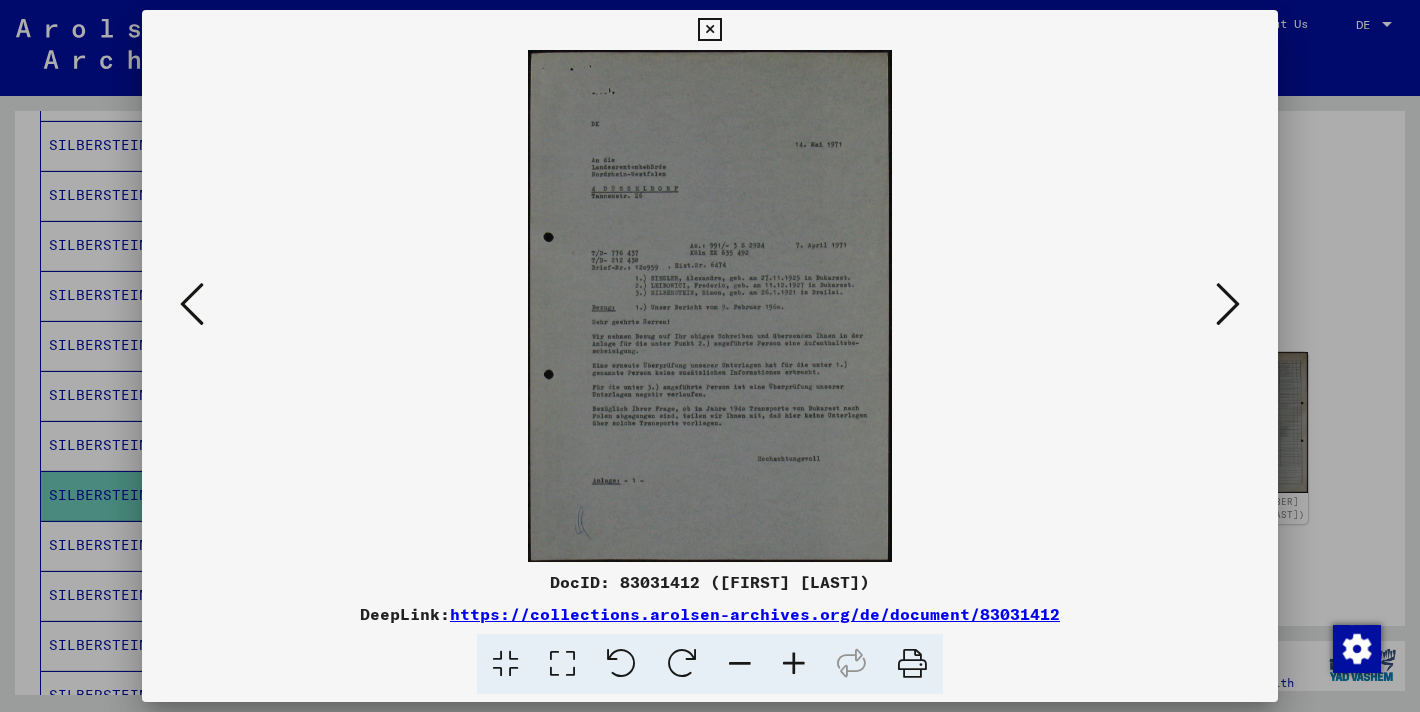 click at bounding box center (1228, 304) 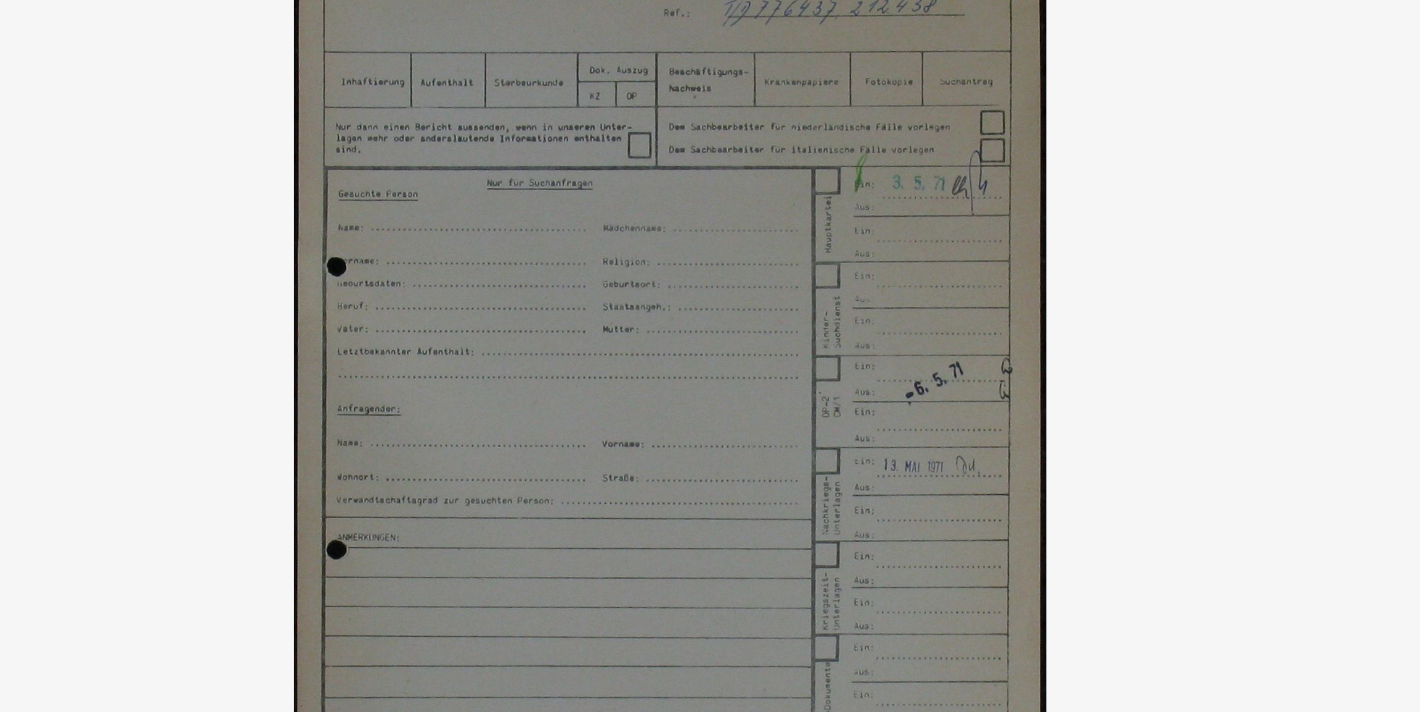 click at bounding box center [710, 306] 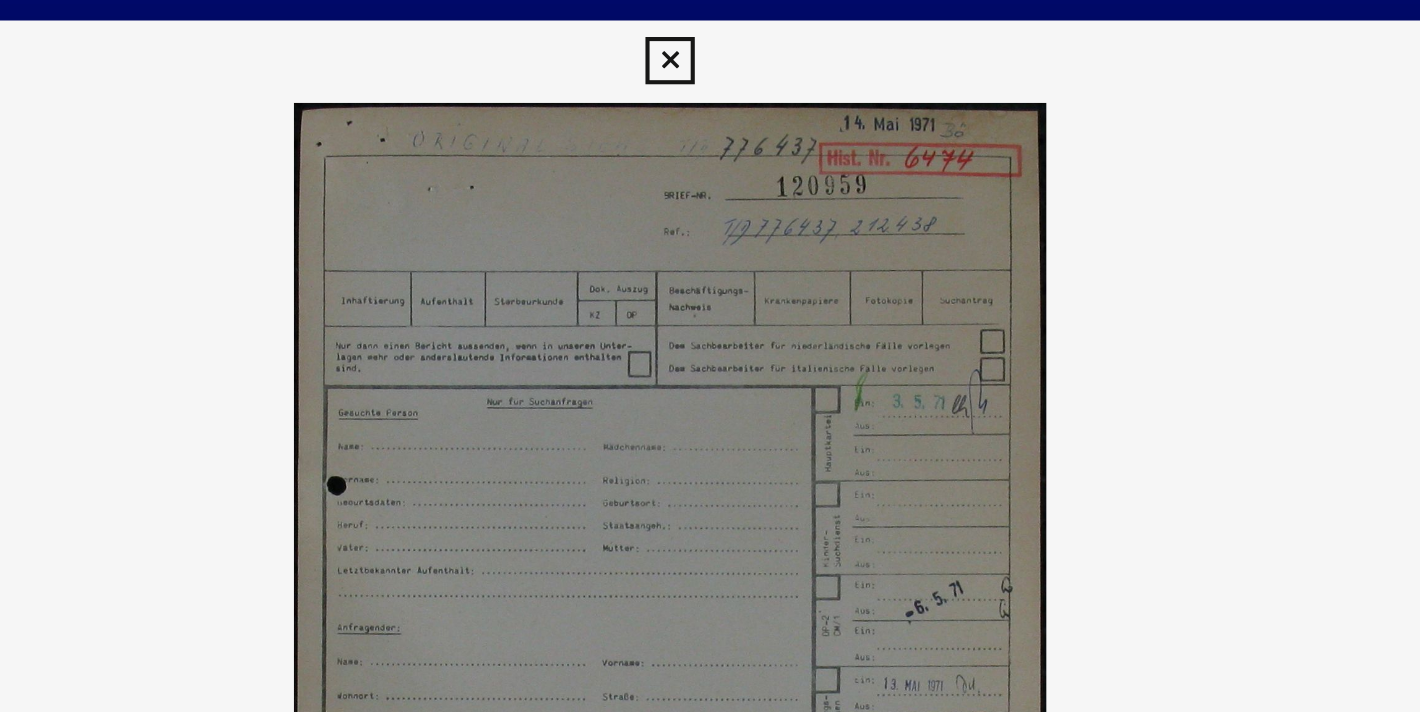 click at bounding box center (709, 30) 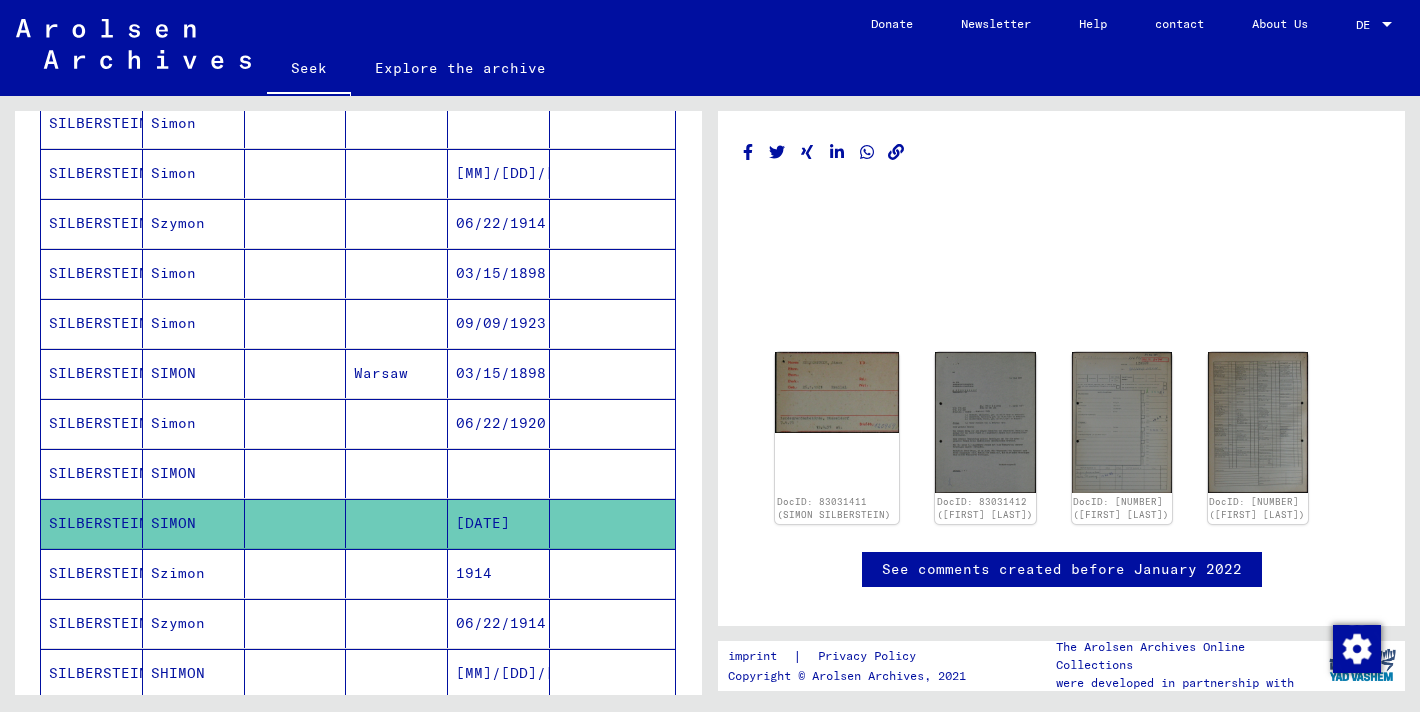 scroll, scrollTop: 845, scrollLeft: 0, axis: vertical 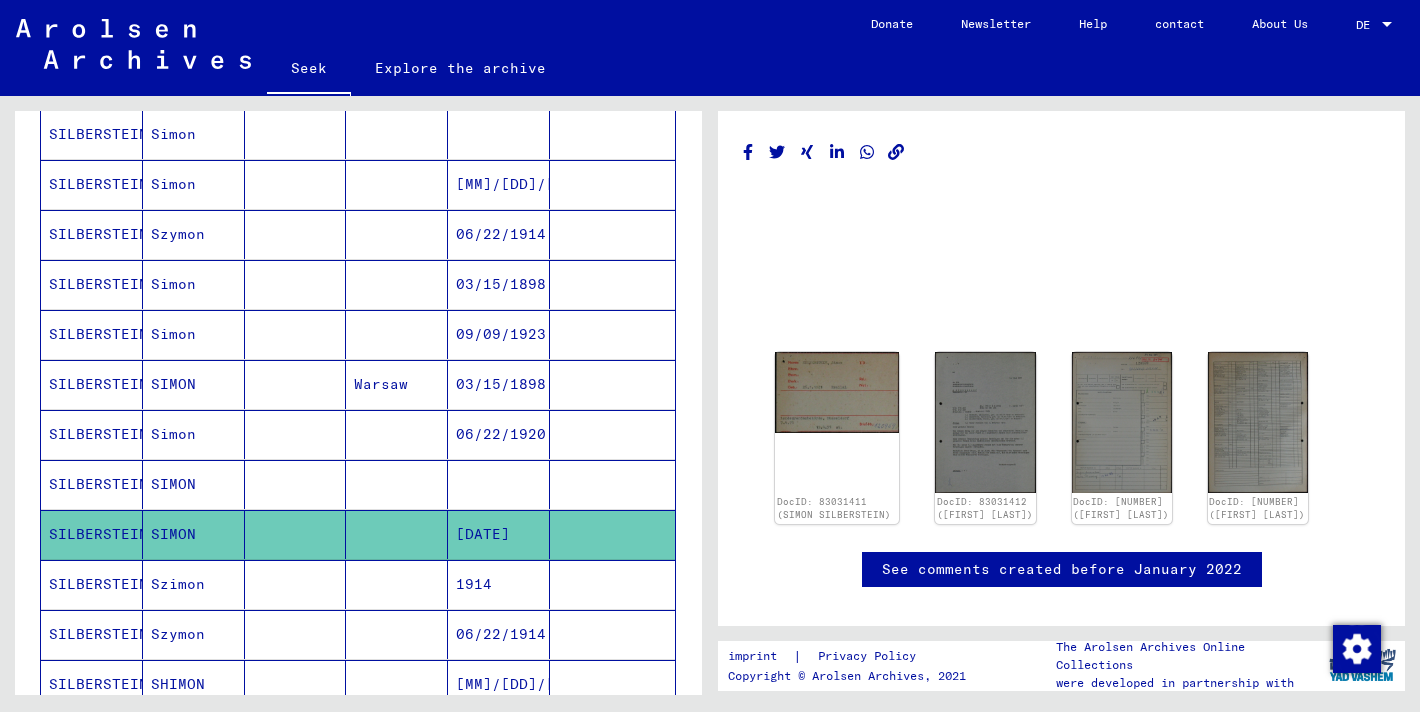 click on "06/22/1914" at bounding box center (499, 284) 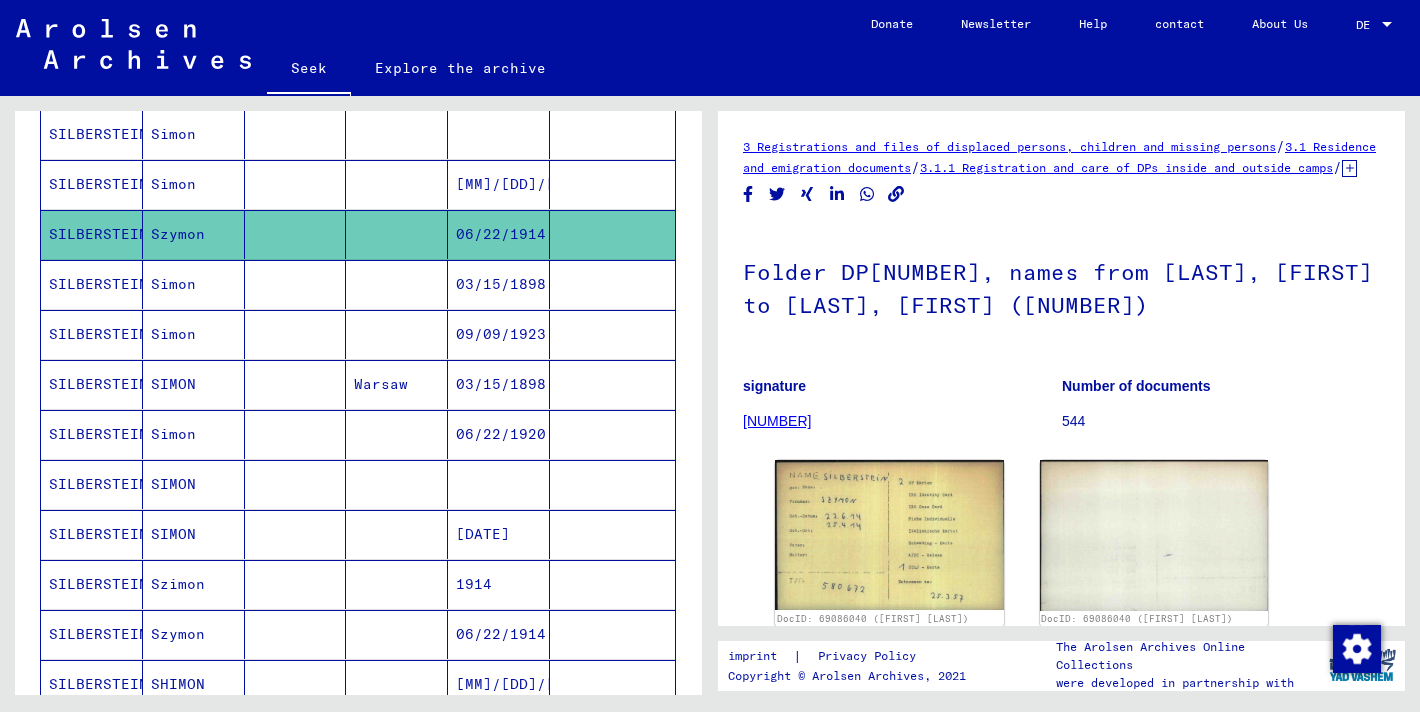 scroll, scrollTop: 0, scrollLeft: 0, axis: both 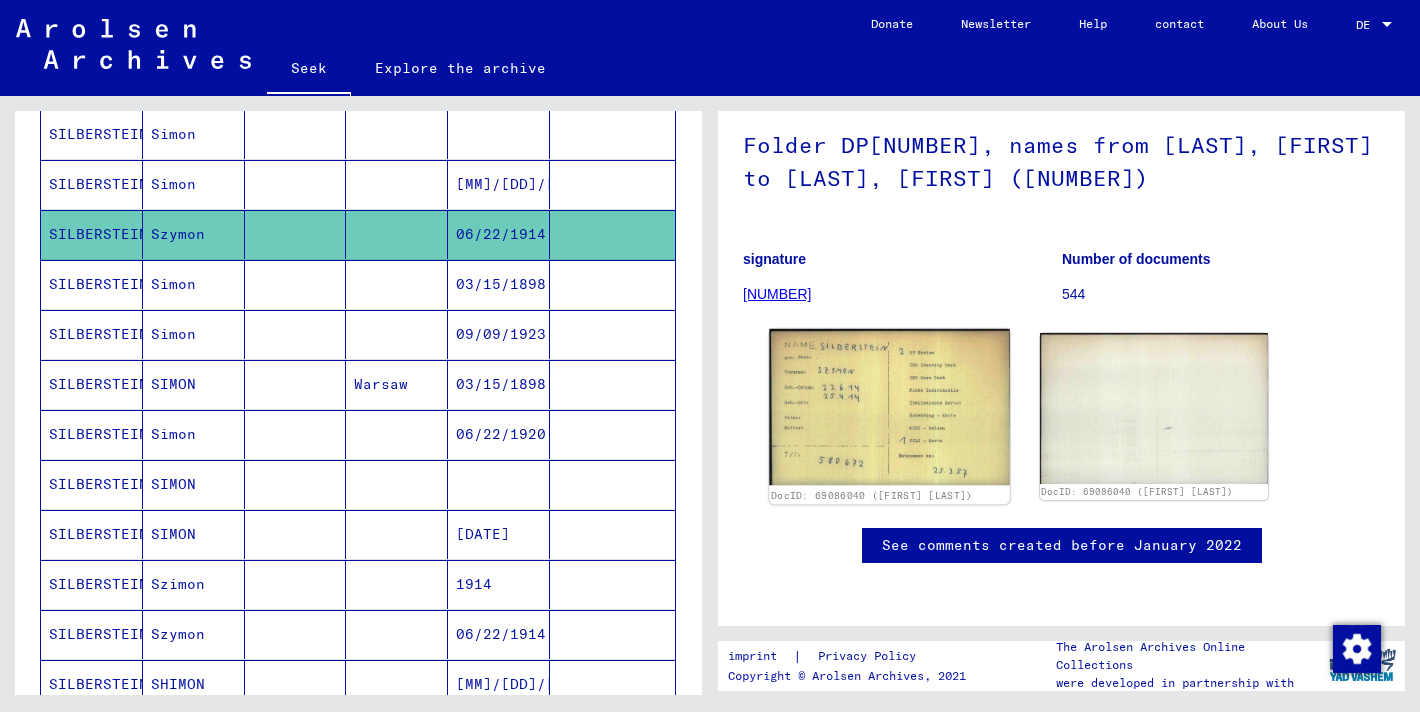 click 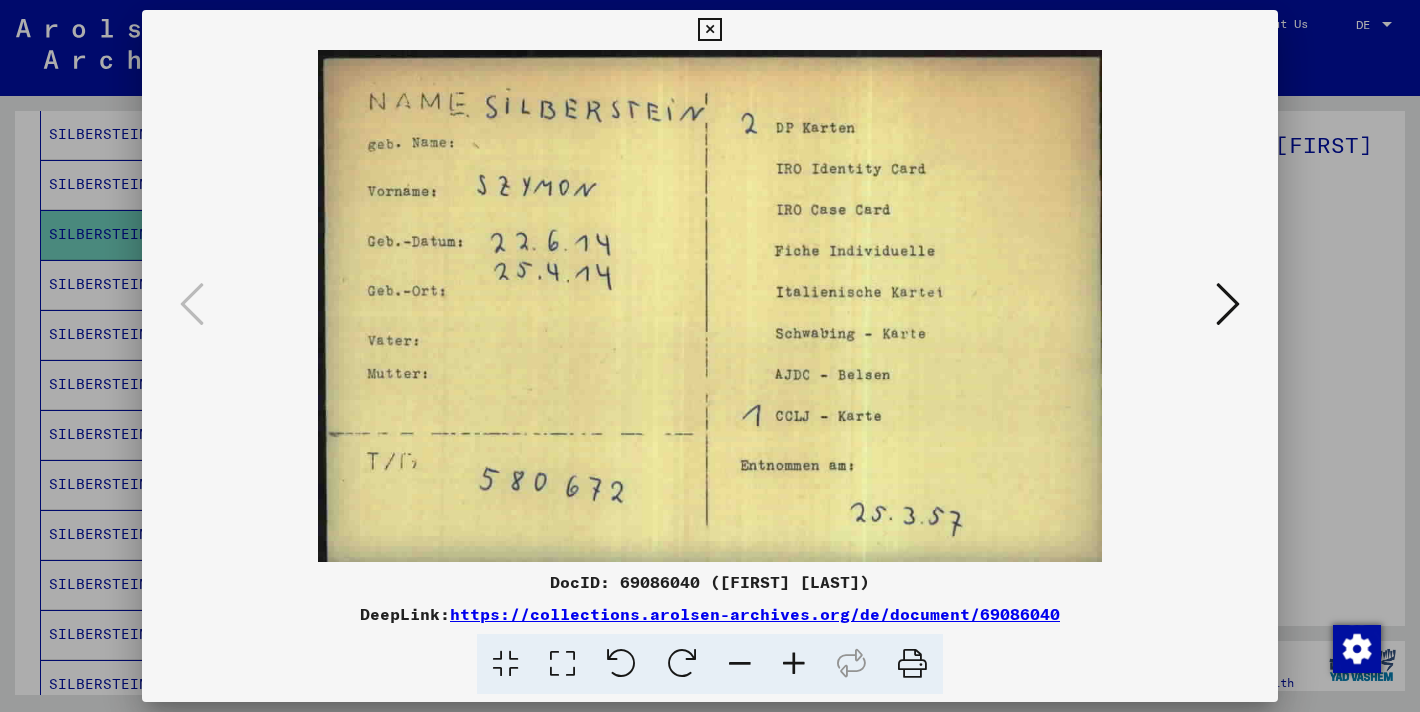 click at bounding box center [1228, 304] 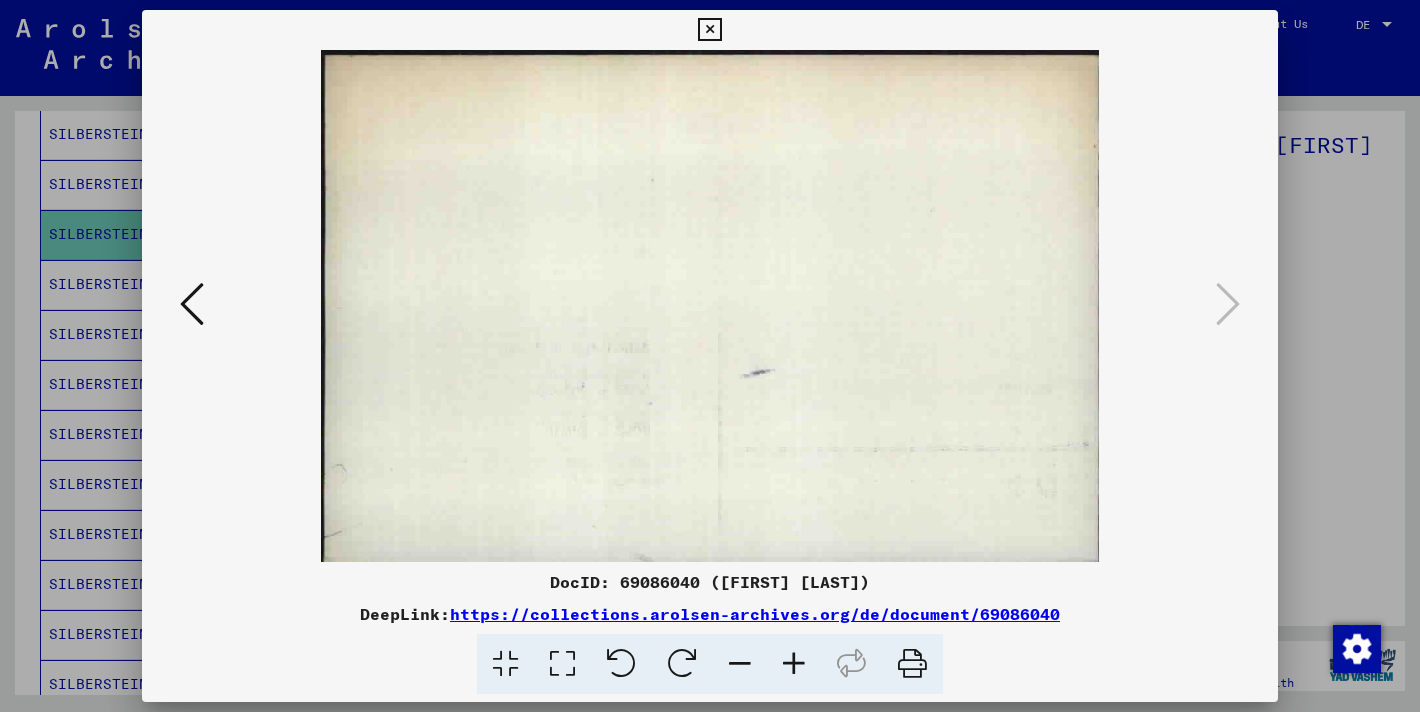 click at bounding box center [710, 356] 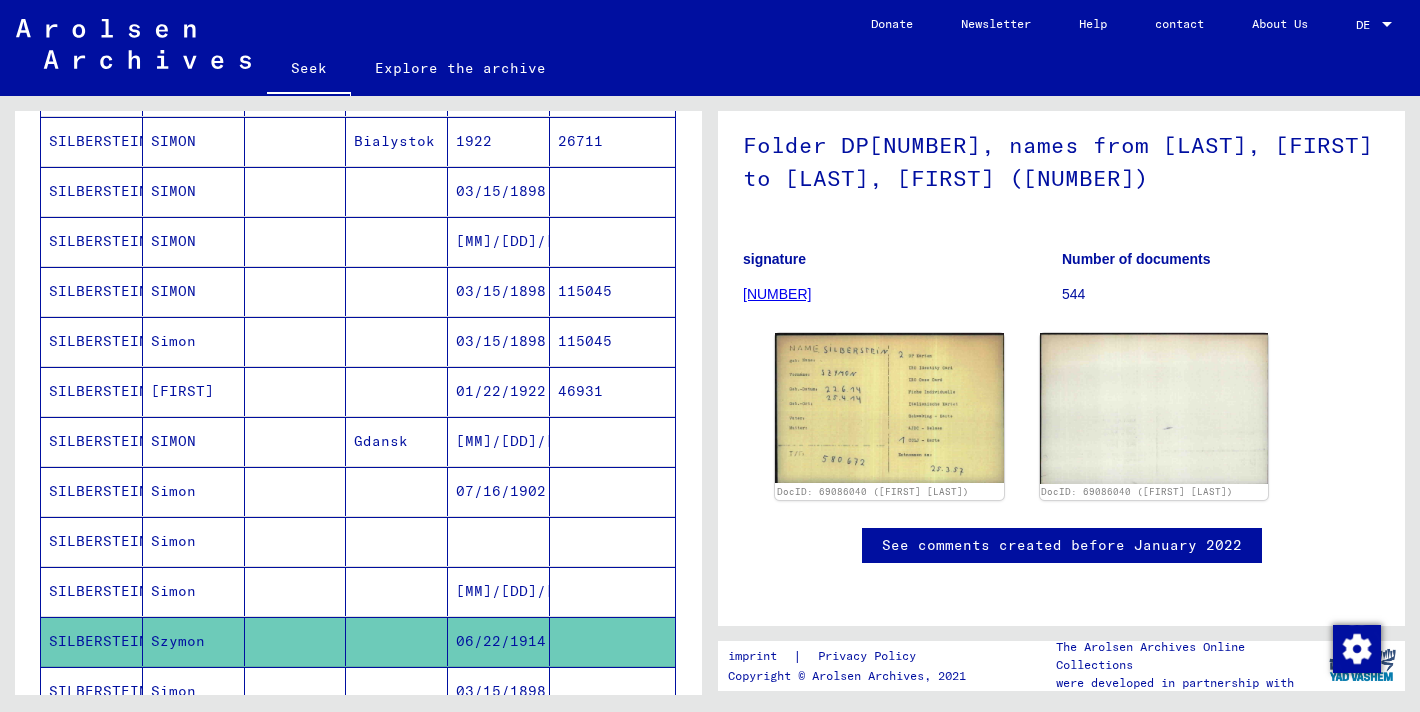 scroll, scrollTop: 427, scrollLeft: 0, axis: vertical 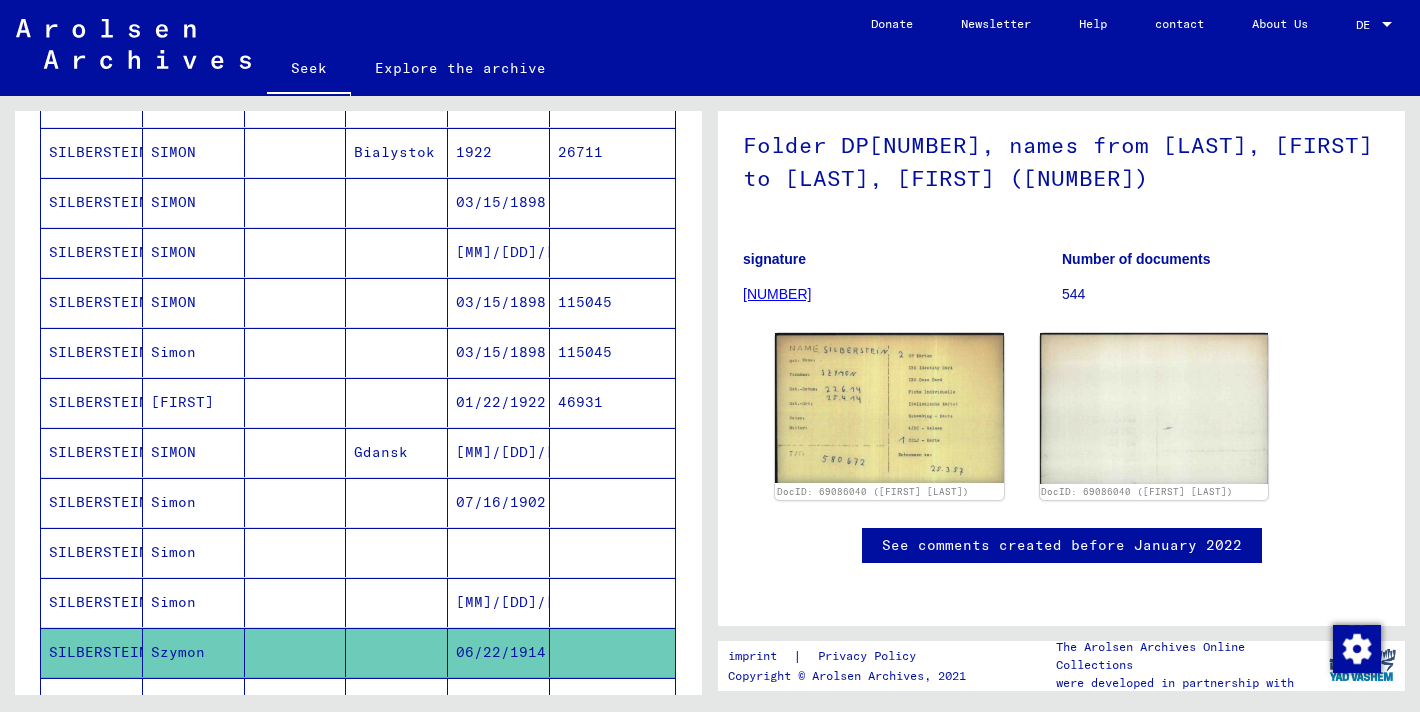 click on "01/22/1922" at bounding box center (528, 452) 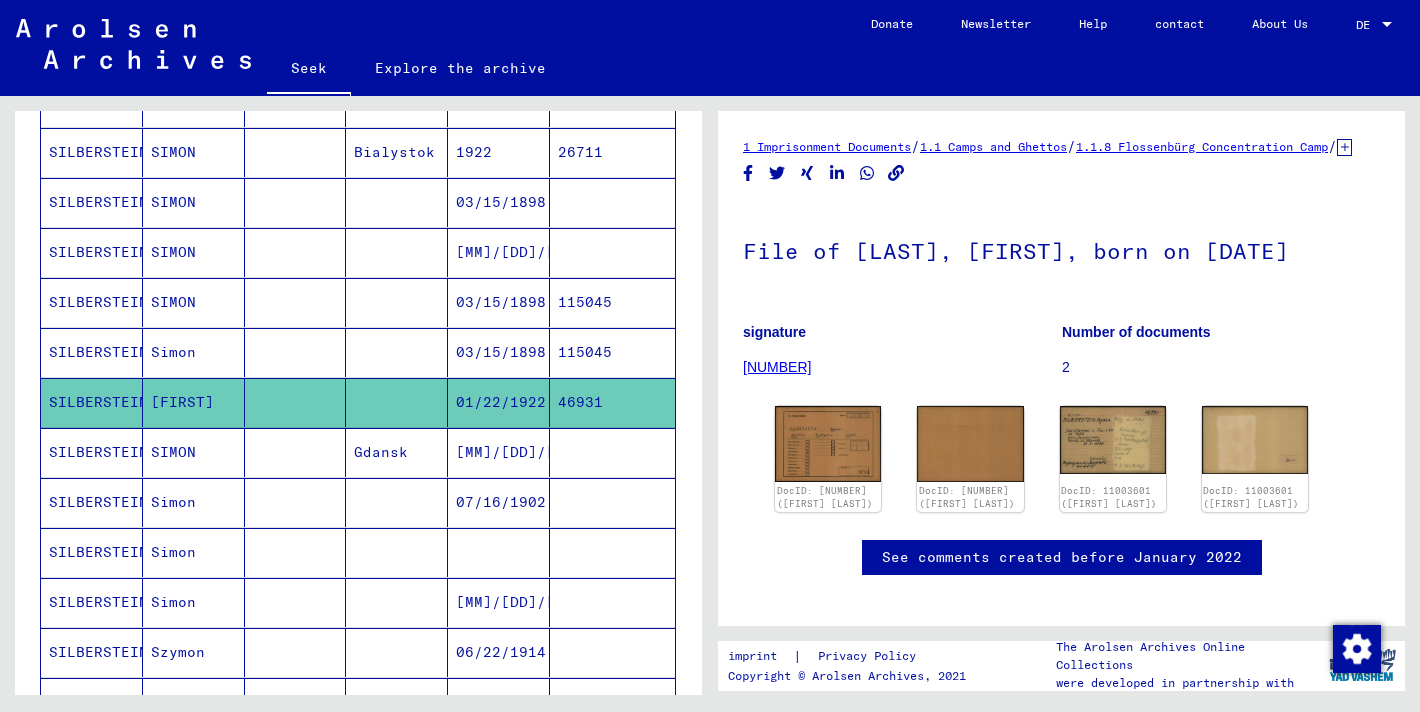 scroll, scrollTop: 0, scrollLeft: 0, axis: both 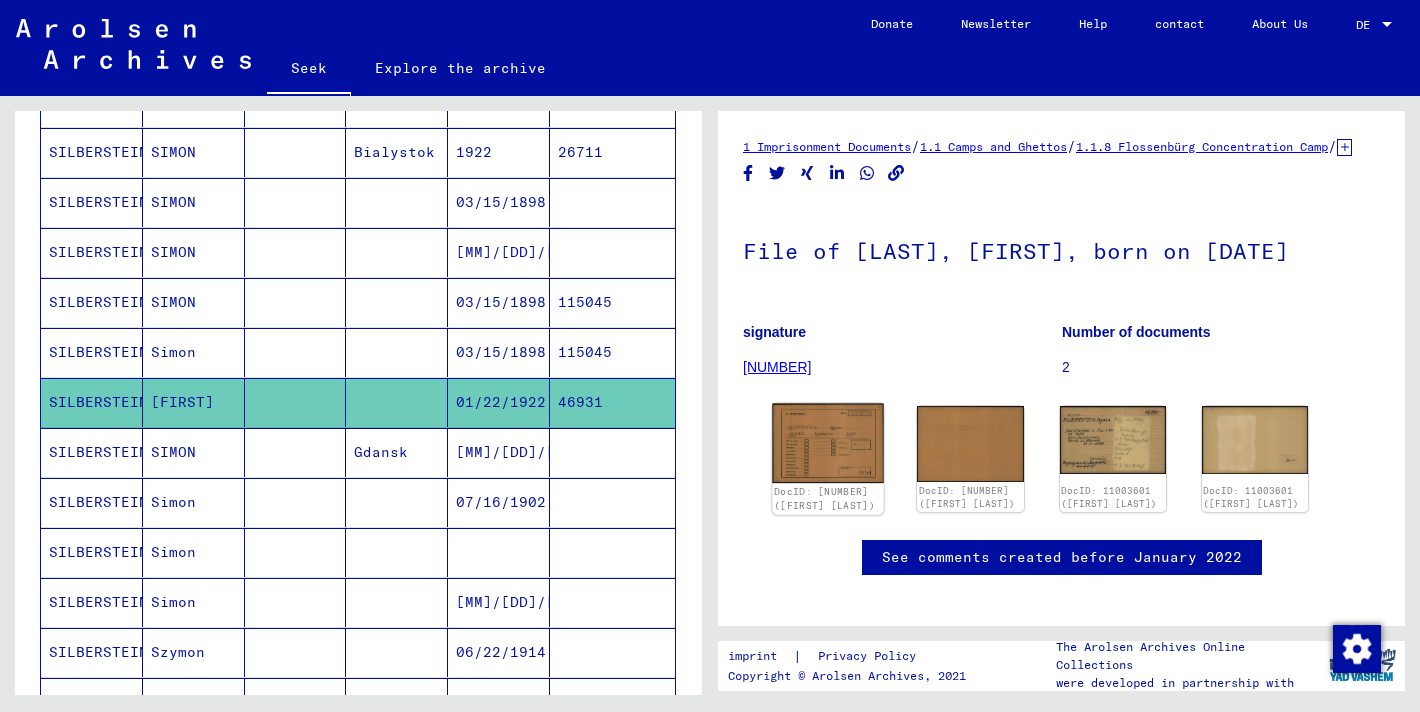 click 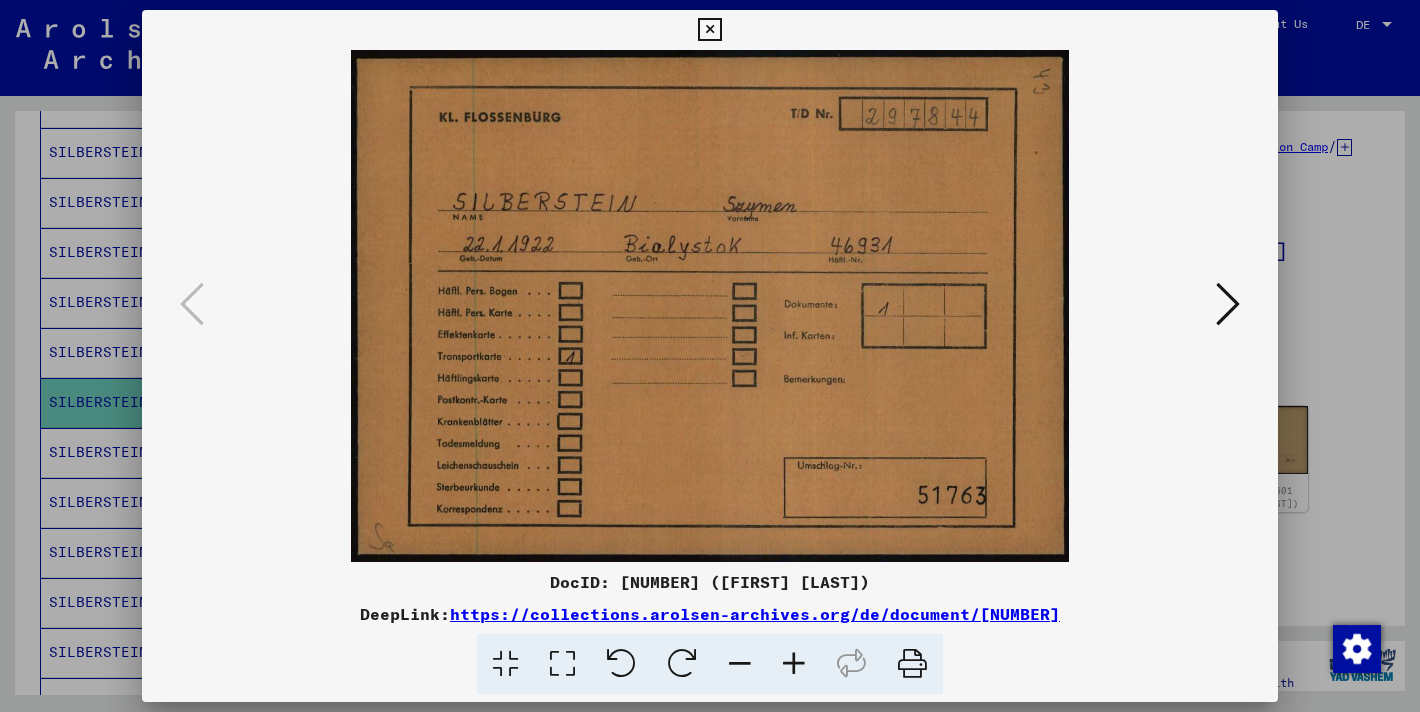 click at bounding box center (1228, 304) 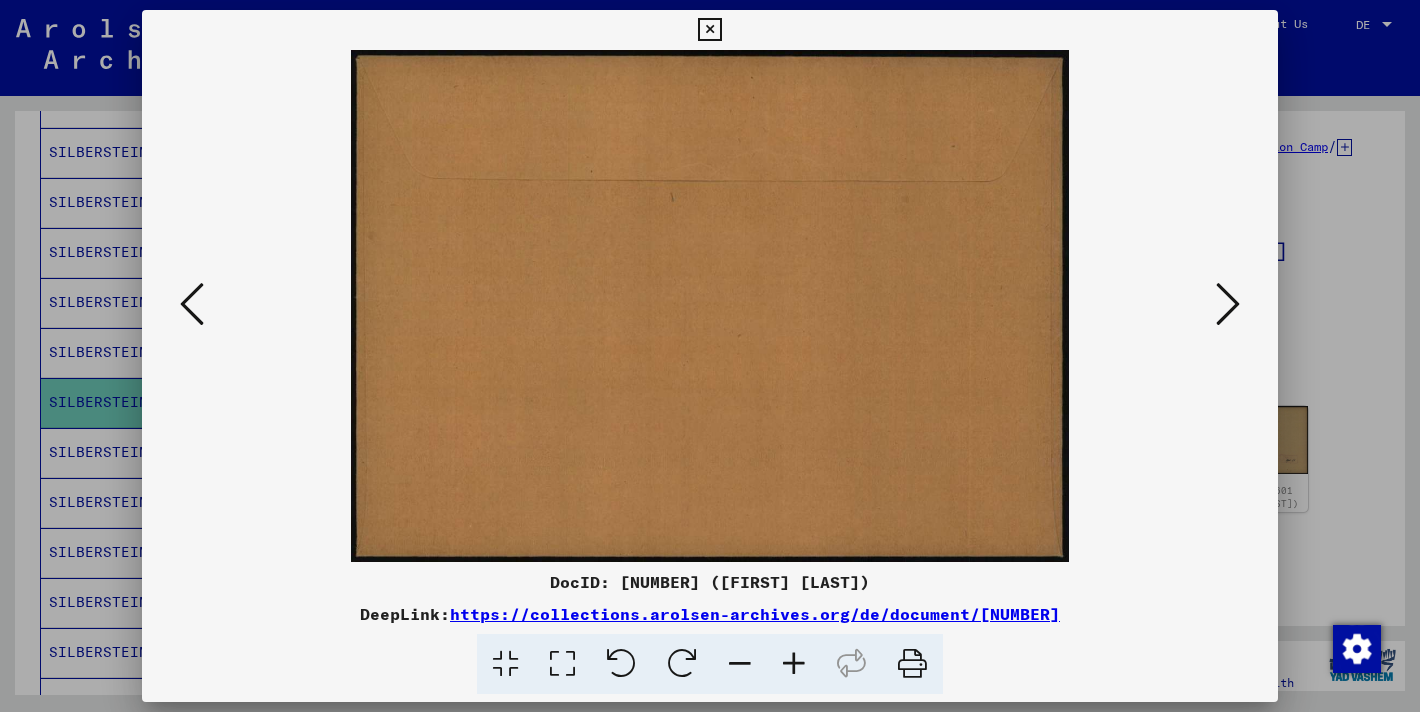 click at bounding box center [1228, 304] 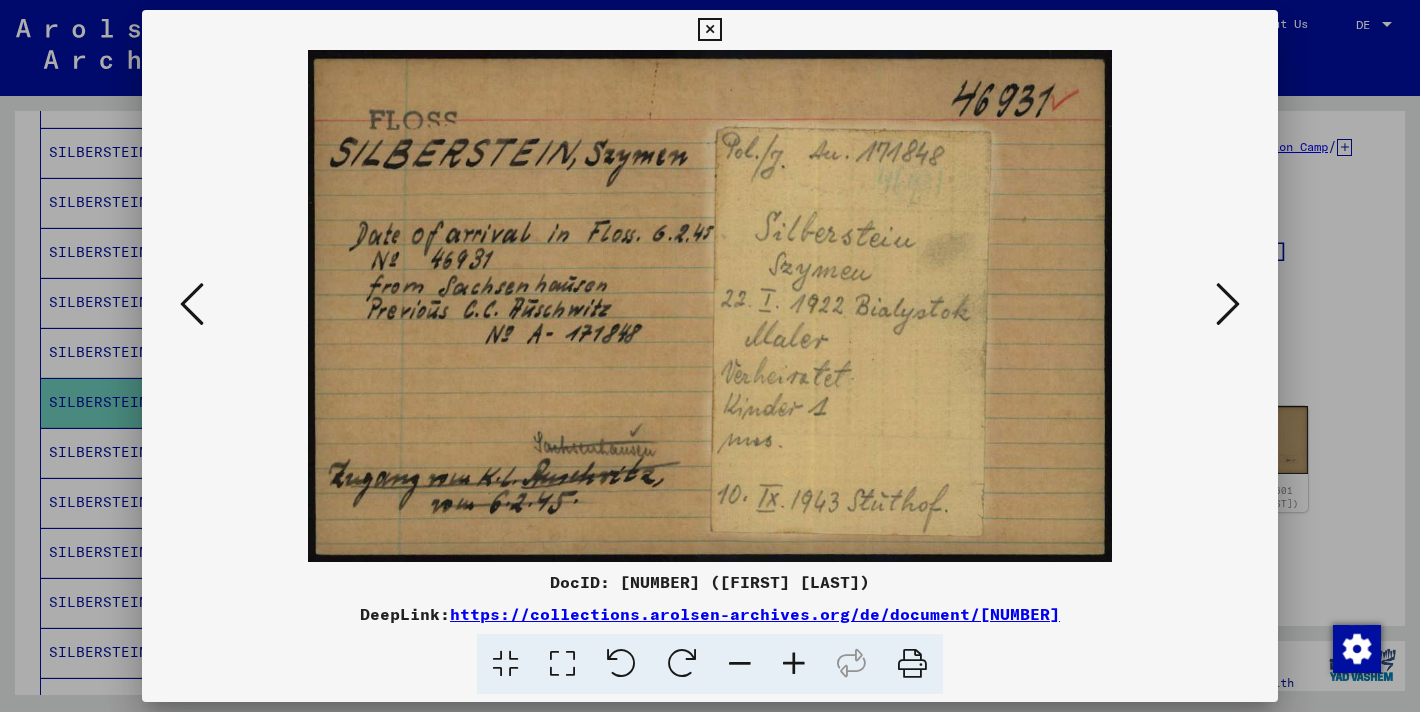 click at bounding box center [1228, 304] 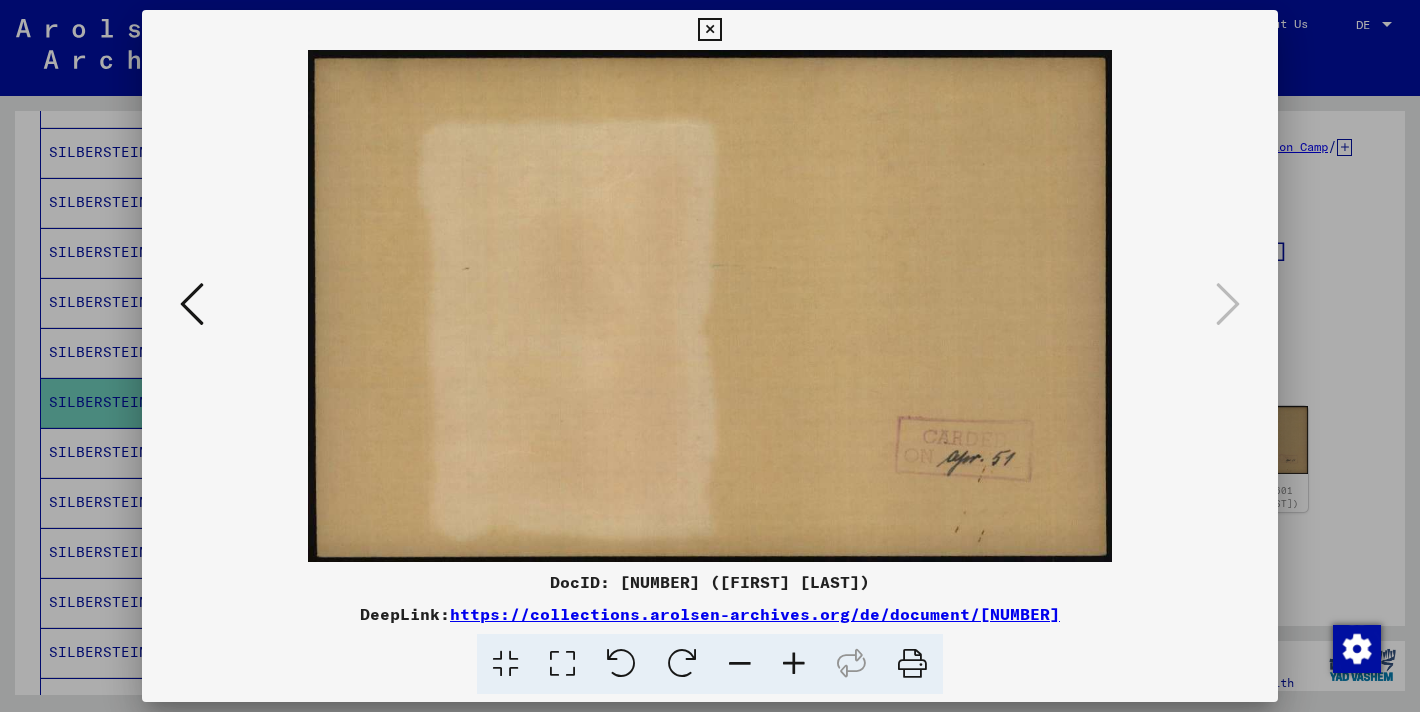 click at bounding box center (710, 356) 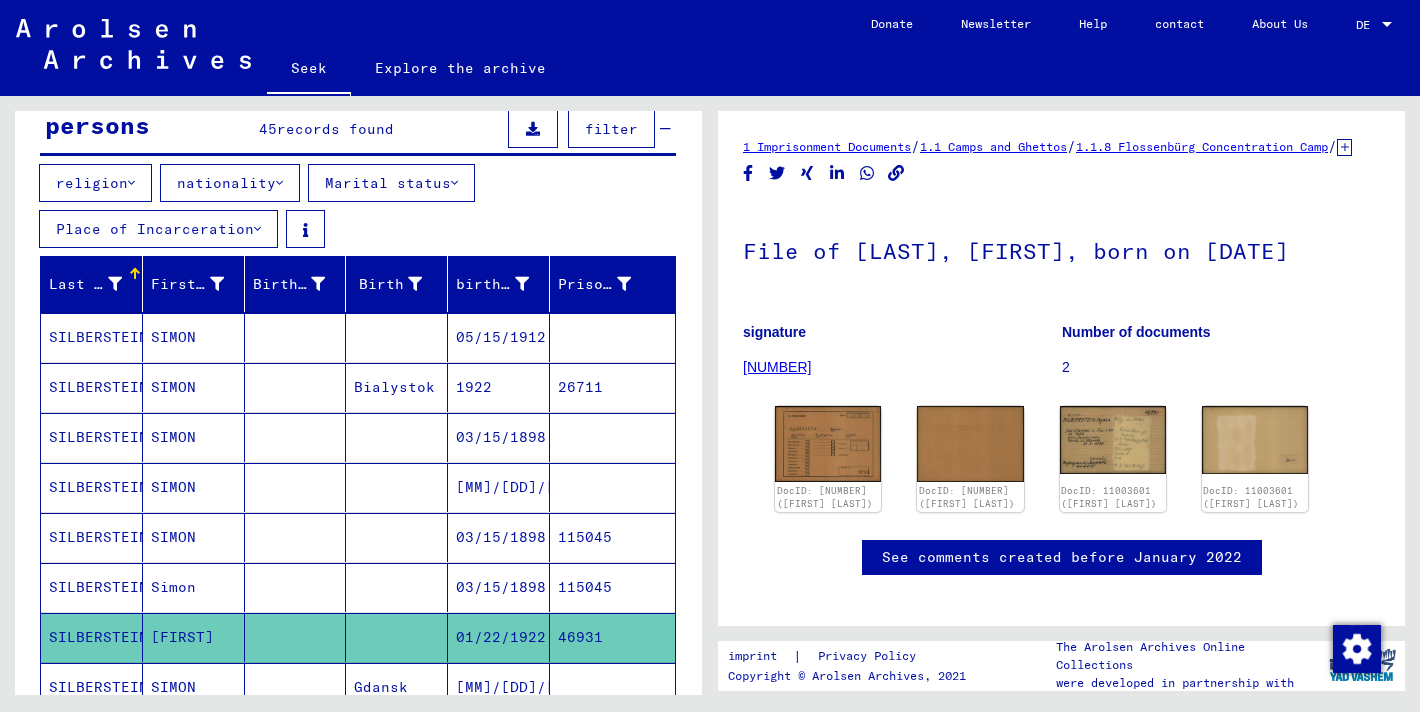 scroll, scrollTop: 0, scrollLeft: 0, axis: both 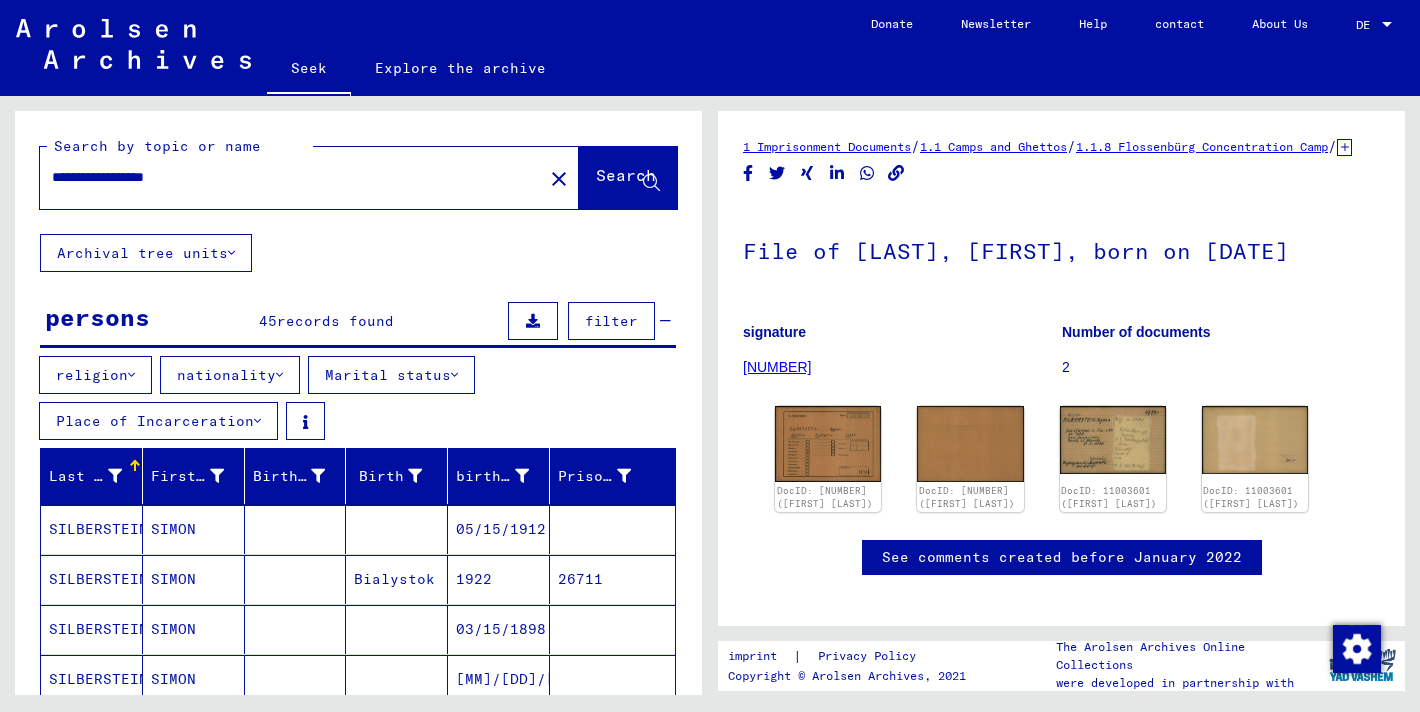 drag, startPoint x: 104, startPoint y: 176, endPoint x: 30, endPoint y: 176, distance: 74 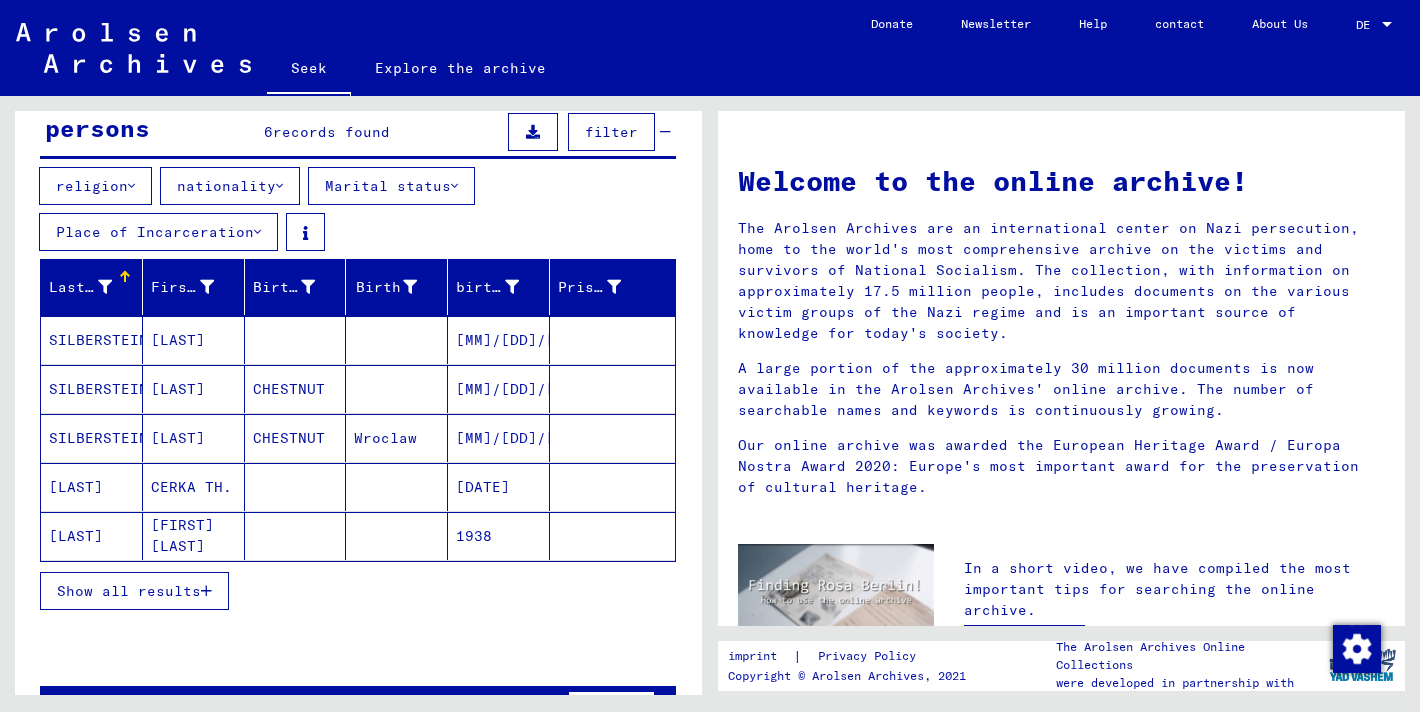 scroll, scrollTop: 192, scrollLeft: 0, axis: vertical 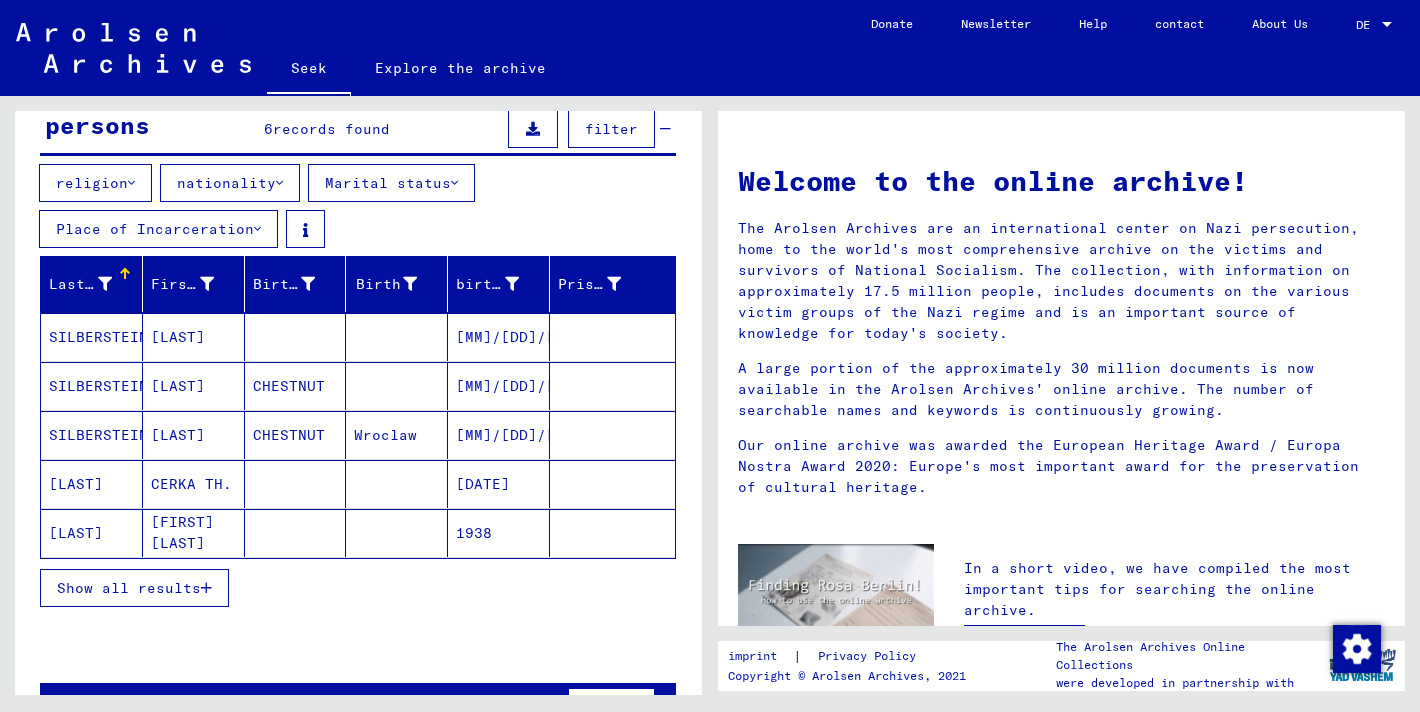 click on "Show all results" at bounding box center [134, 588] 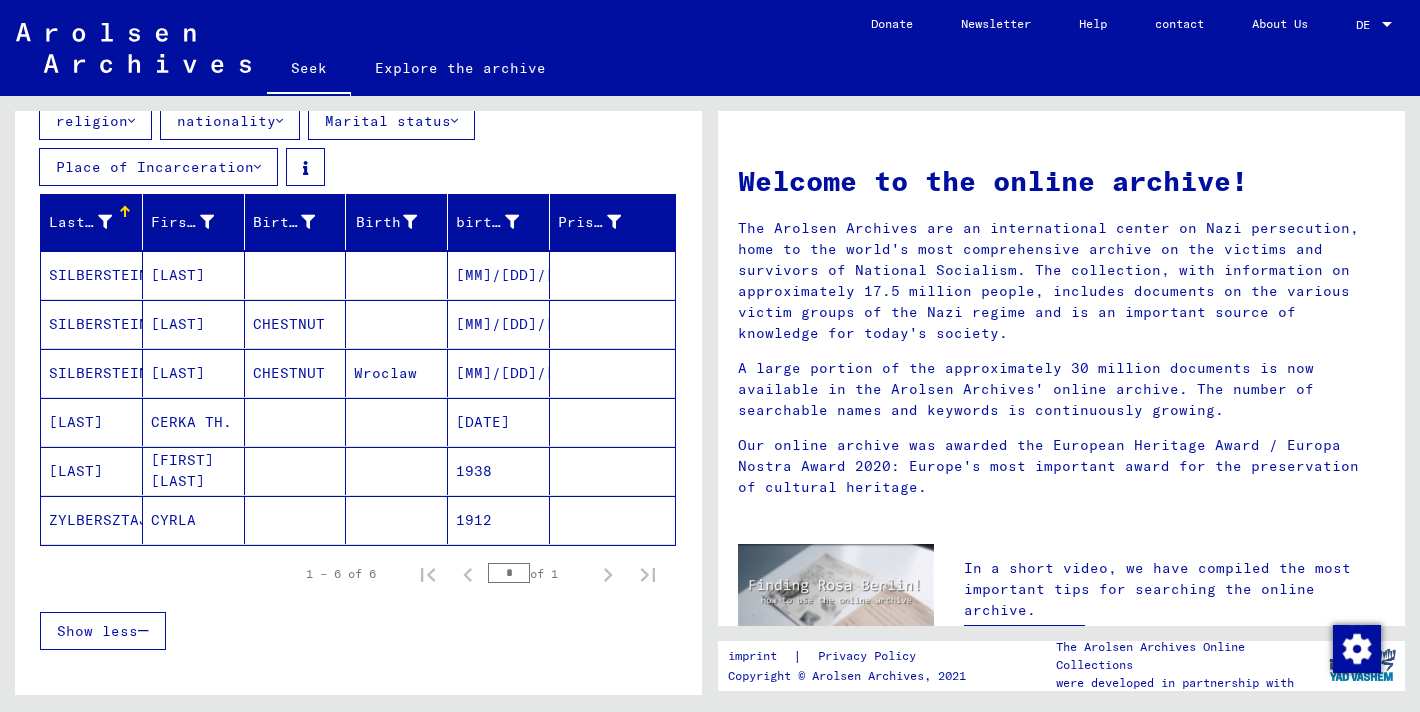 scroll, scrollTop: 256, scrollLeft: 0, axis: vertical 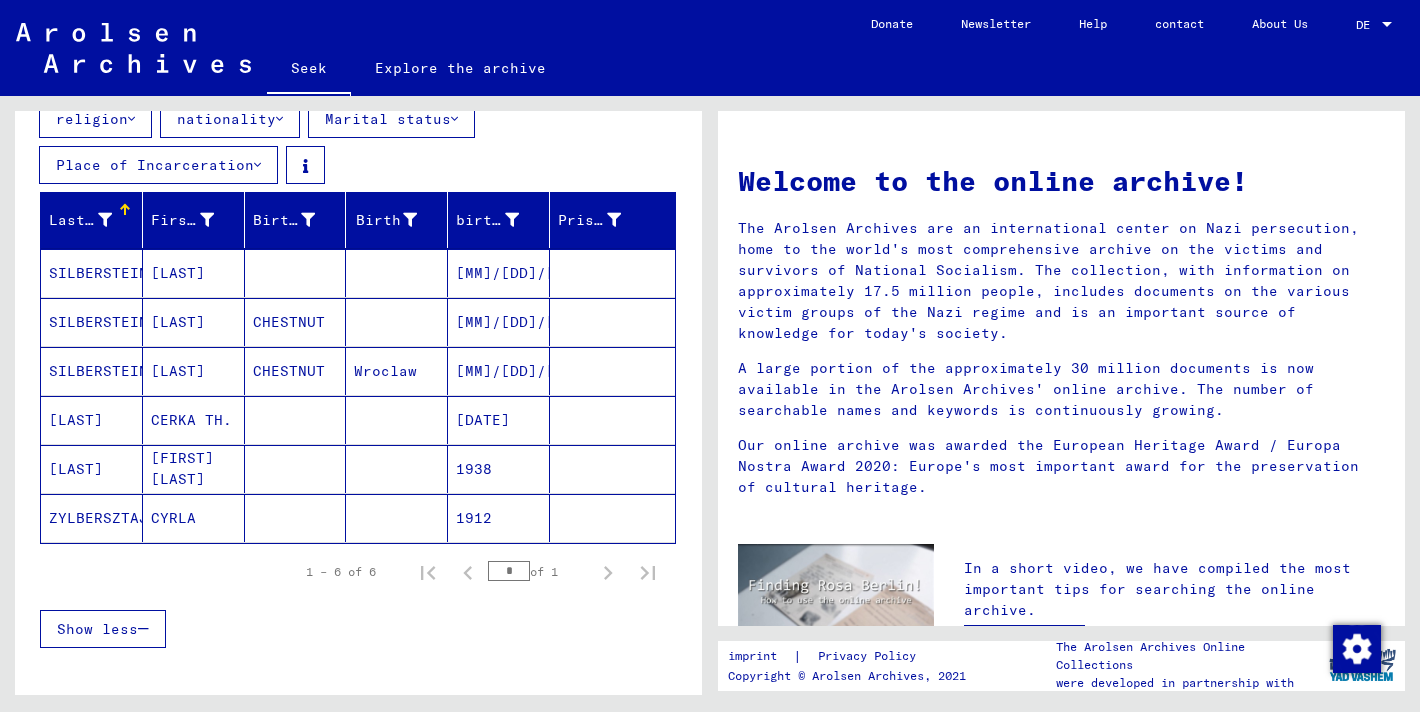 click at bounding box center [296, 518] 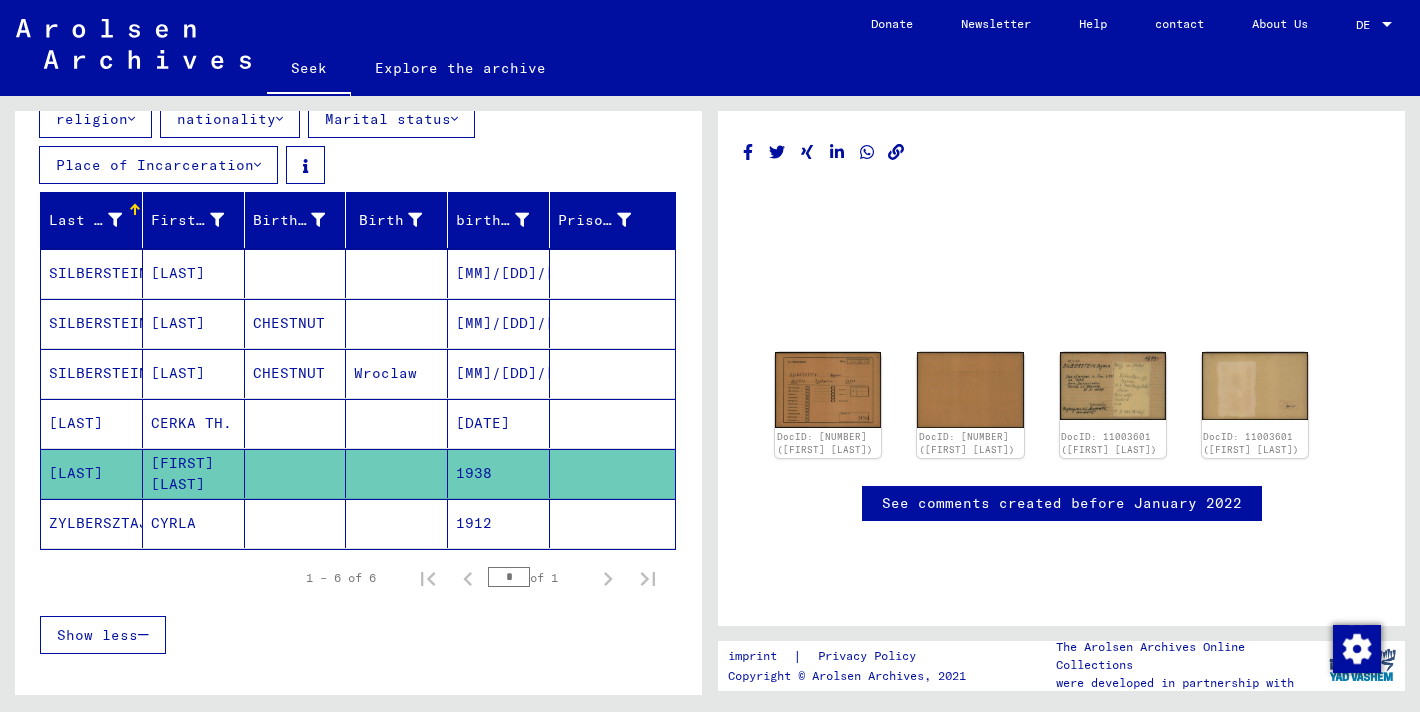 scroll, scrollTop: 0, scrollLeft: 0, axis: both 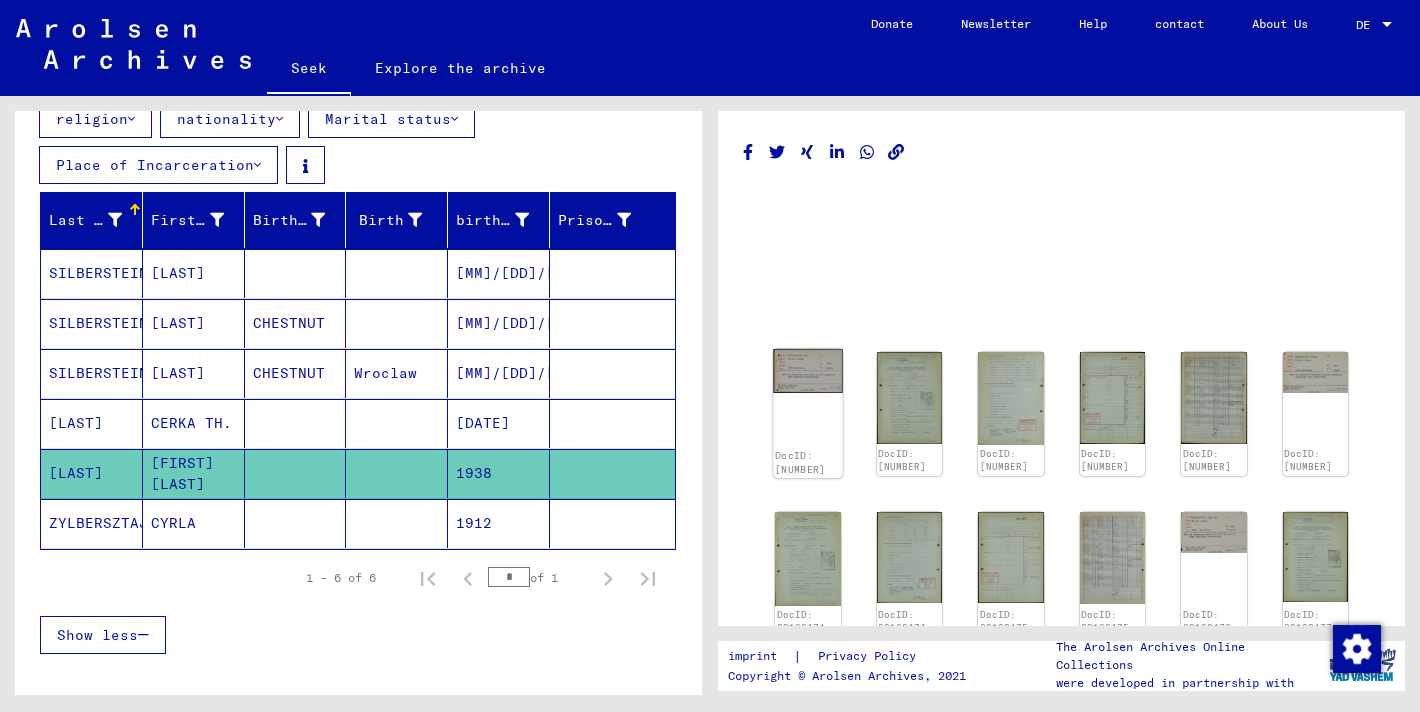 click 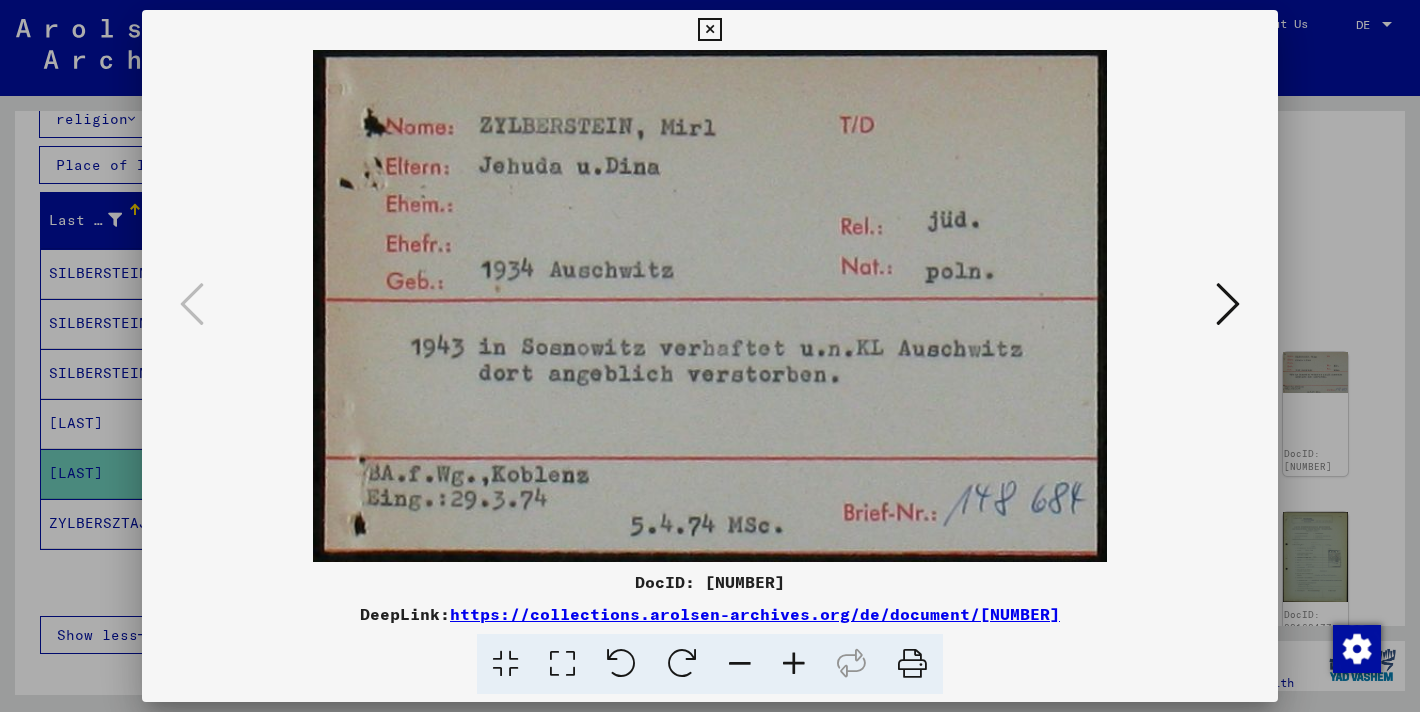 click at bounding box center [1228, 304] 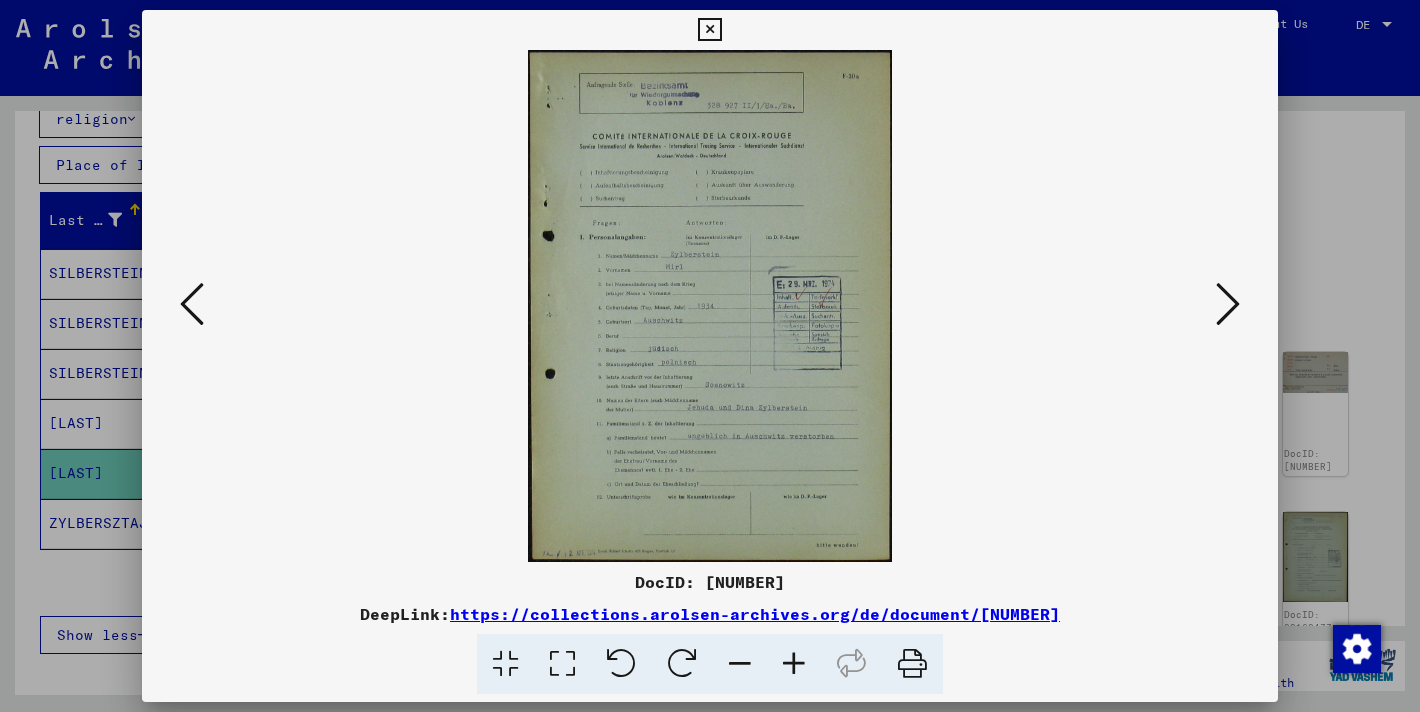 click at bounding box center (1228, 304) 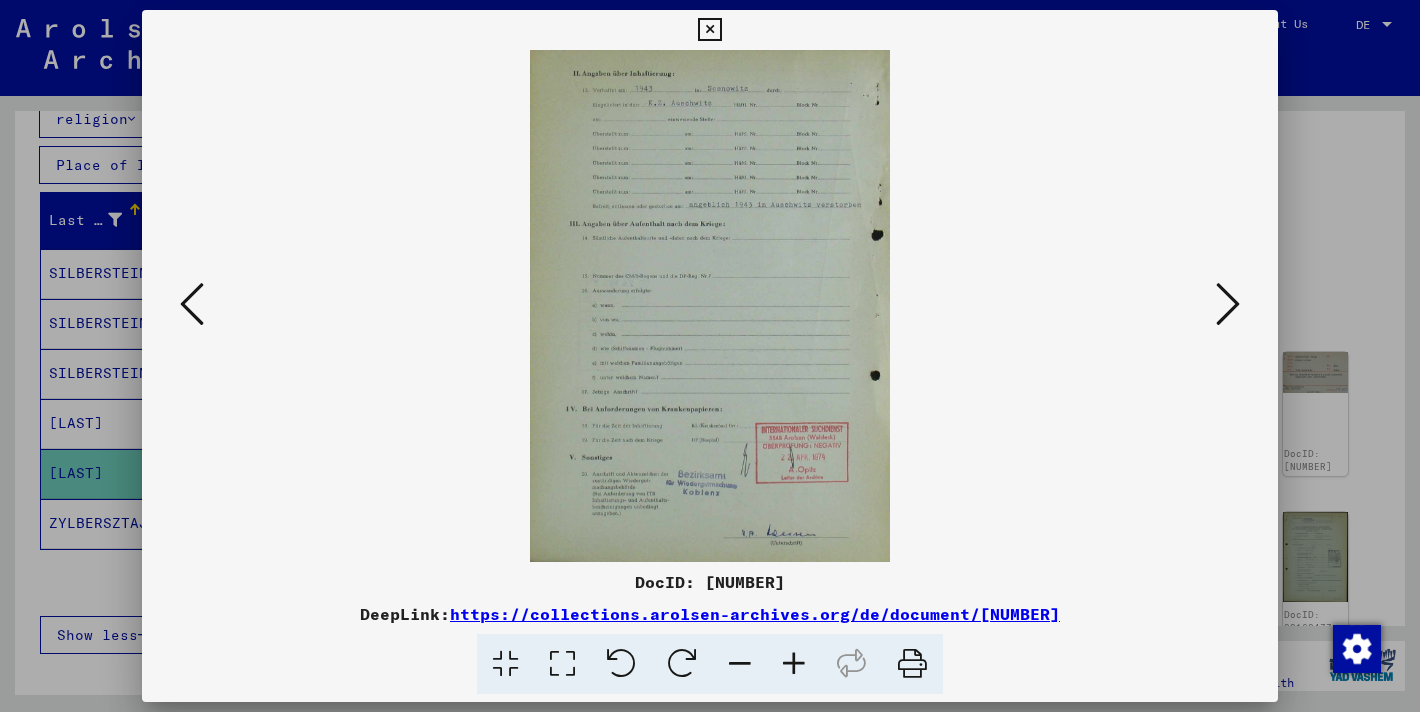 click at bounding box center (1228, 304) 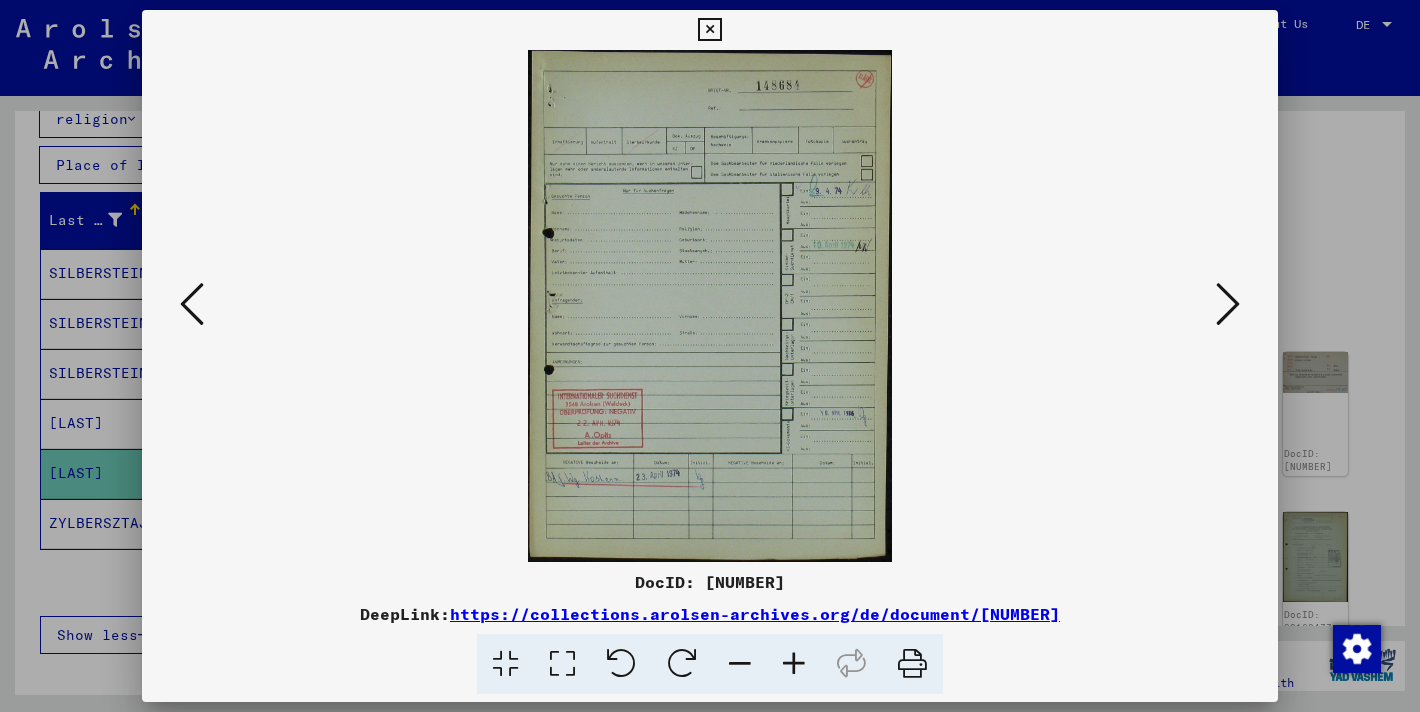 click at bounding box center [1228, 304] 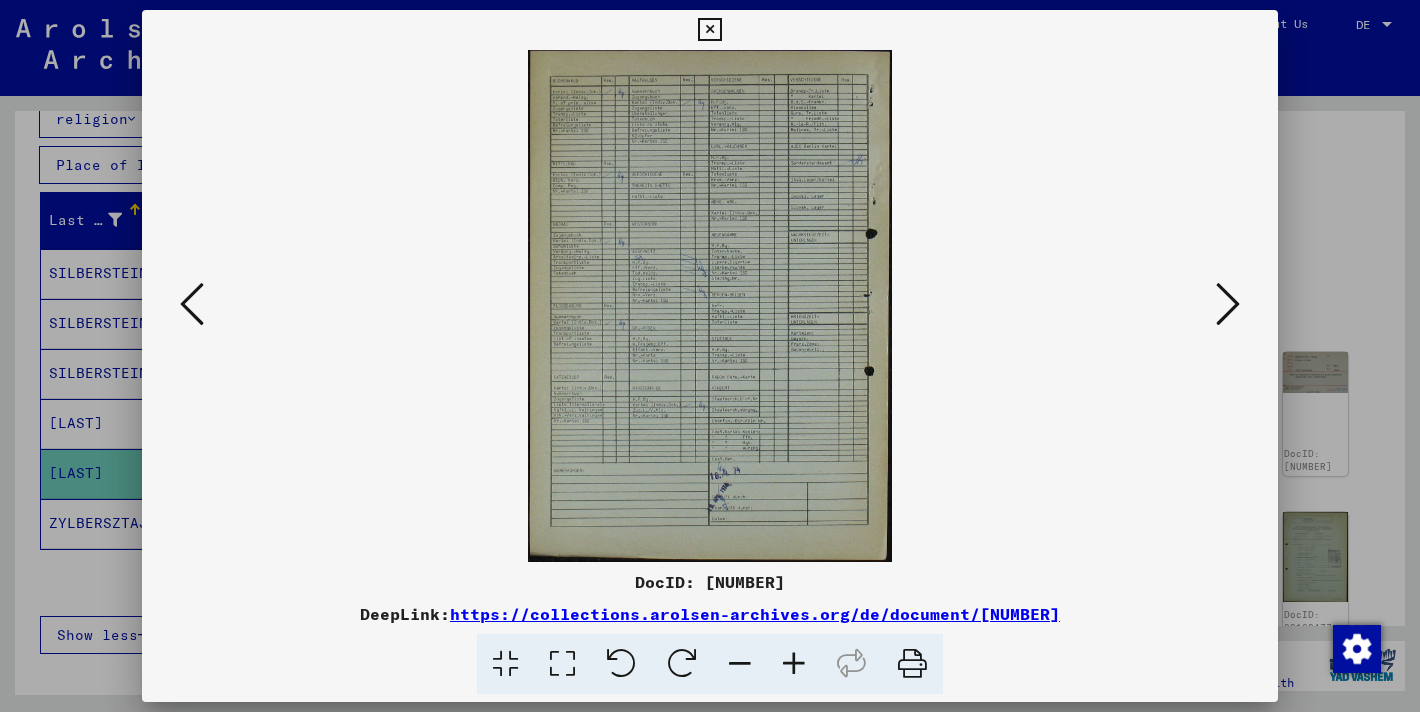 click at bounding box center (1228, 304) 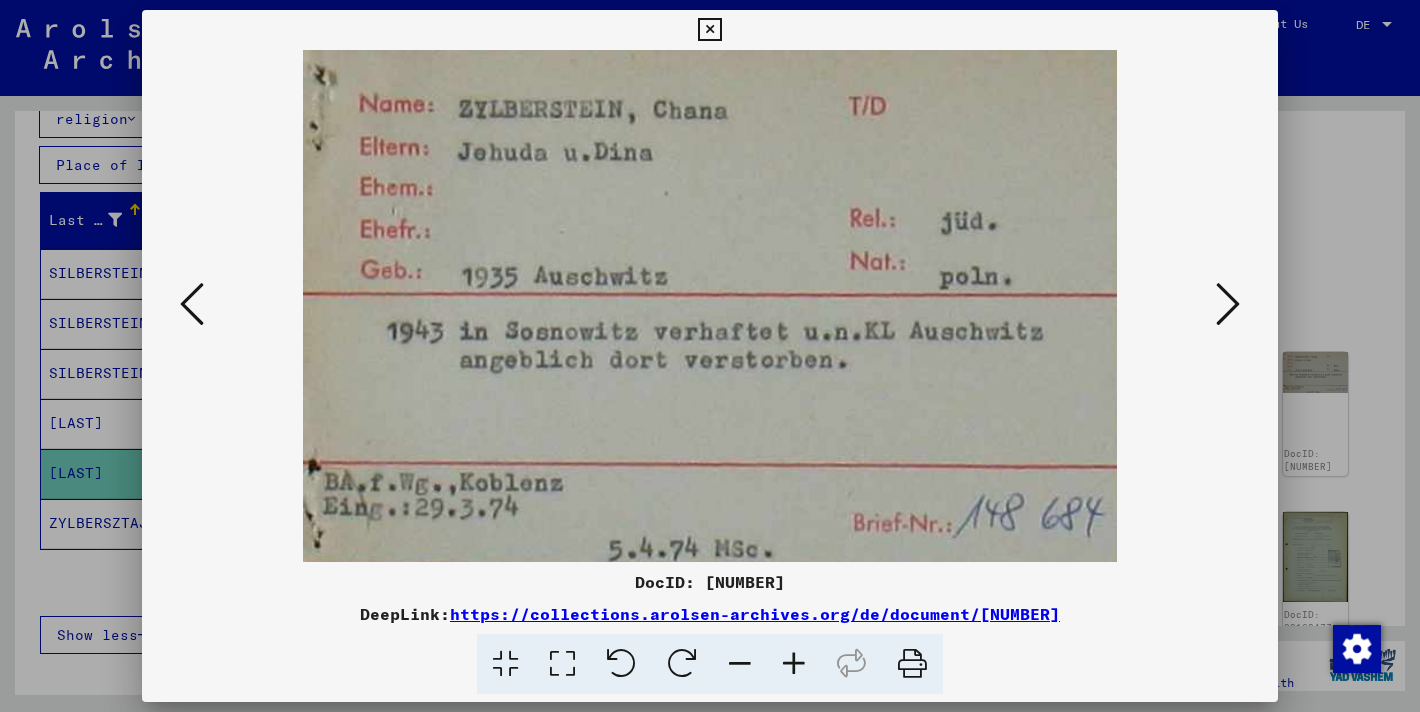 click at bounding box center (1228, 304) 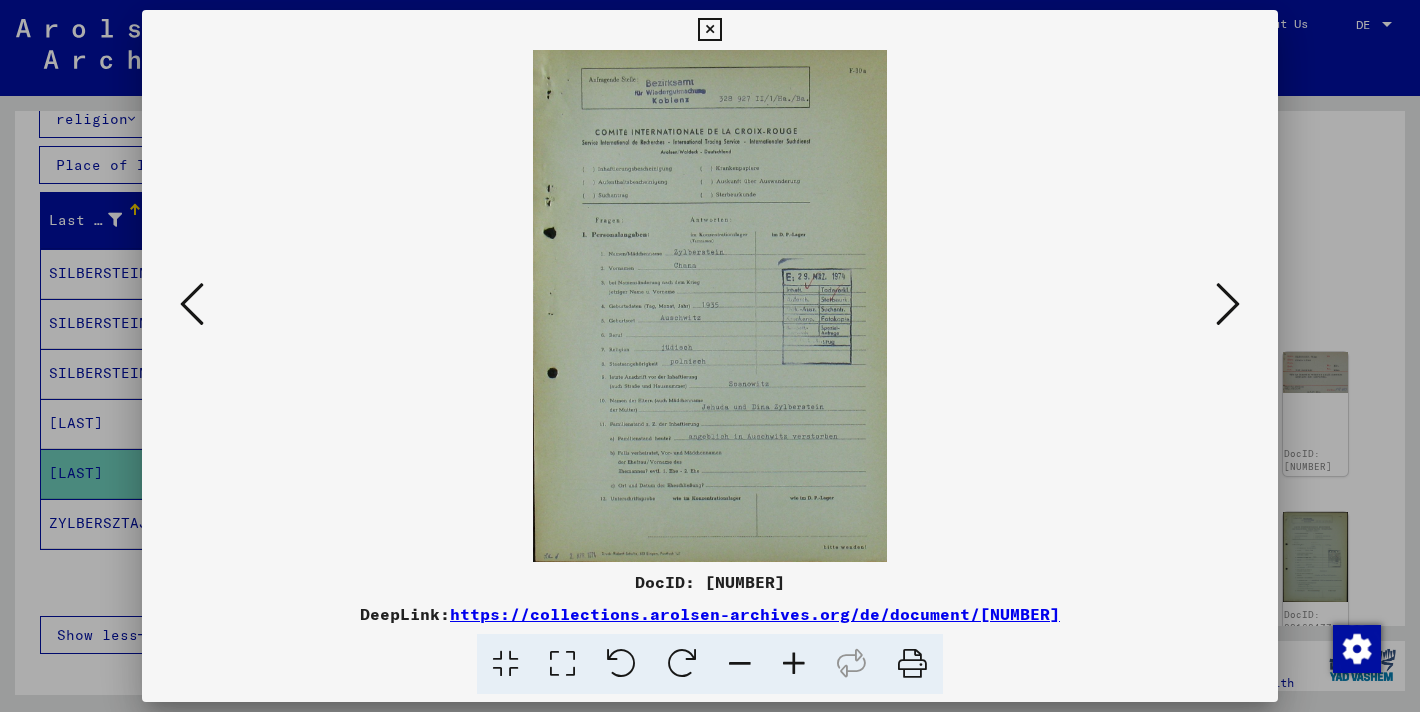 click at bounding box center (1228, 304) 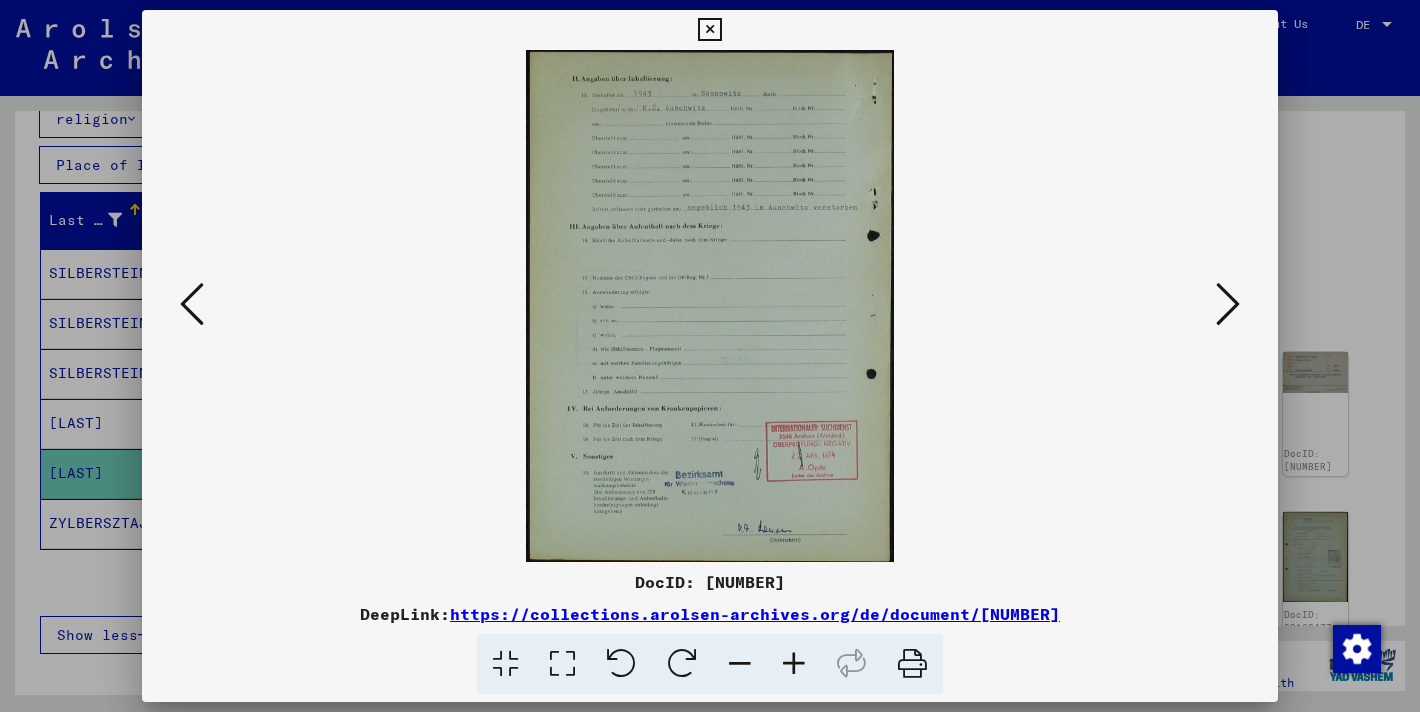 click at bounding box center (1228, 304) 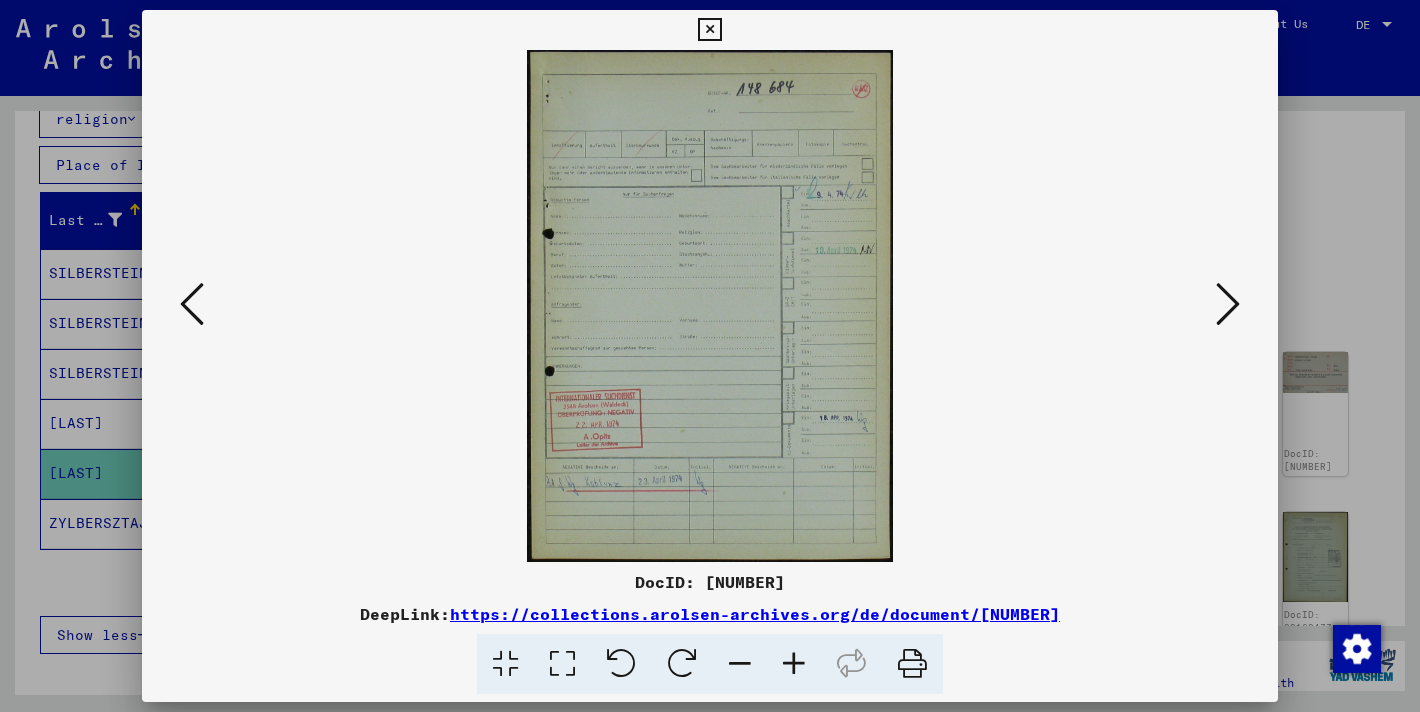 click at bounding box center [1228, 304] 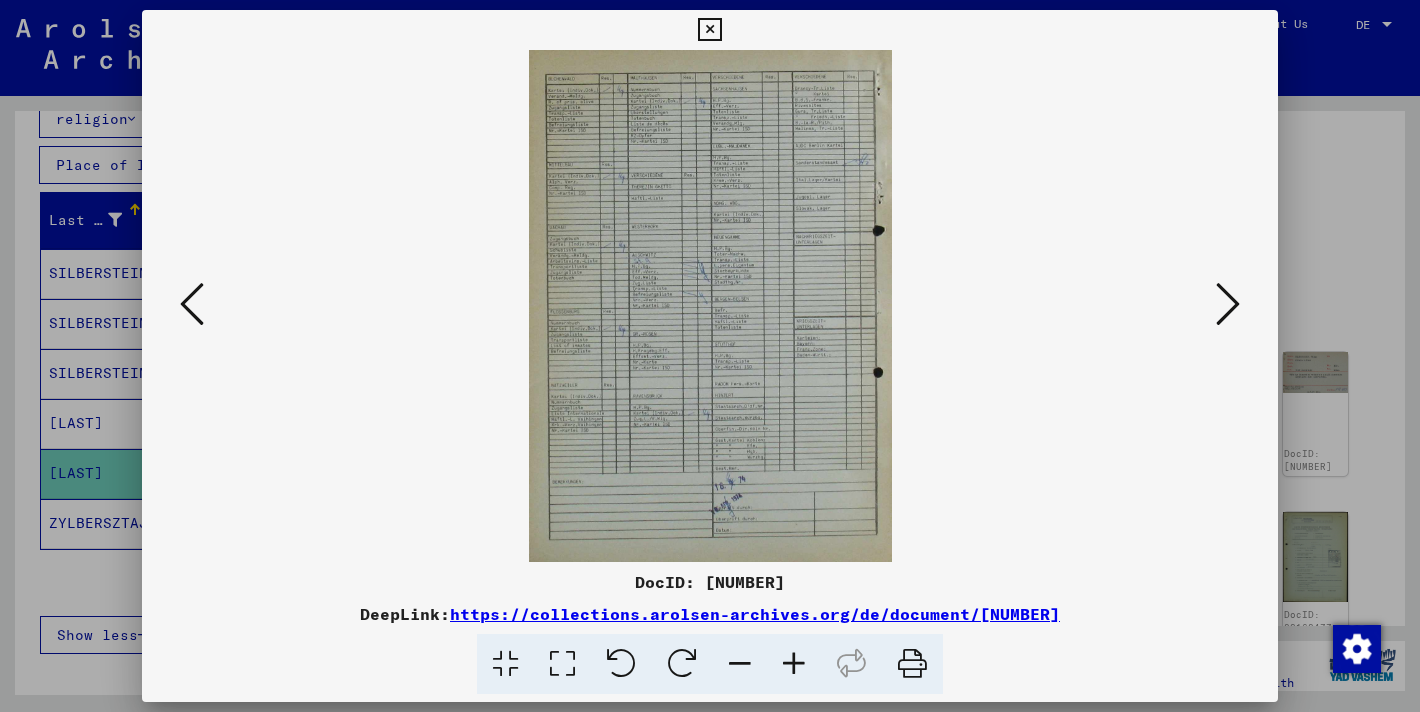 click at bounding box center [1228, 304] 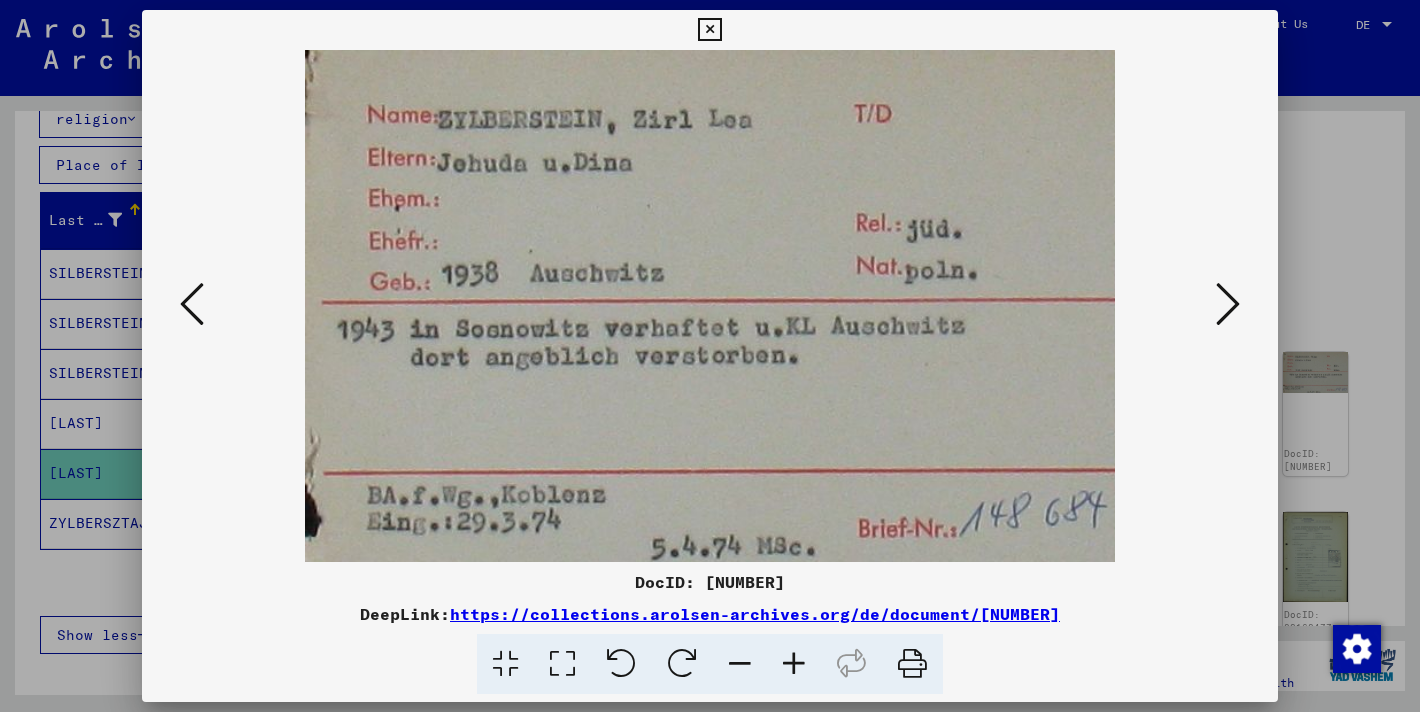 click at bounding box center (1228, 304) 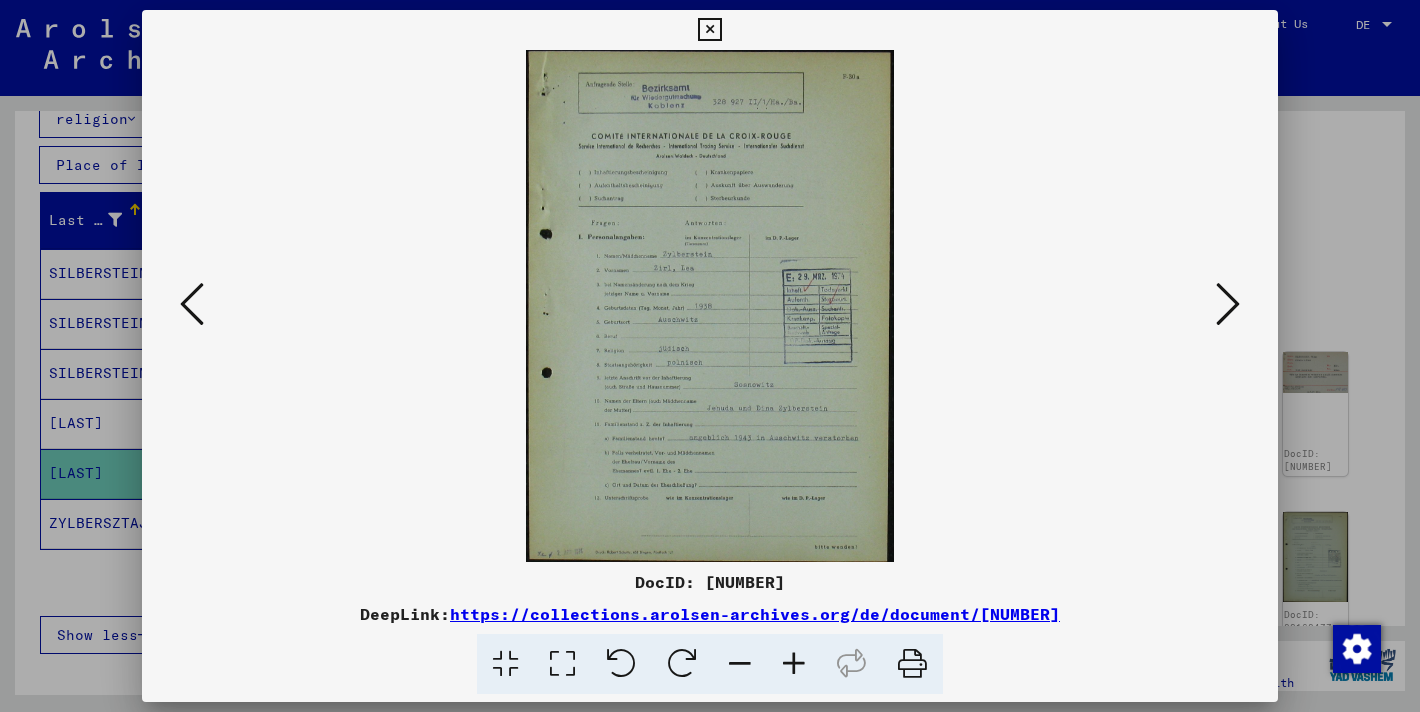 click at bounding box center (1228, 304) 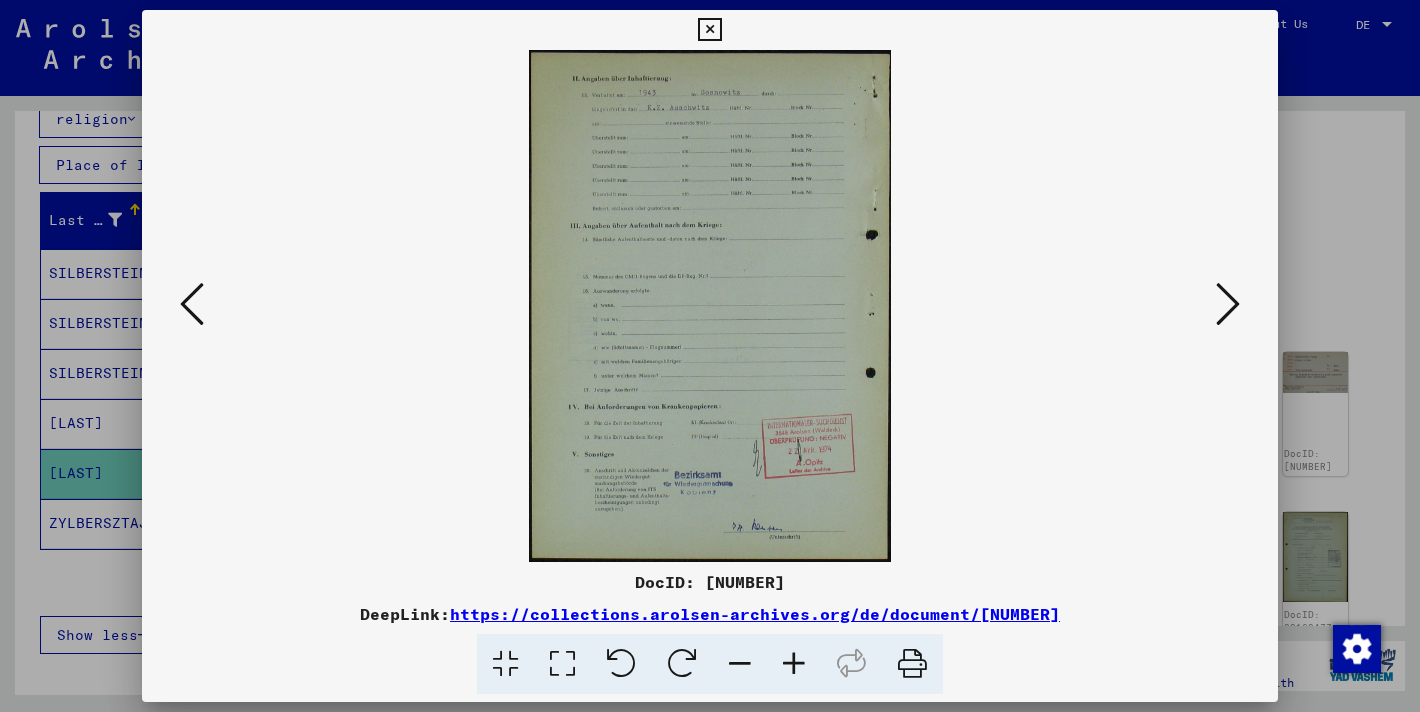 click at bounding box center [1228, 304] 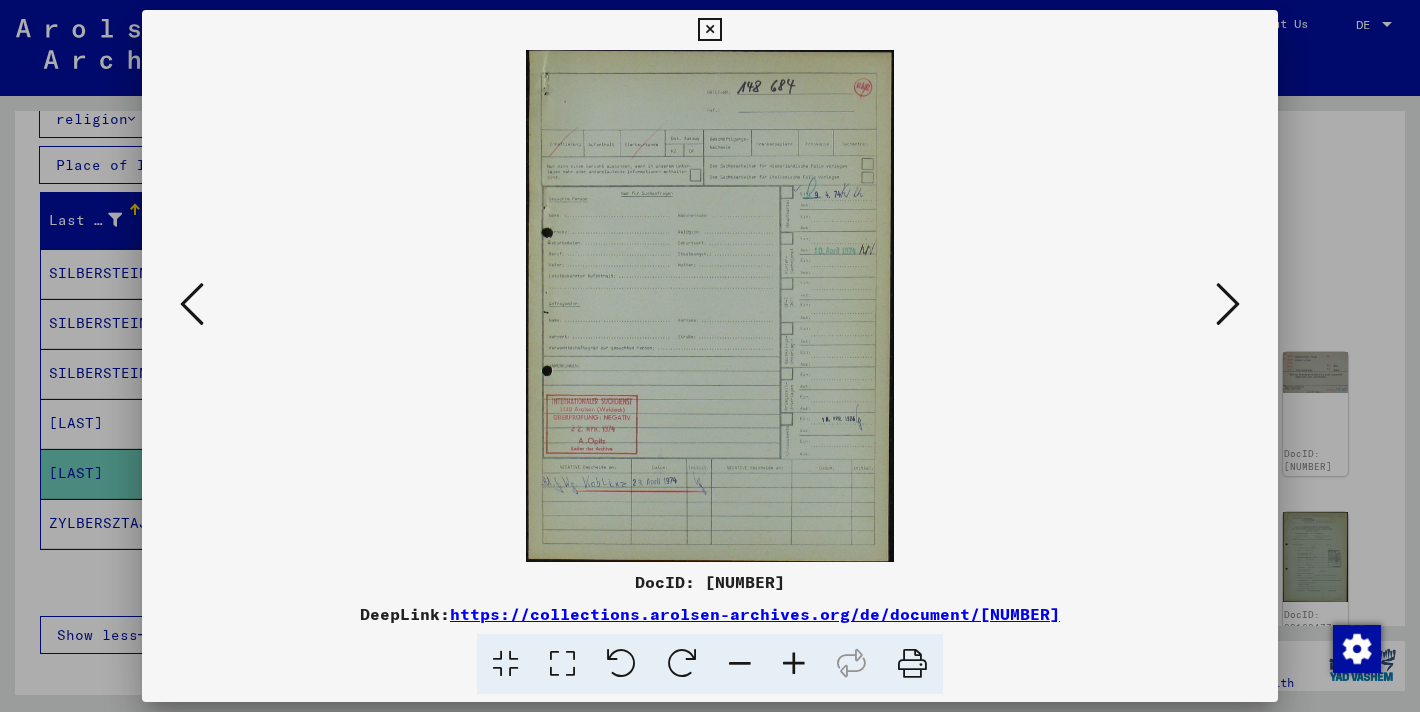 click at bounding box center [710, 356] 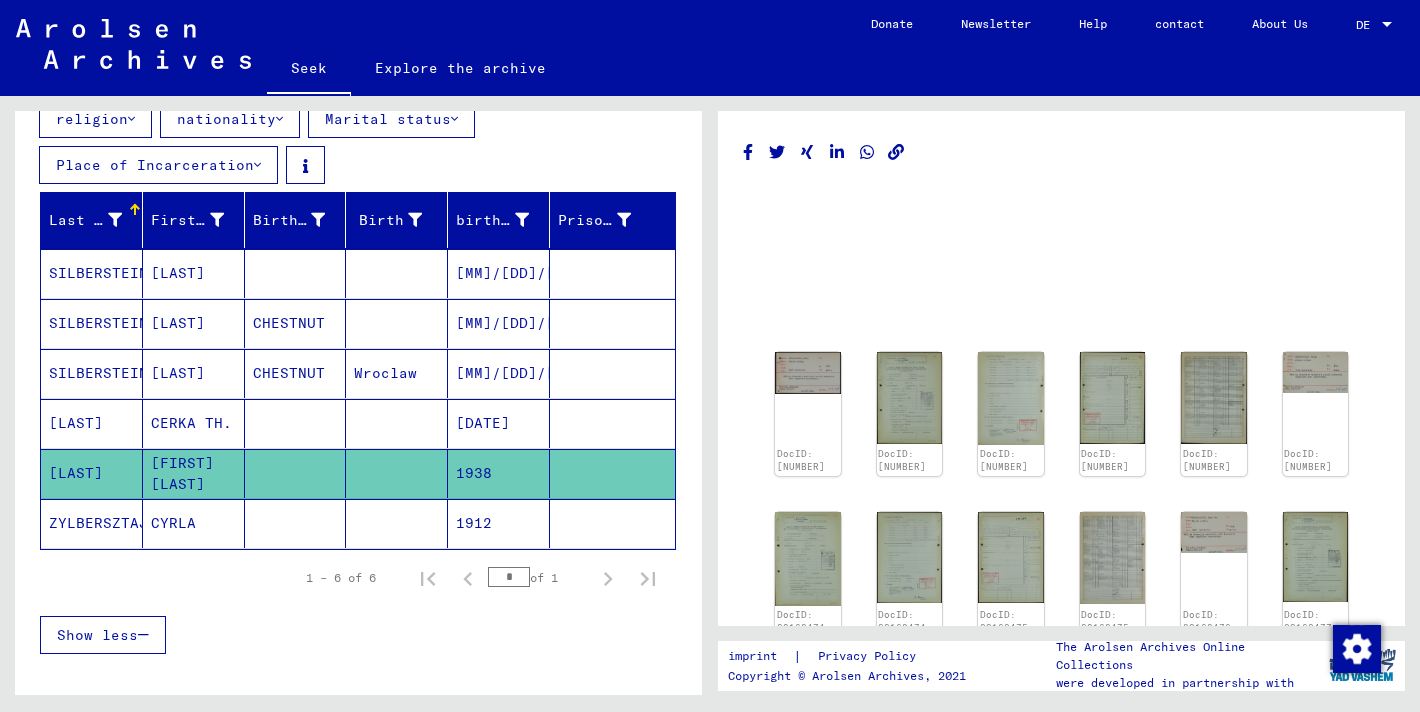 scroll, scrollTop: 0, scrollLeft: 0, axis: both 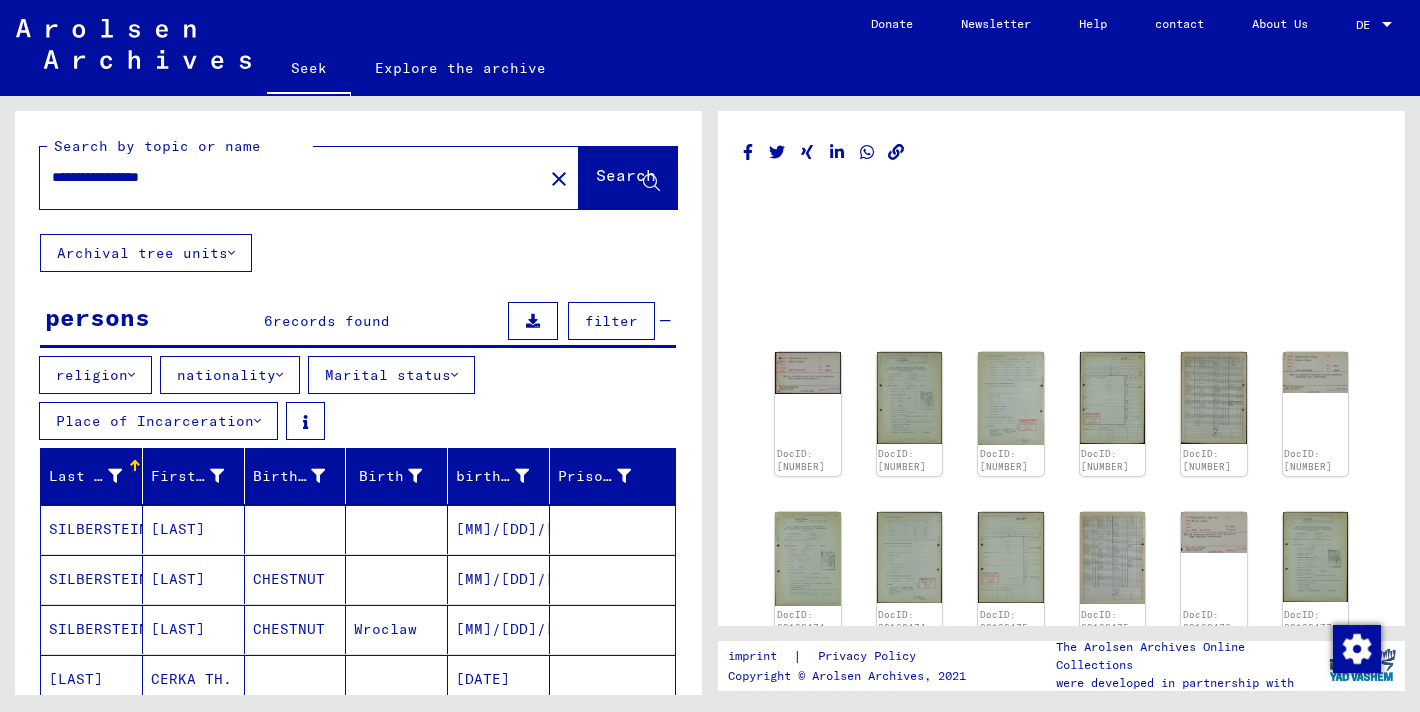 drag, startPoint x: 268, startPoint y: 175, endPoint x: -32, endPoint y: 163, distance: 300.2399 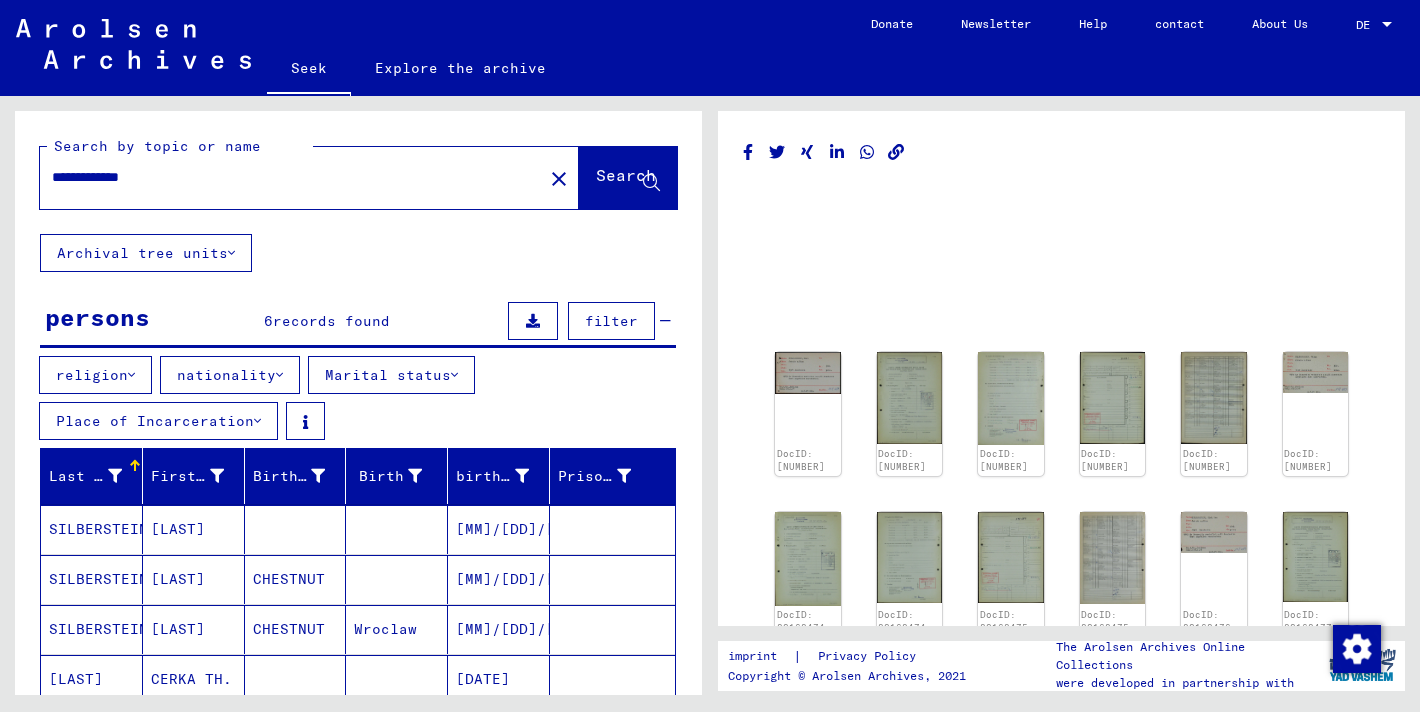 type on "**********" 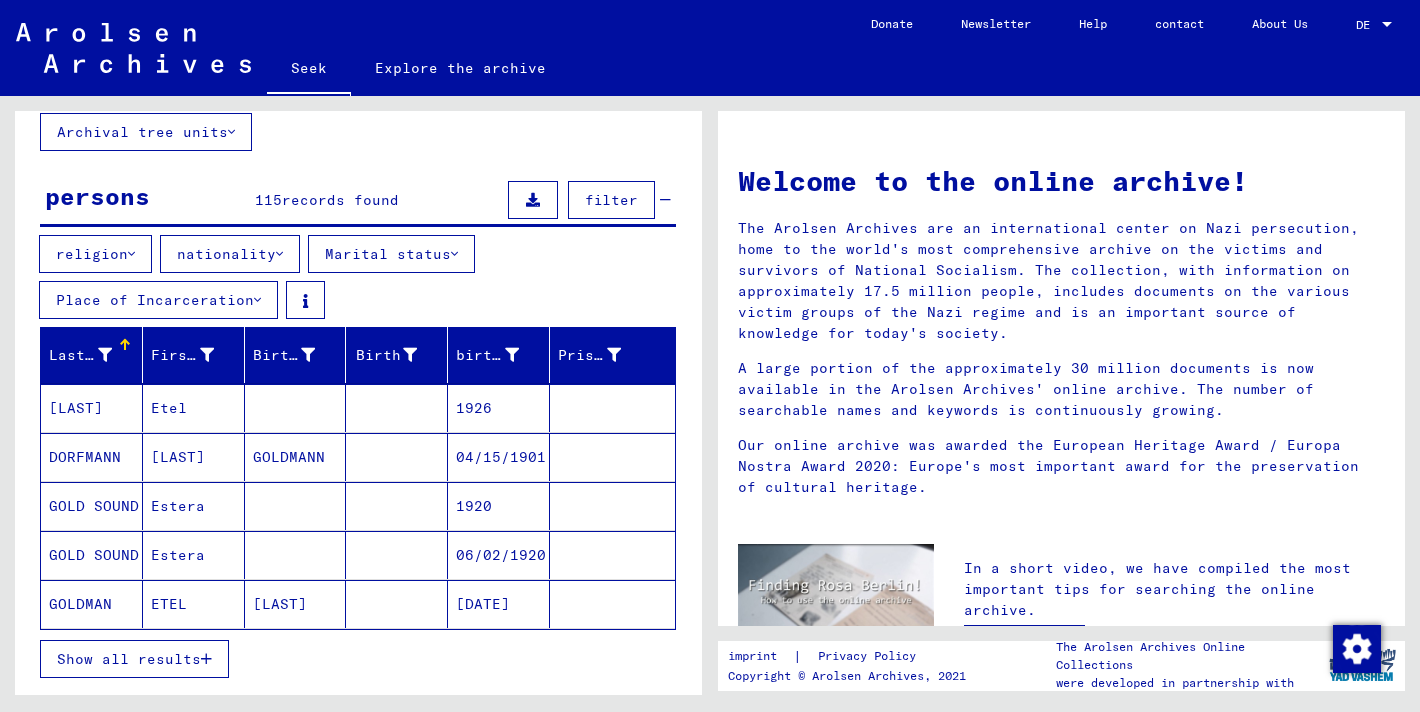 scroll, scrollTop: 278, scrollLeft: 0, axis: vertical 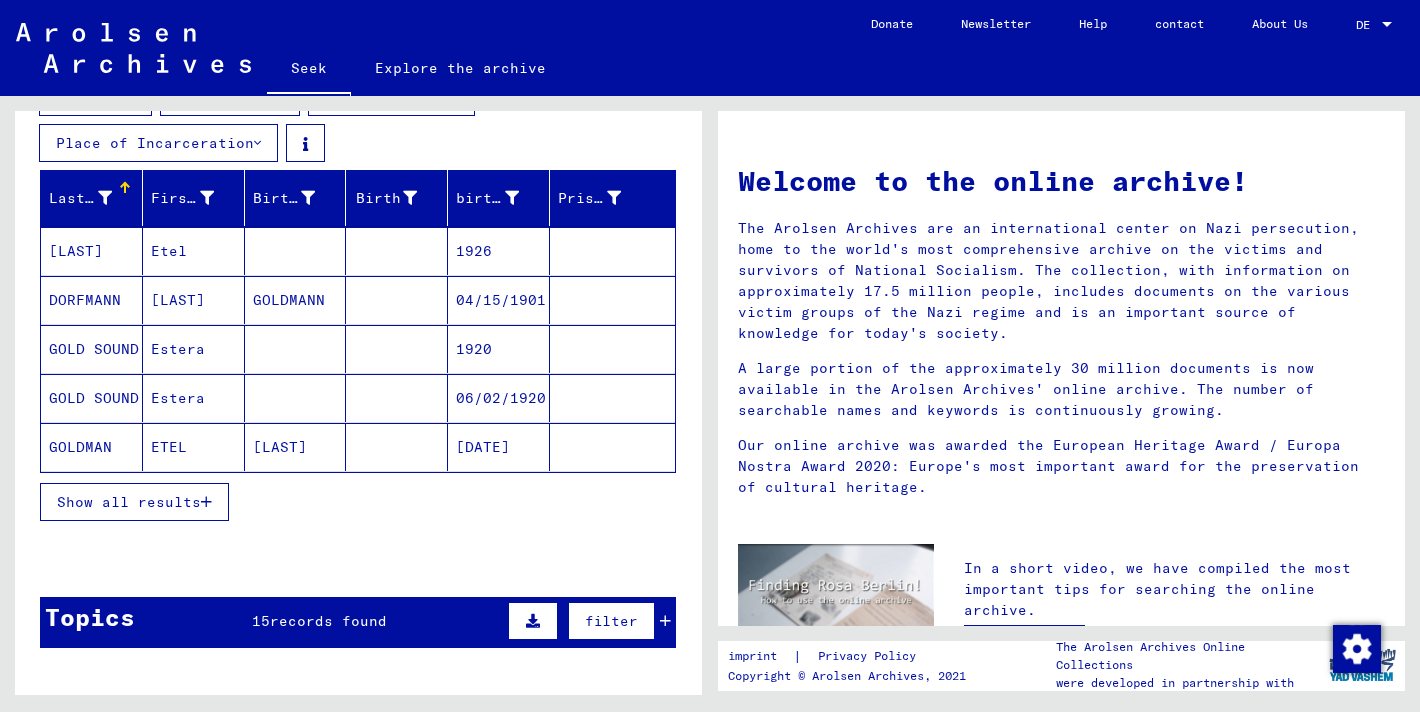 click at bounding box center [206, 502] 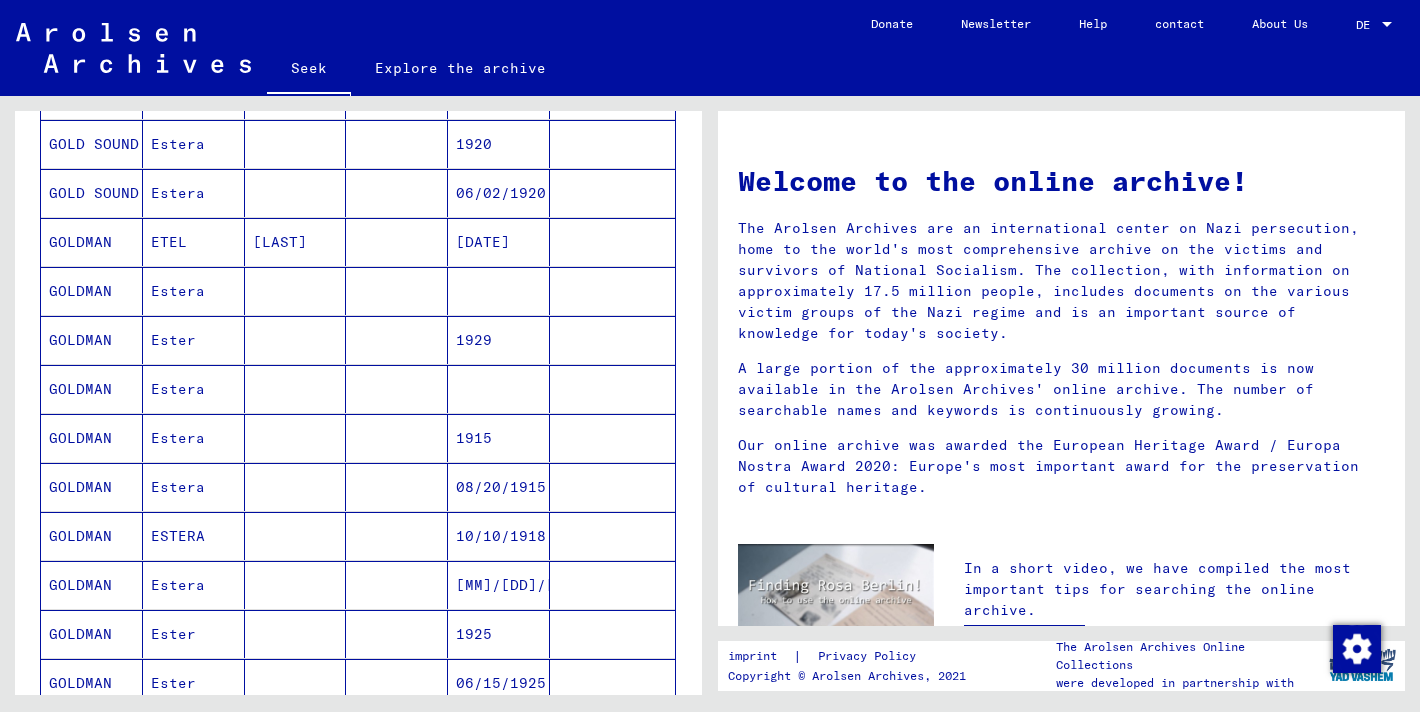 scroll, scrollTop: 546, scrollLeft: 0, axis: vertical 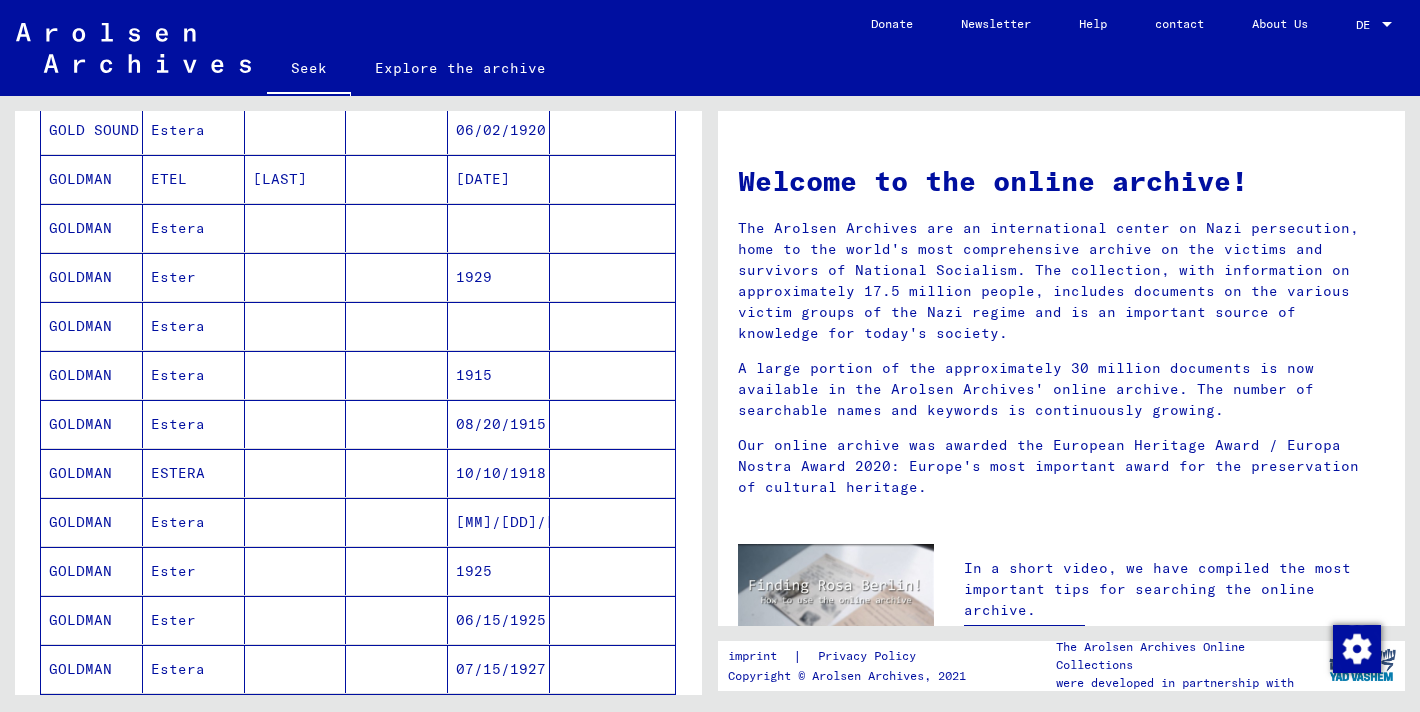 click on "Estera" at bounding box center (194, 571) 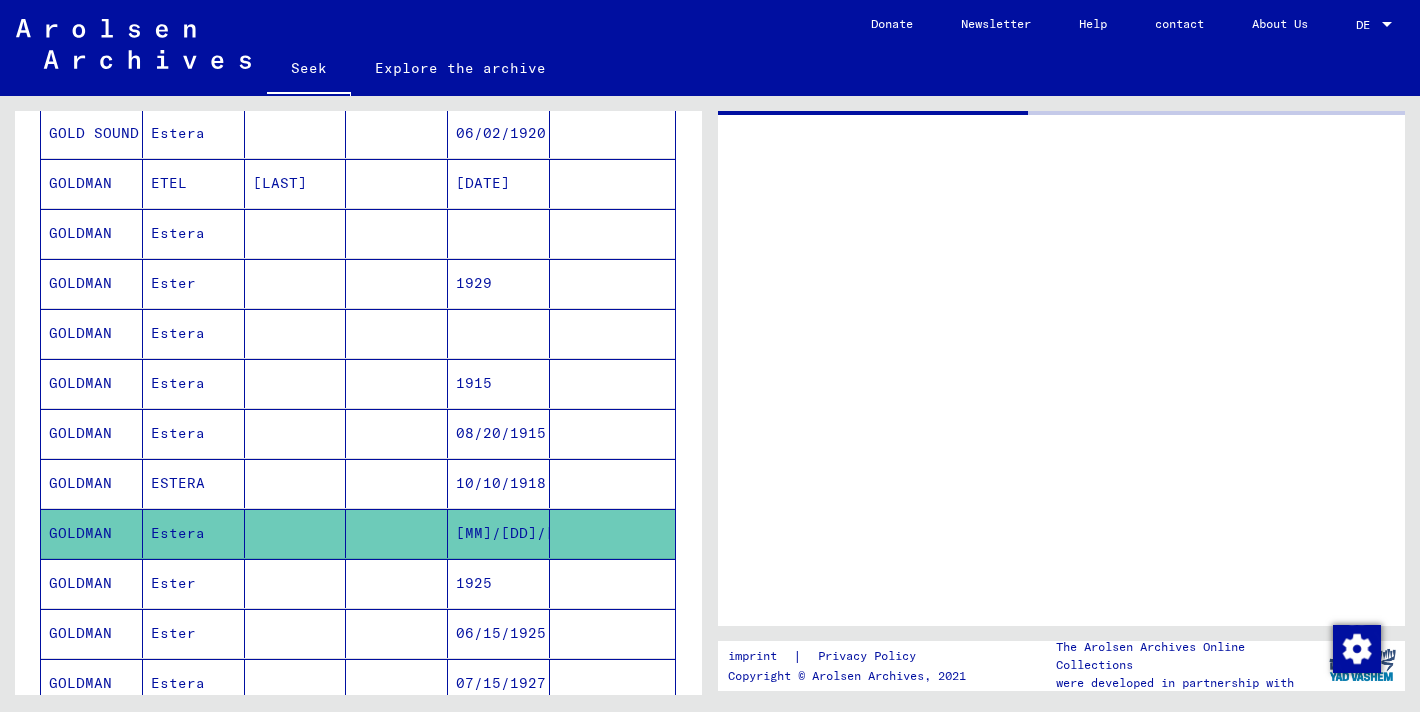 scroll, scrollTop: 549, scrollLeft: 0, axis: vertical 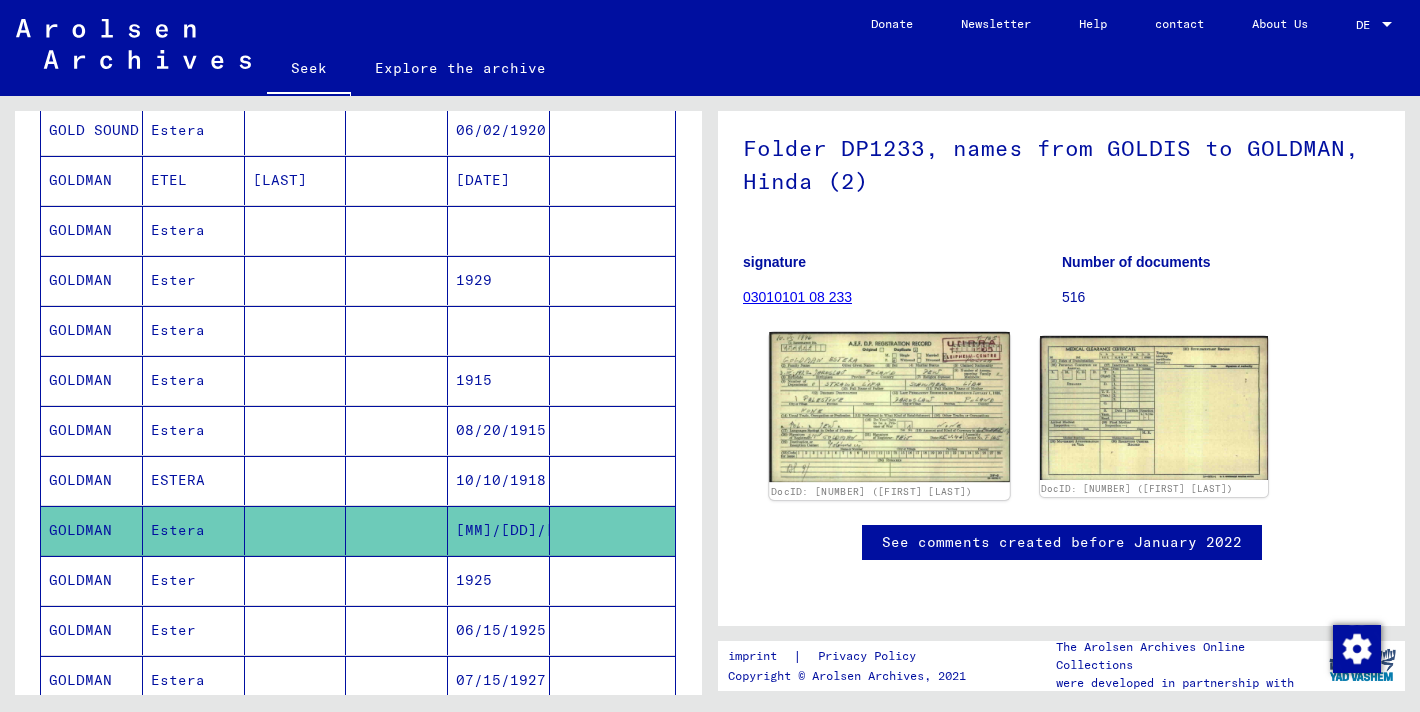 click 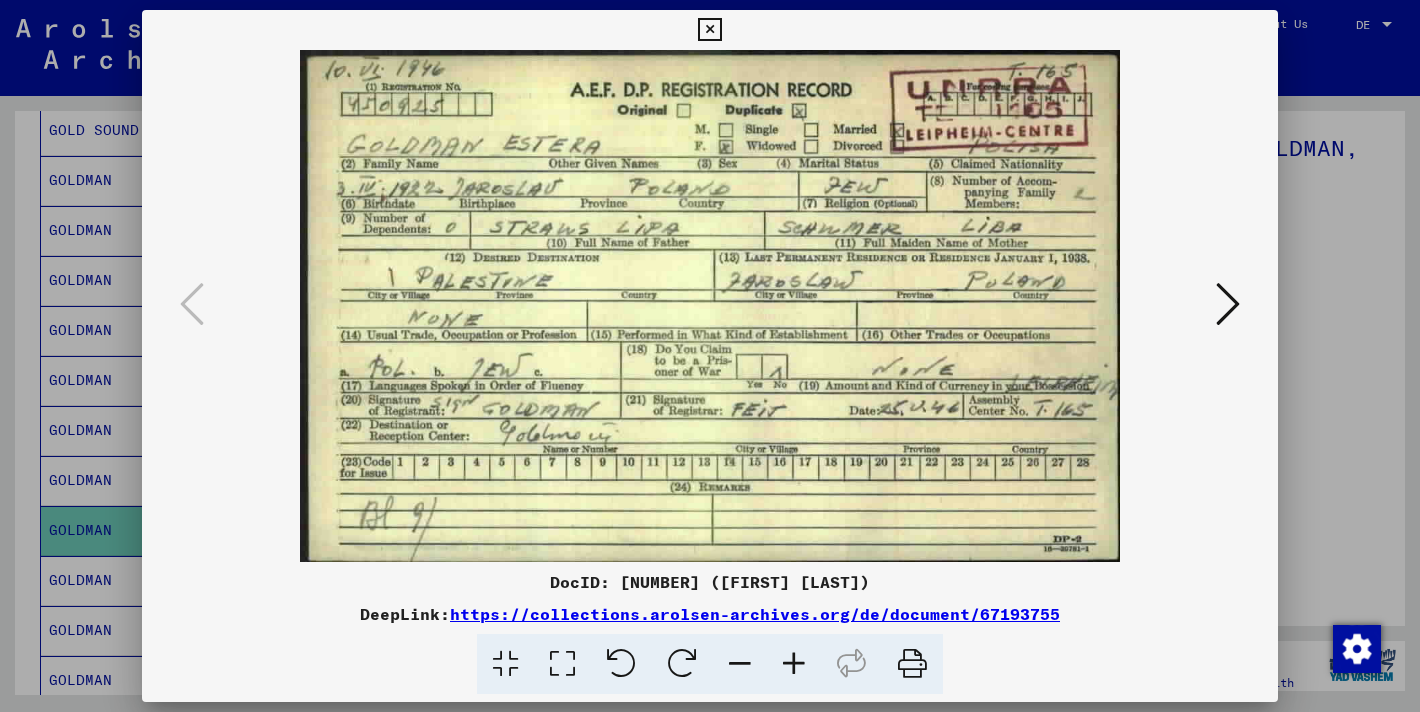 click at bounding box center (710, 356) 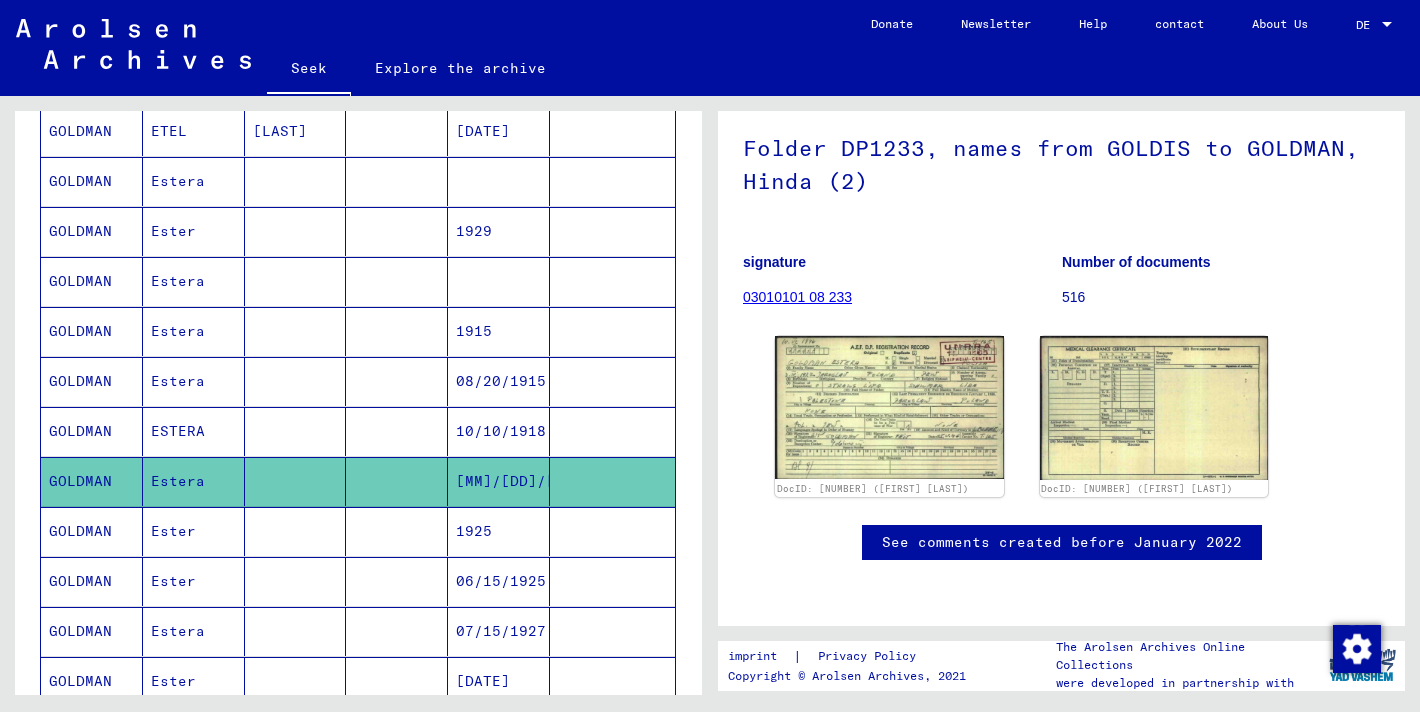 scroll, scrollTop: 617, scrollLeft: 0, axis: vertical 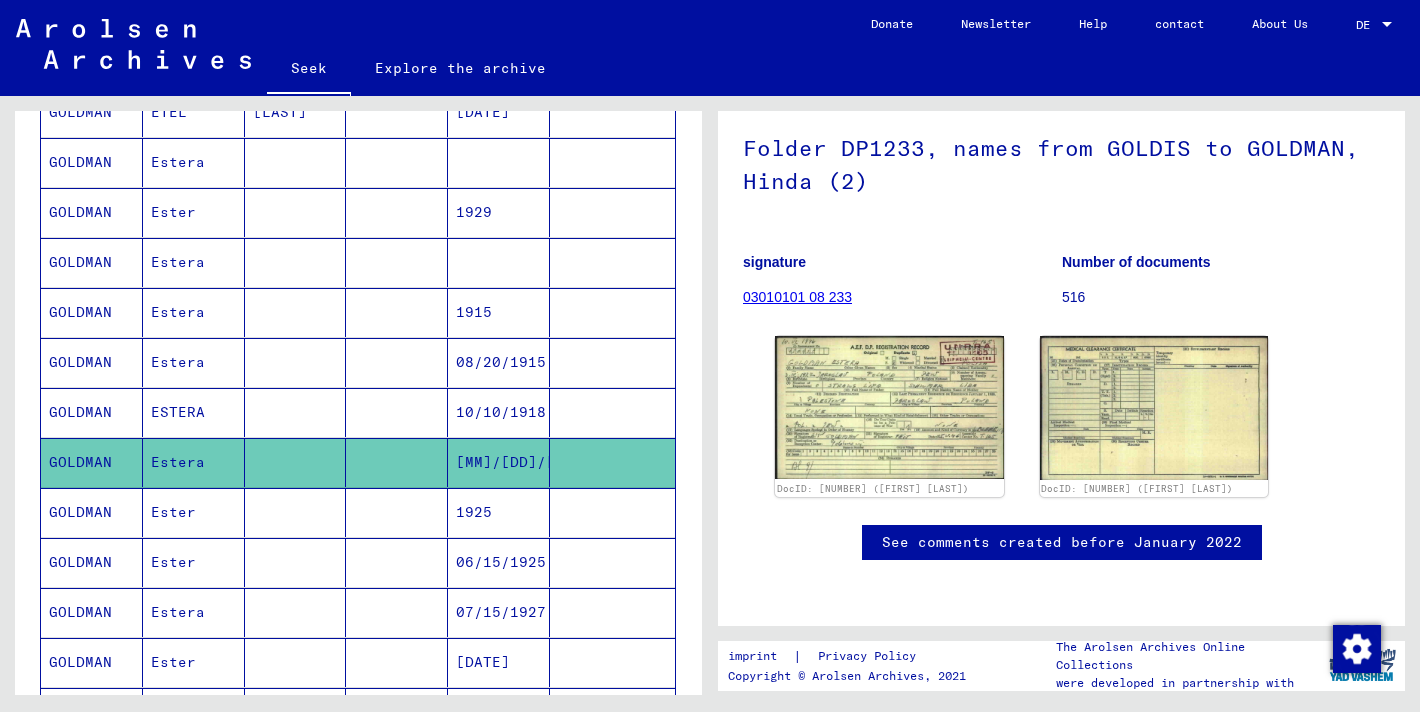 click at bounding box center (397, 562) 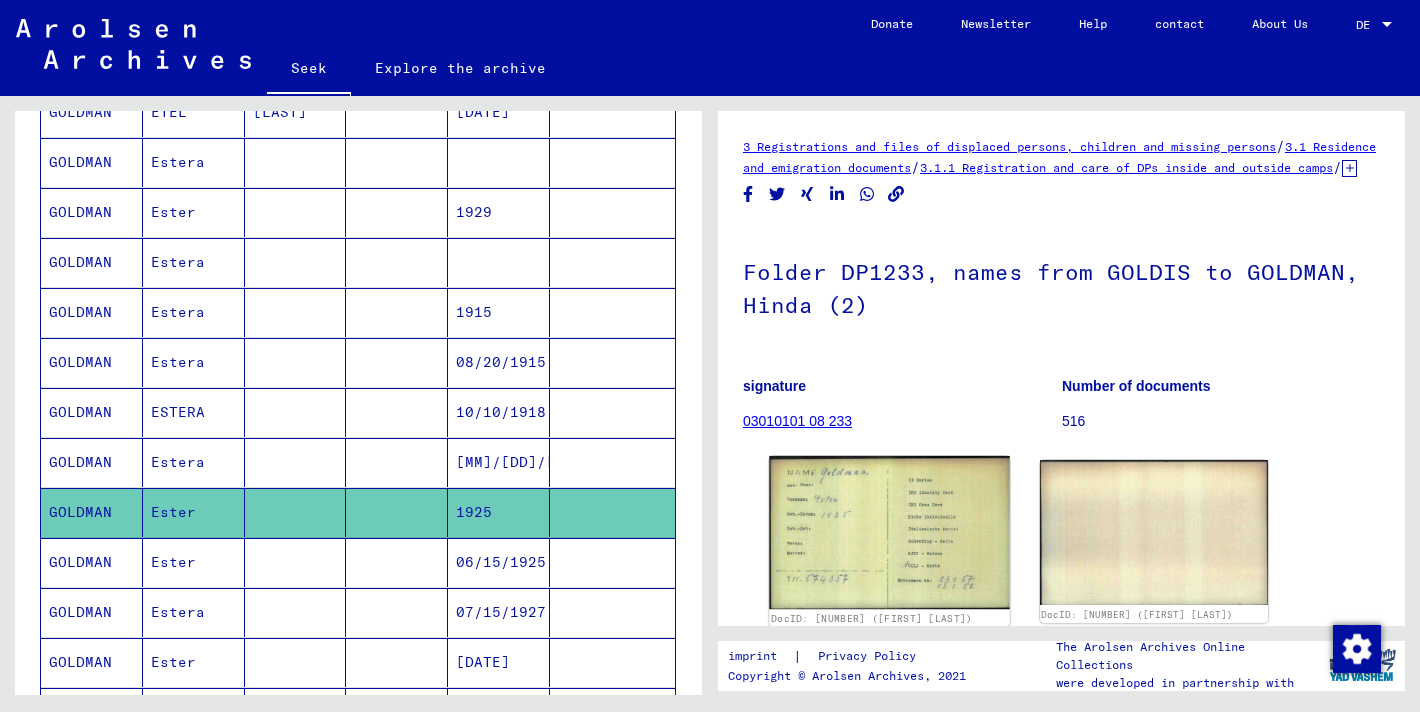 scroll, scrollTop: 0, scrollLeft: 0, axis: both 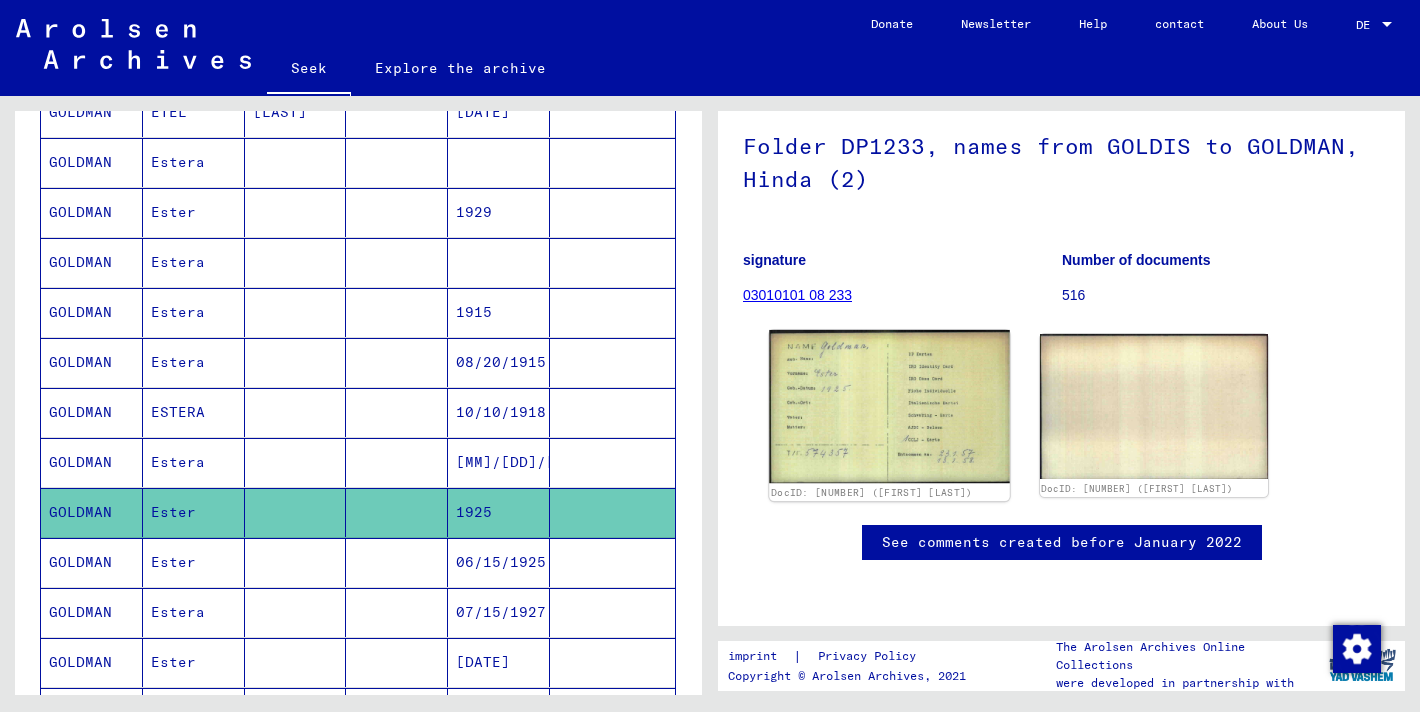 click 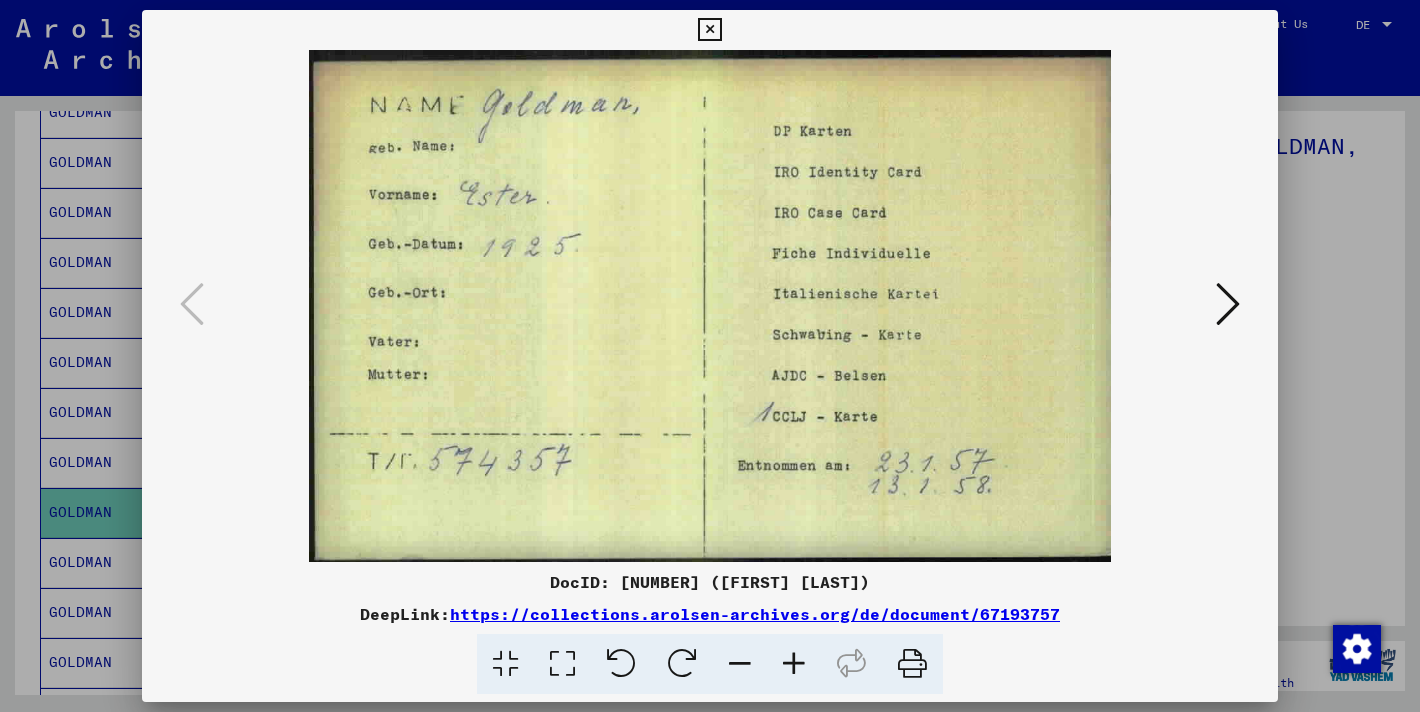 click at bounding box center (710, 356) 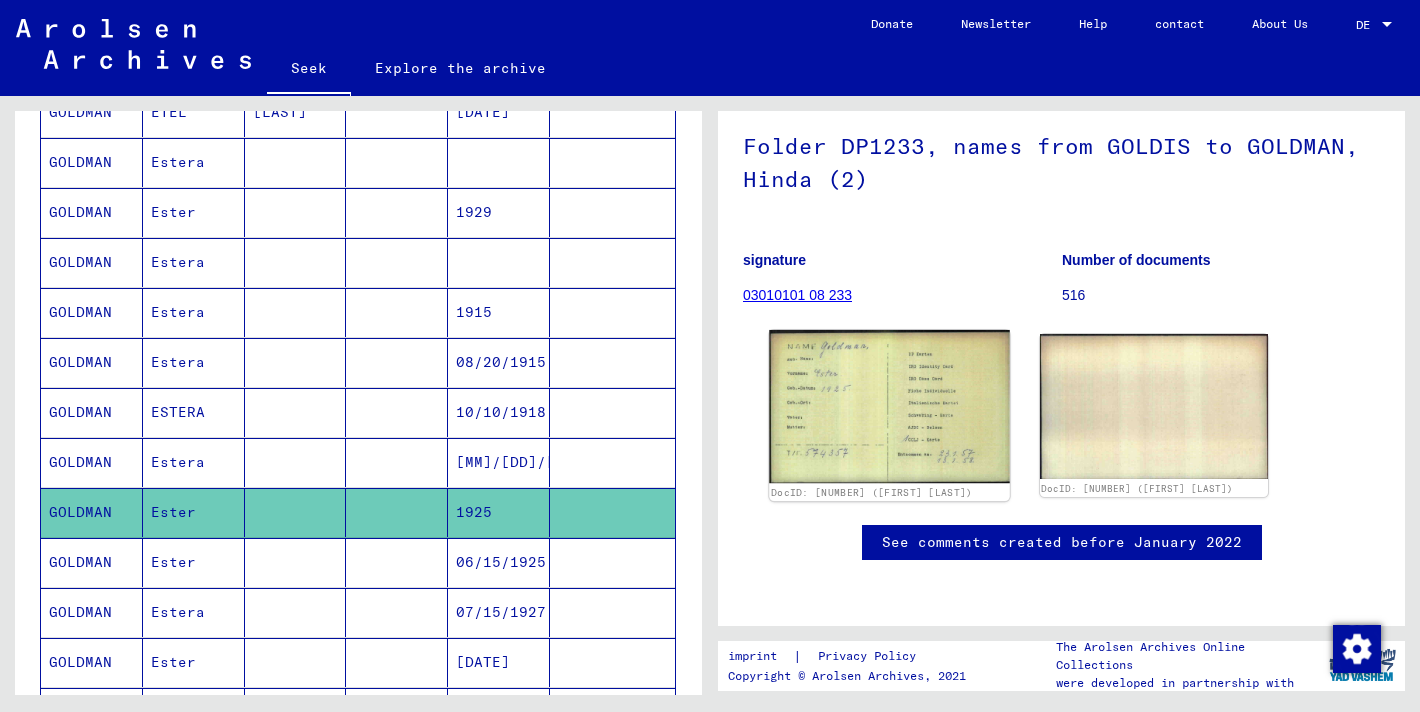 click 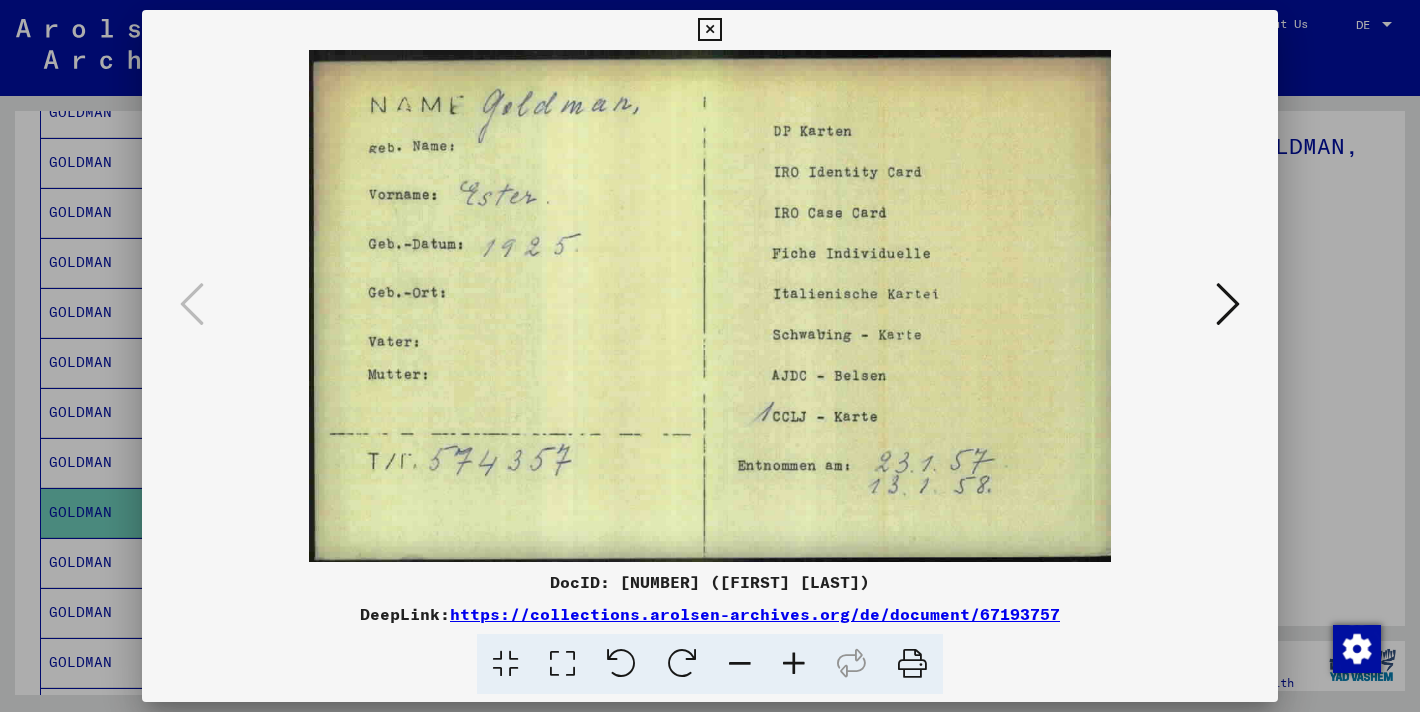 click at bounding box center (710, 356) 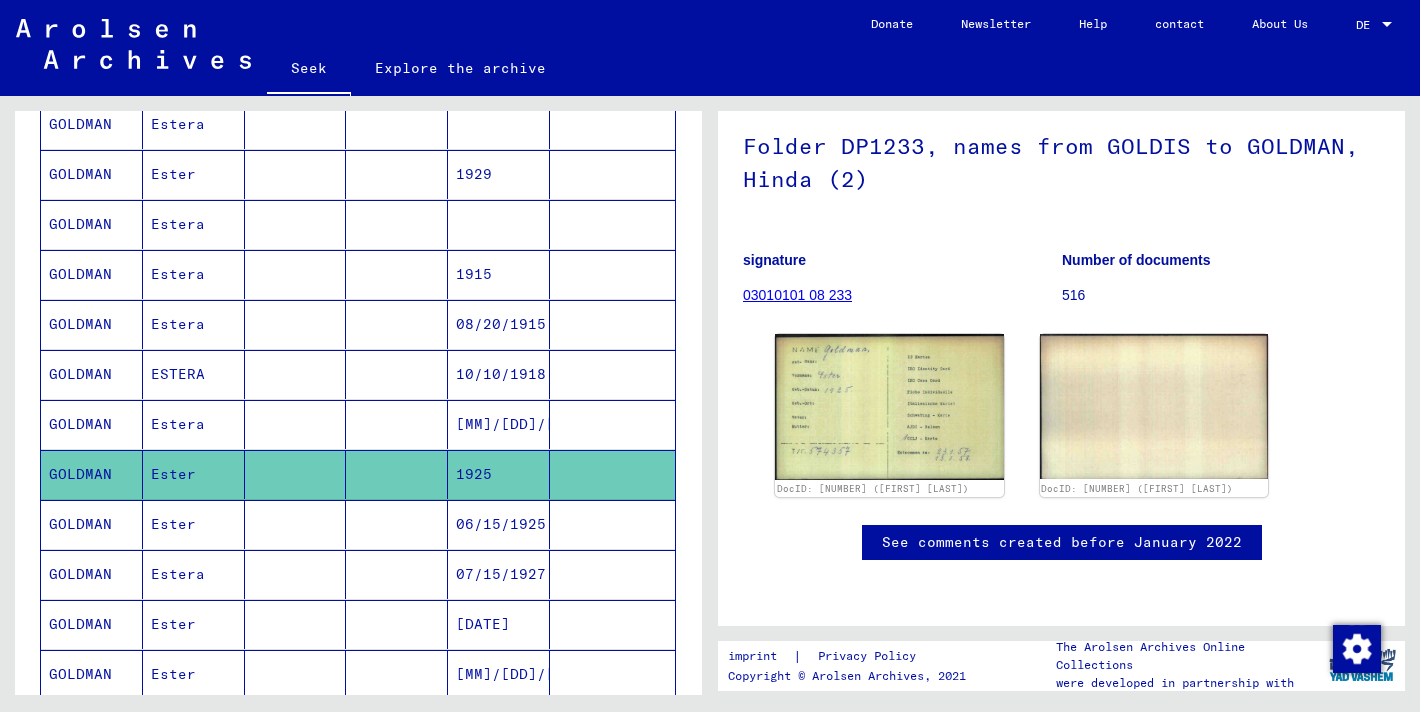 scroll, scrollTop: 661, scrollLeft: 0, axis: vertical 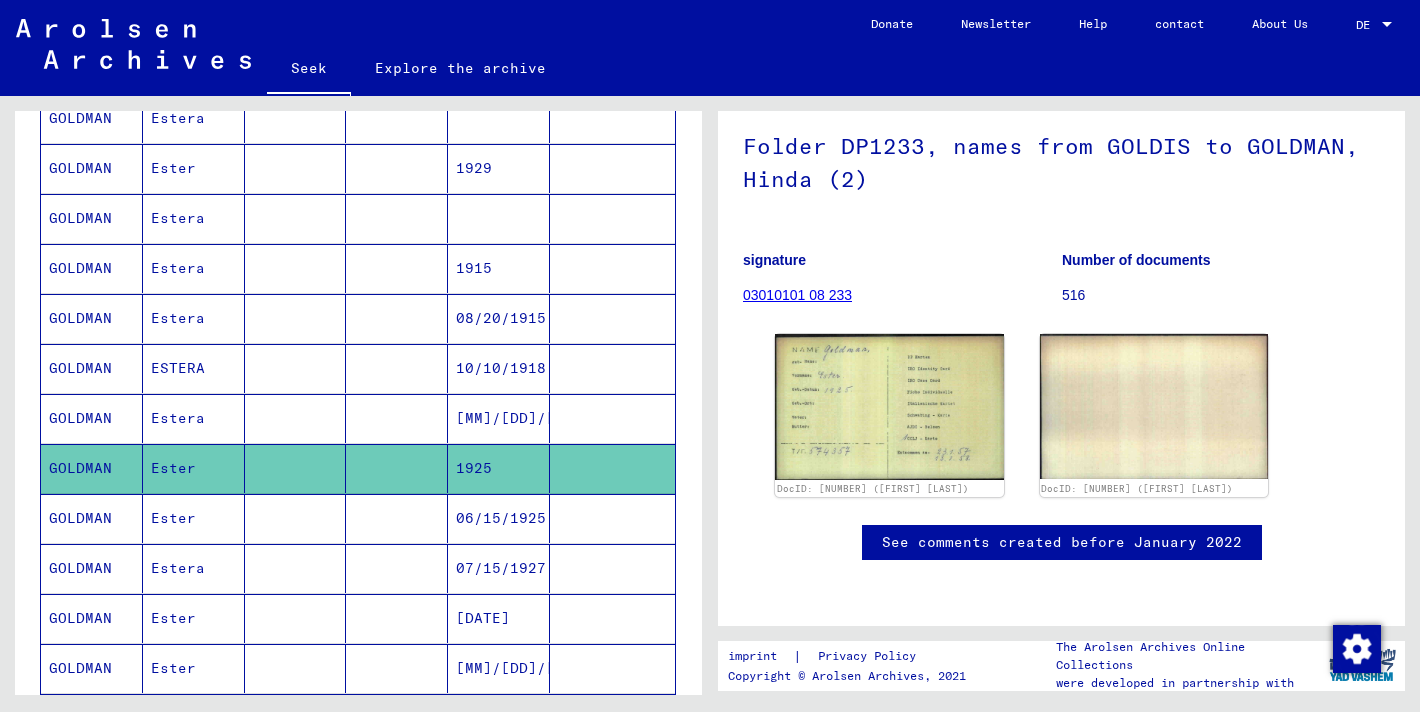 click on "Ester" at bounding box center [194, 568] 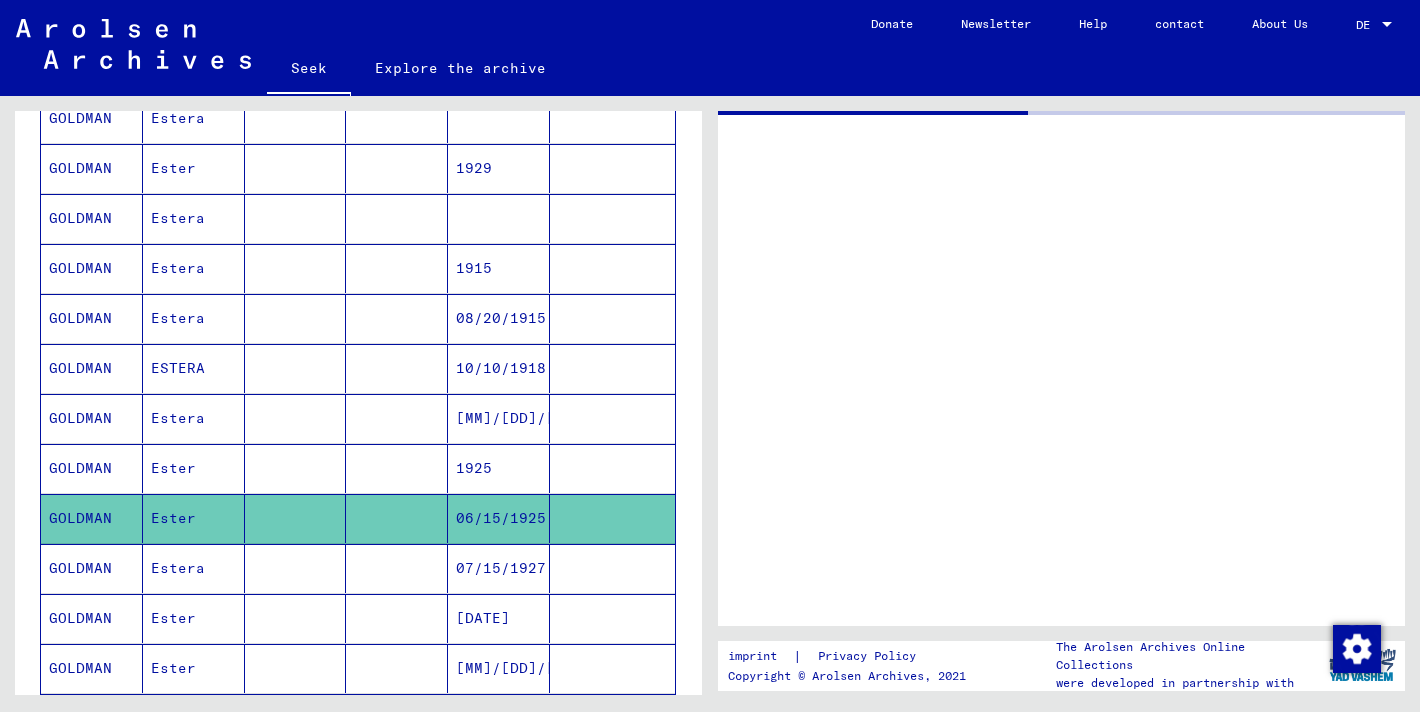 scroll, scrollTop: 0, scrollLeft: 0, axis: both 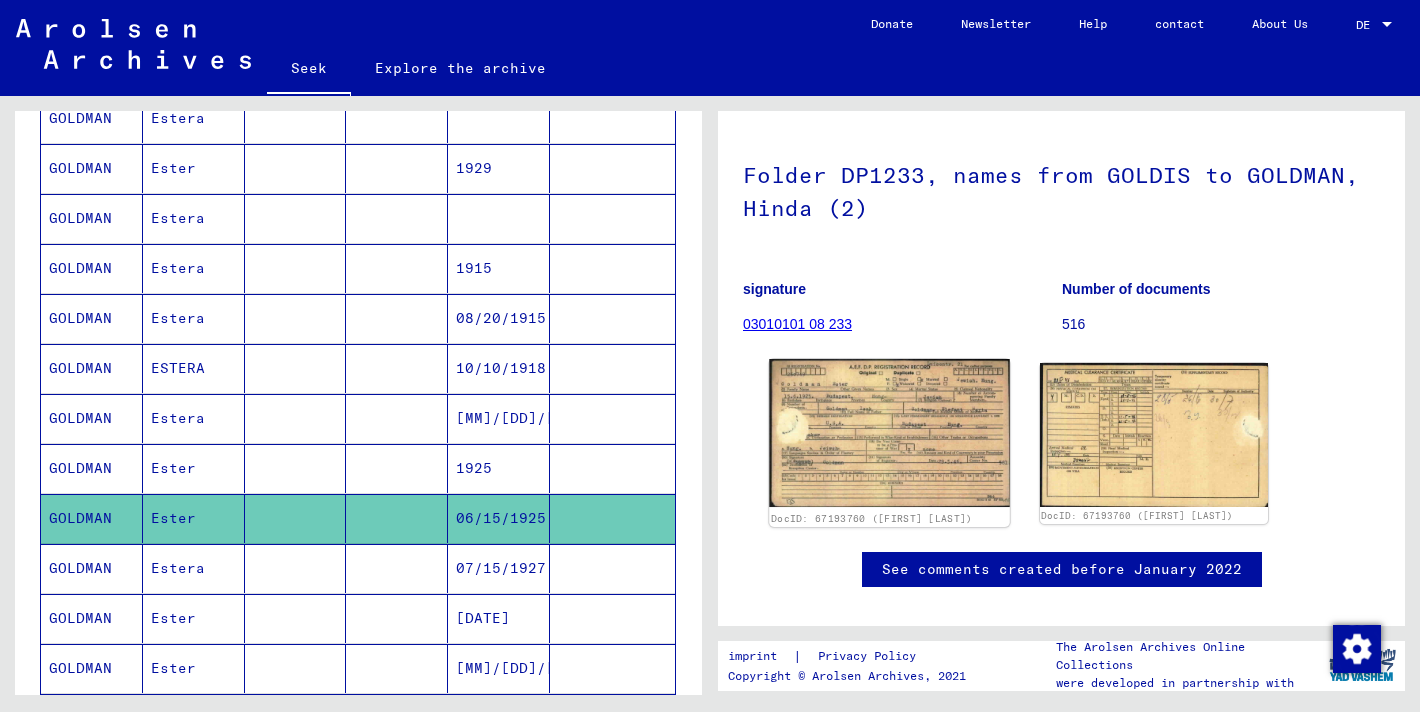 click 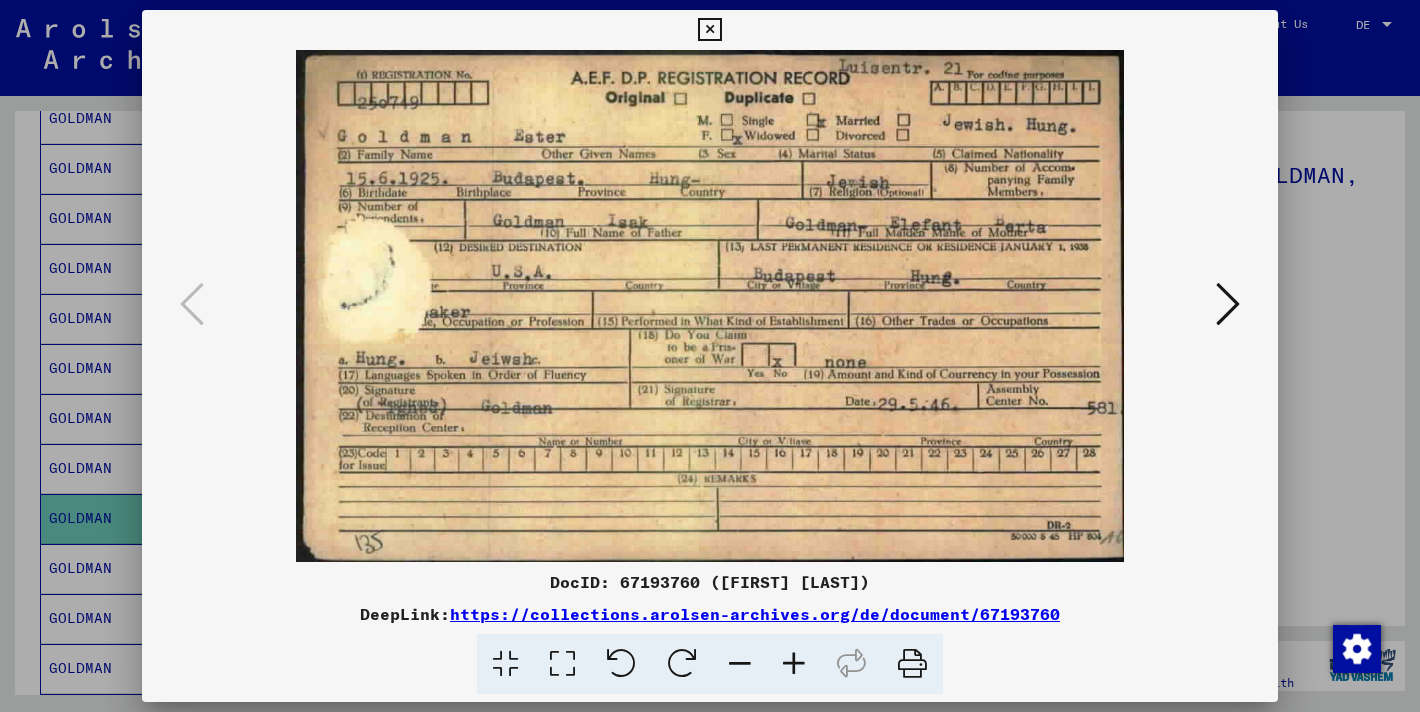click at bounding box center (1228, 304) 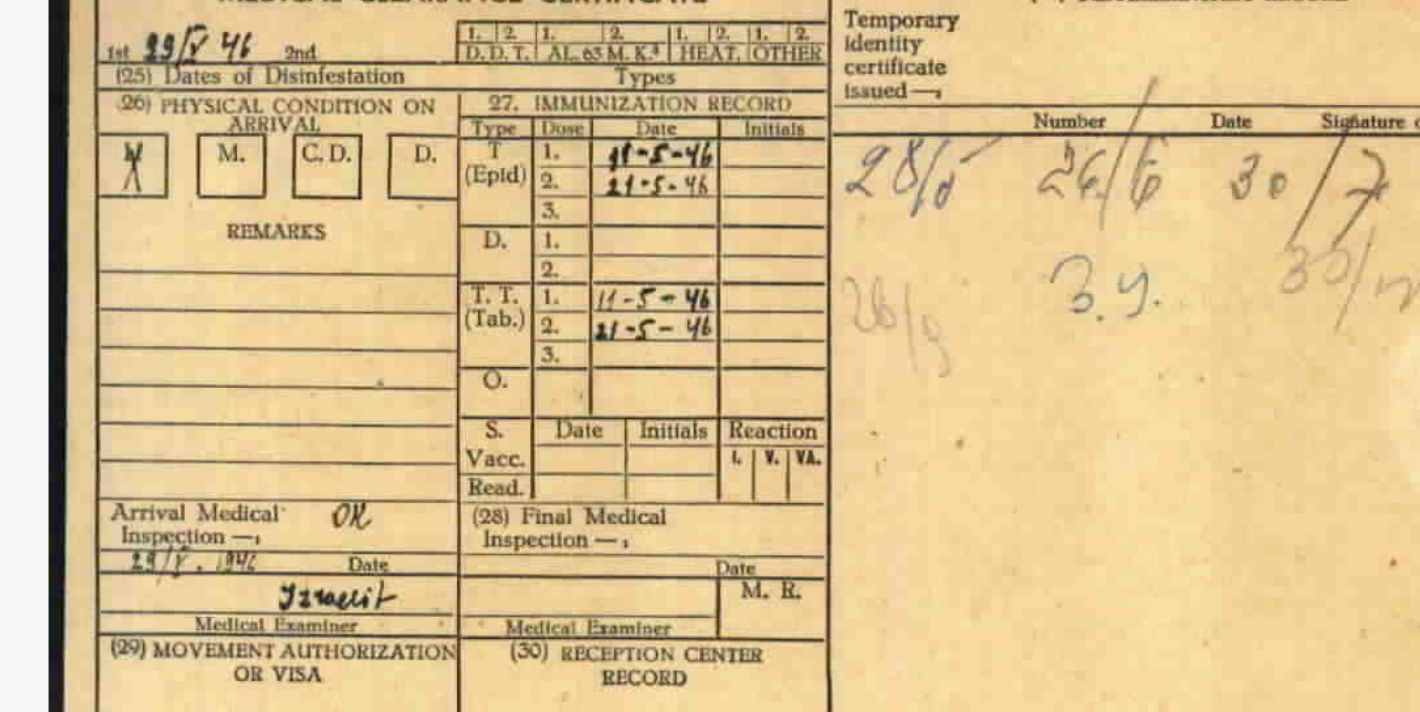 drag, startPoint x: 595, startPoint y: 172, endPoint x: 590, endPoint y: 273, distance: 101.12369 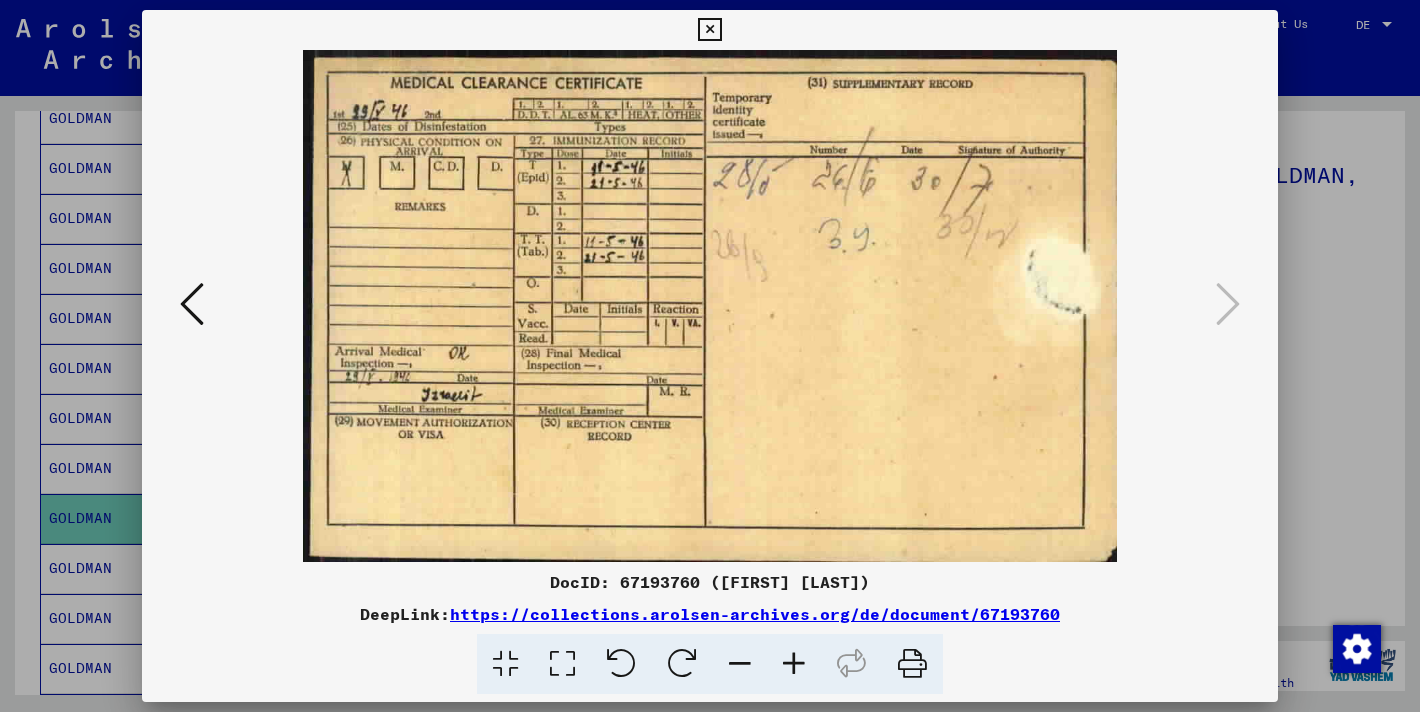 click at bounding box center (710, 356) 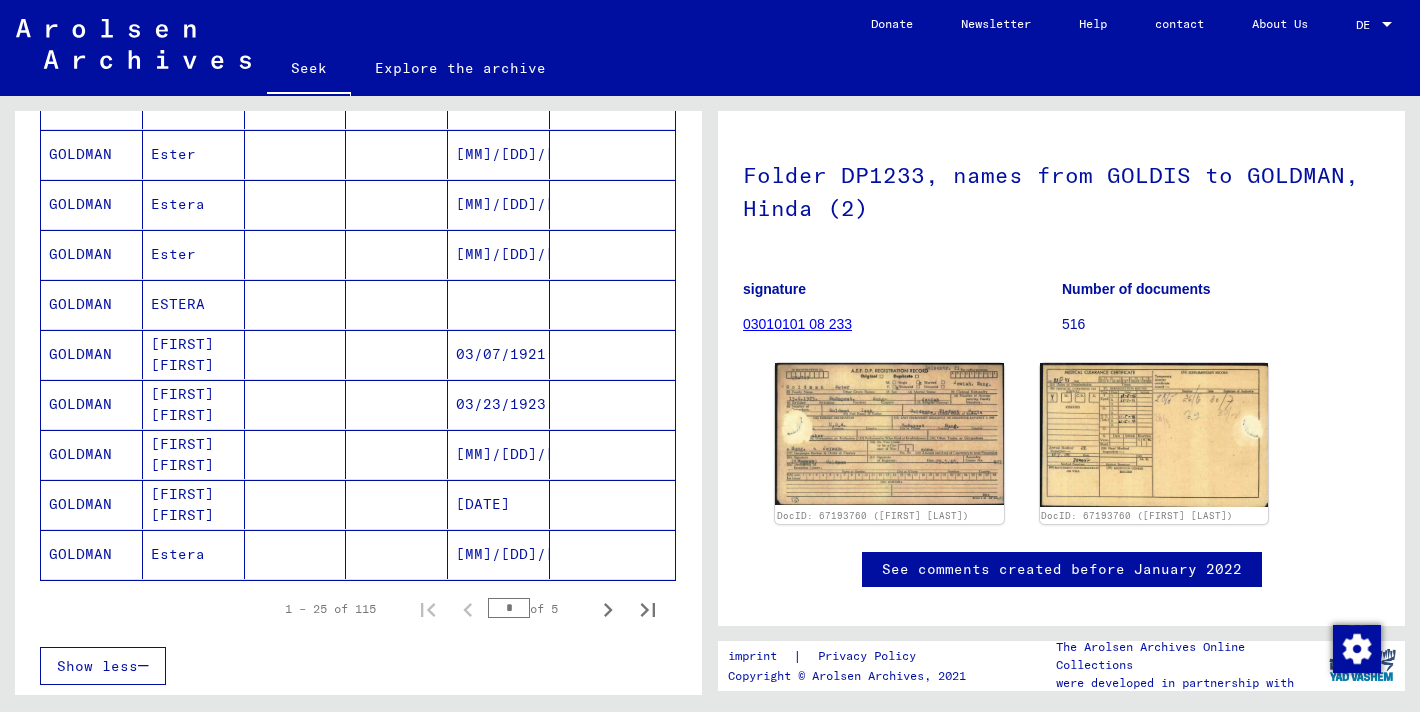 scroll, scrollTop: 1177, scrollLeft: 0, axis: vertical 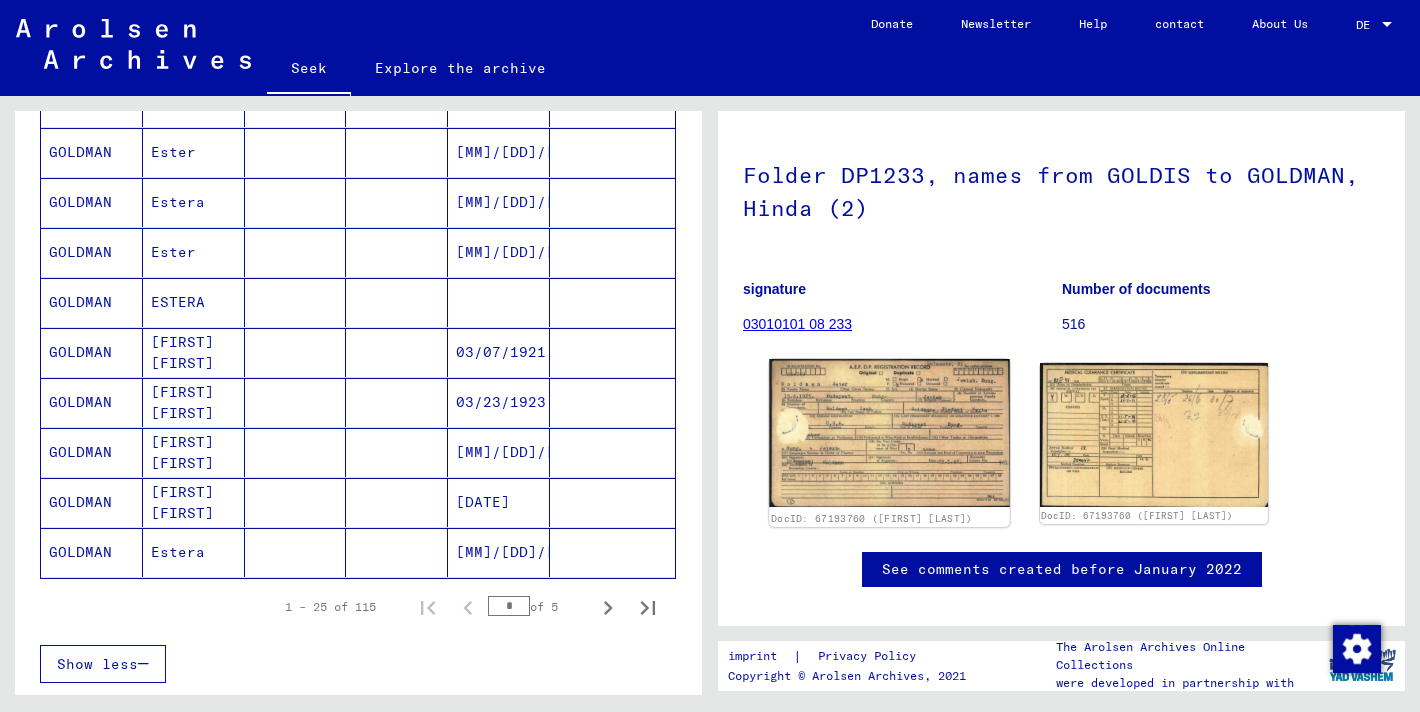 click 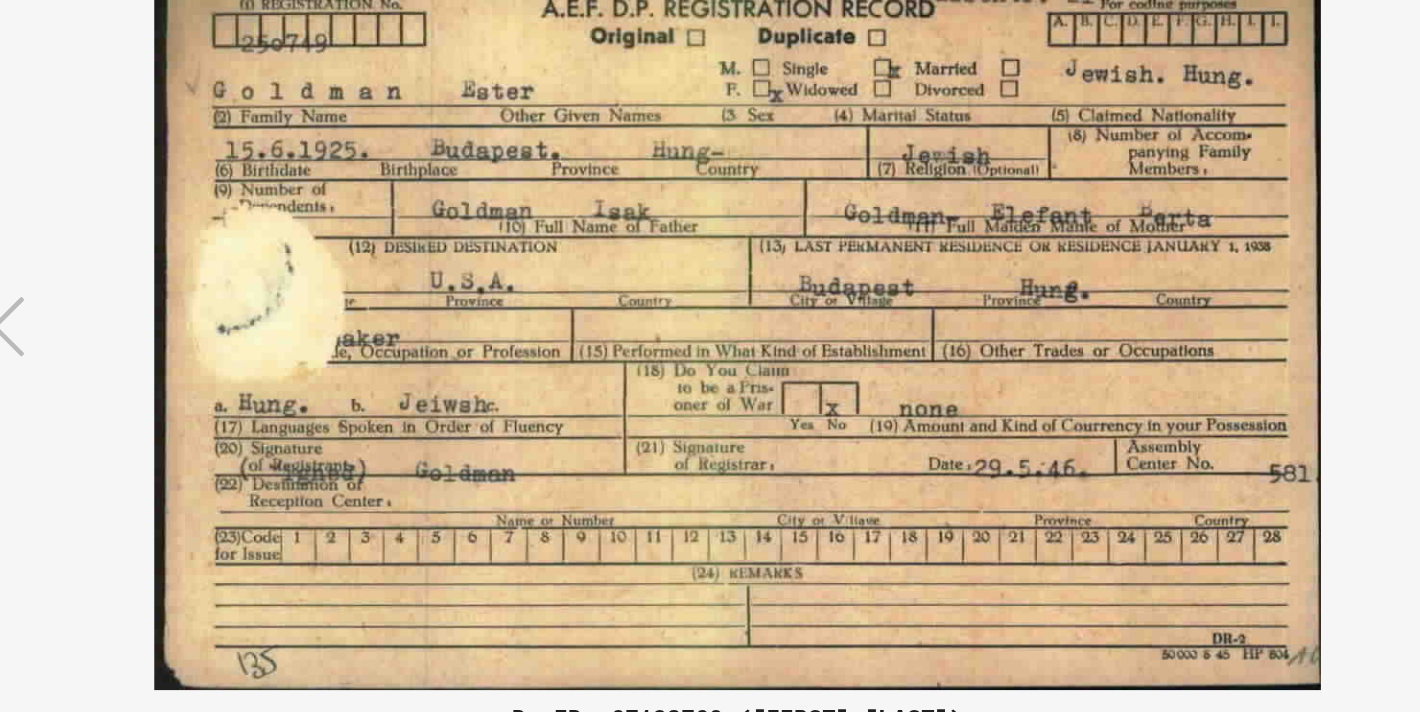 drag, startPoint x: 673, startPoint y: 348, endPoint x: 679, endPoint y: 413, distance: 65.27634 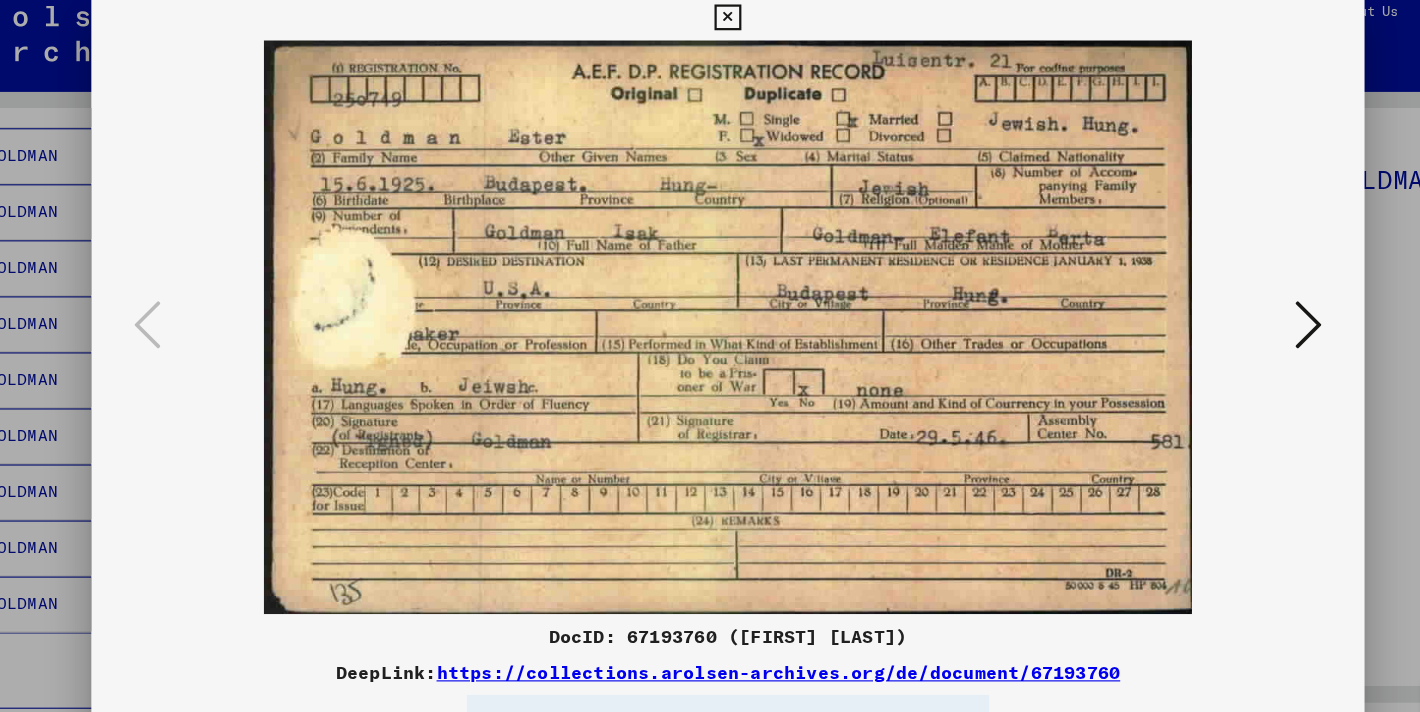 click at bounding box center (1228, 304) 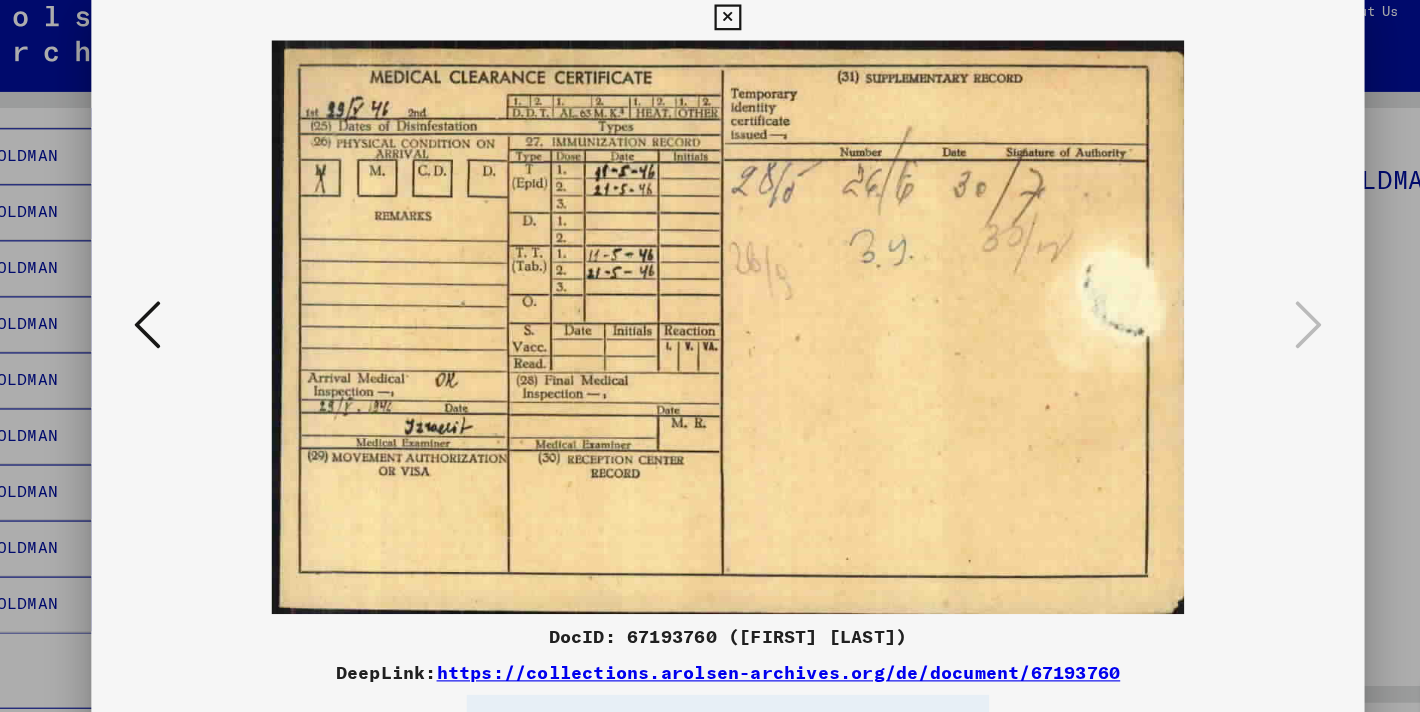 click at bounding box center (192, 304) 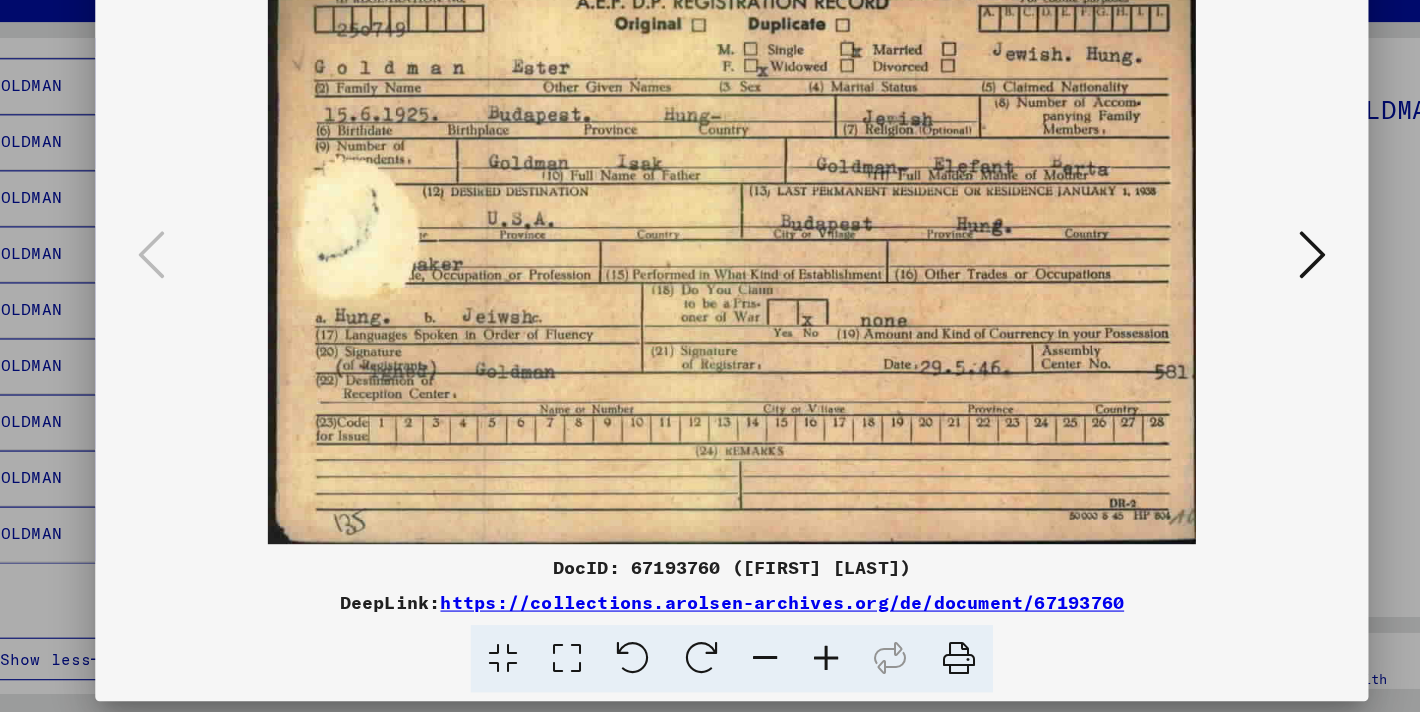 scroll, scrollTop: 0, scrollLeft: 0, axis: both 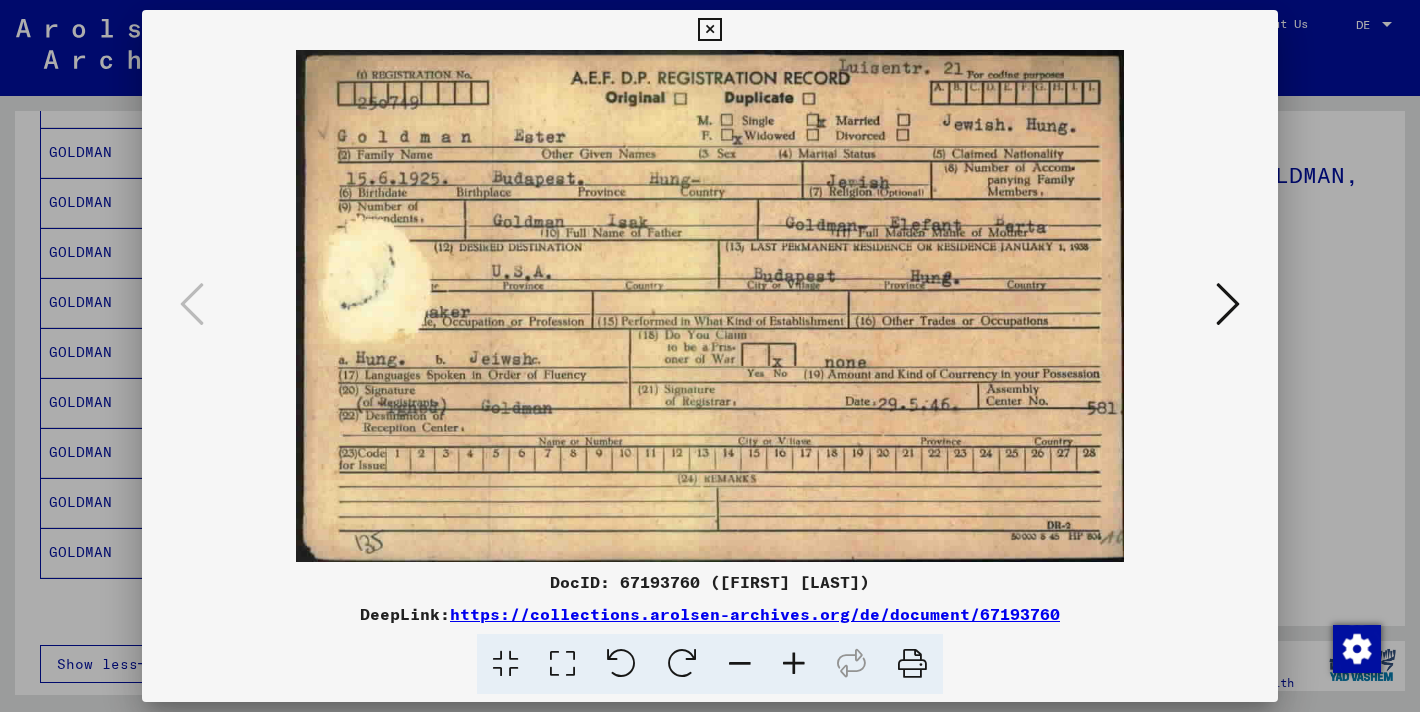 click at bounding box center (710, 356) 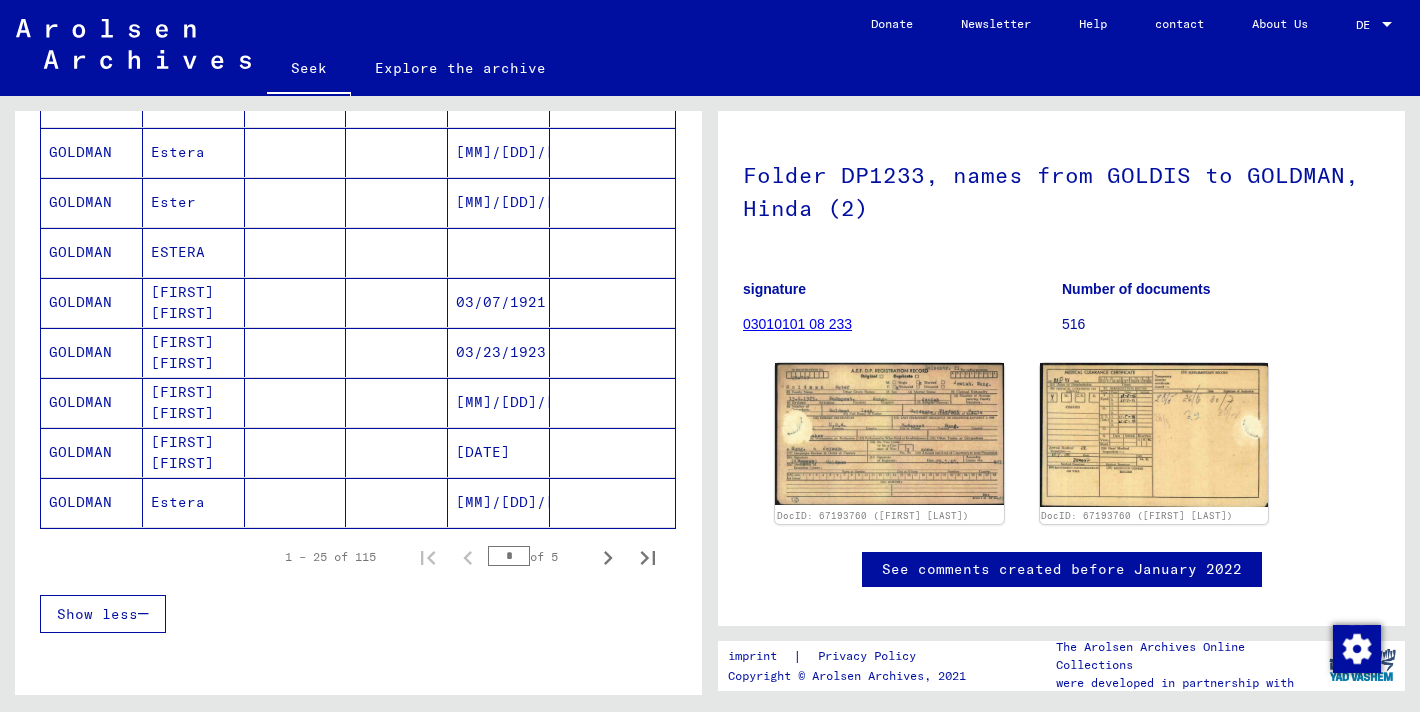 scroll, scrollTop: 1247, scrollLeft: 0, axis: vertical 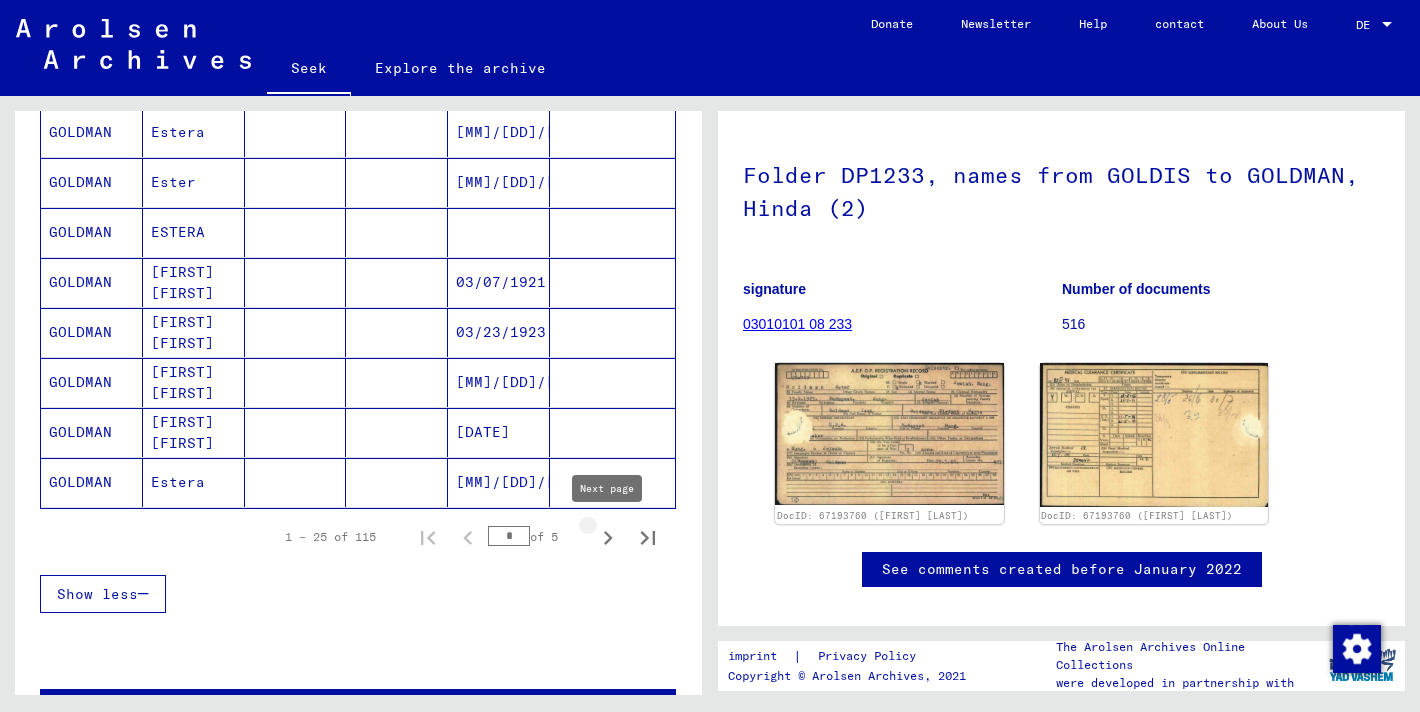 click 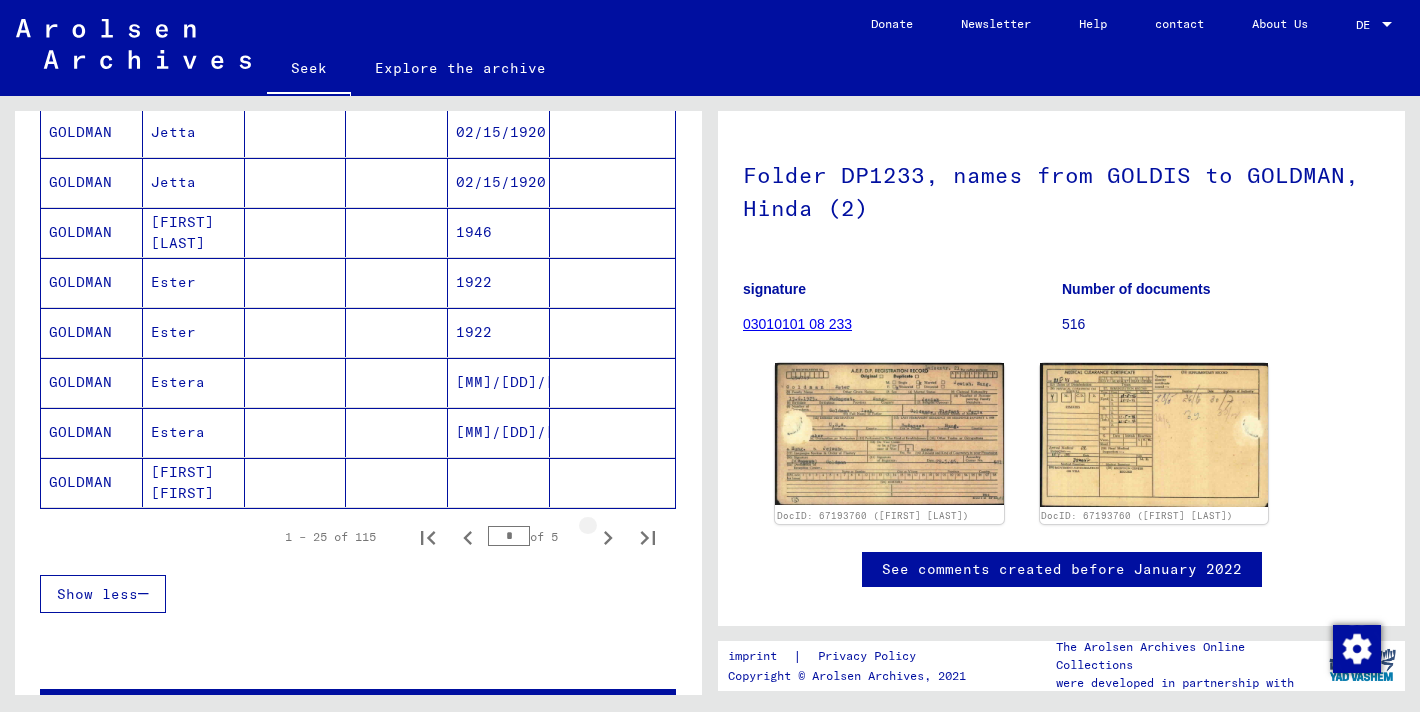 click 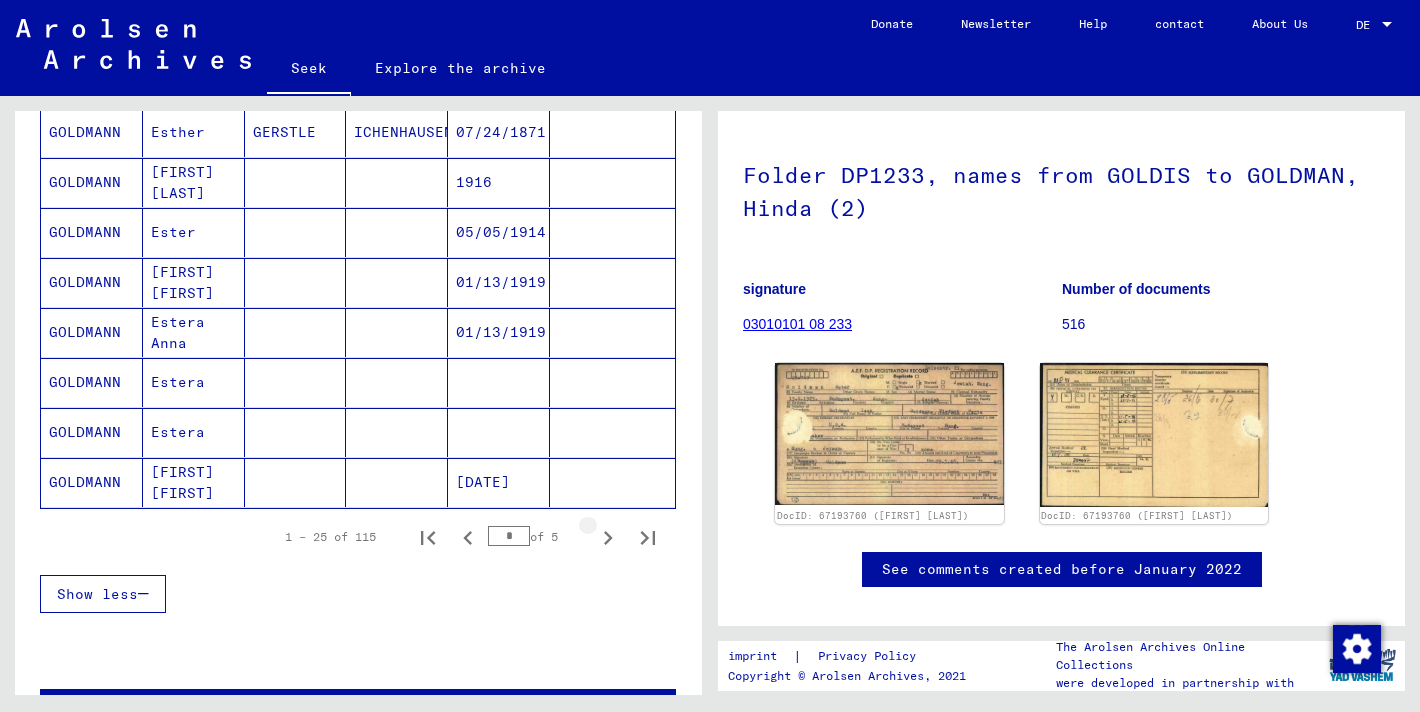 click 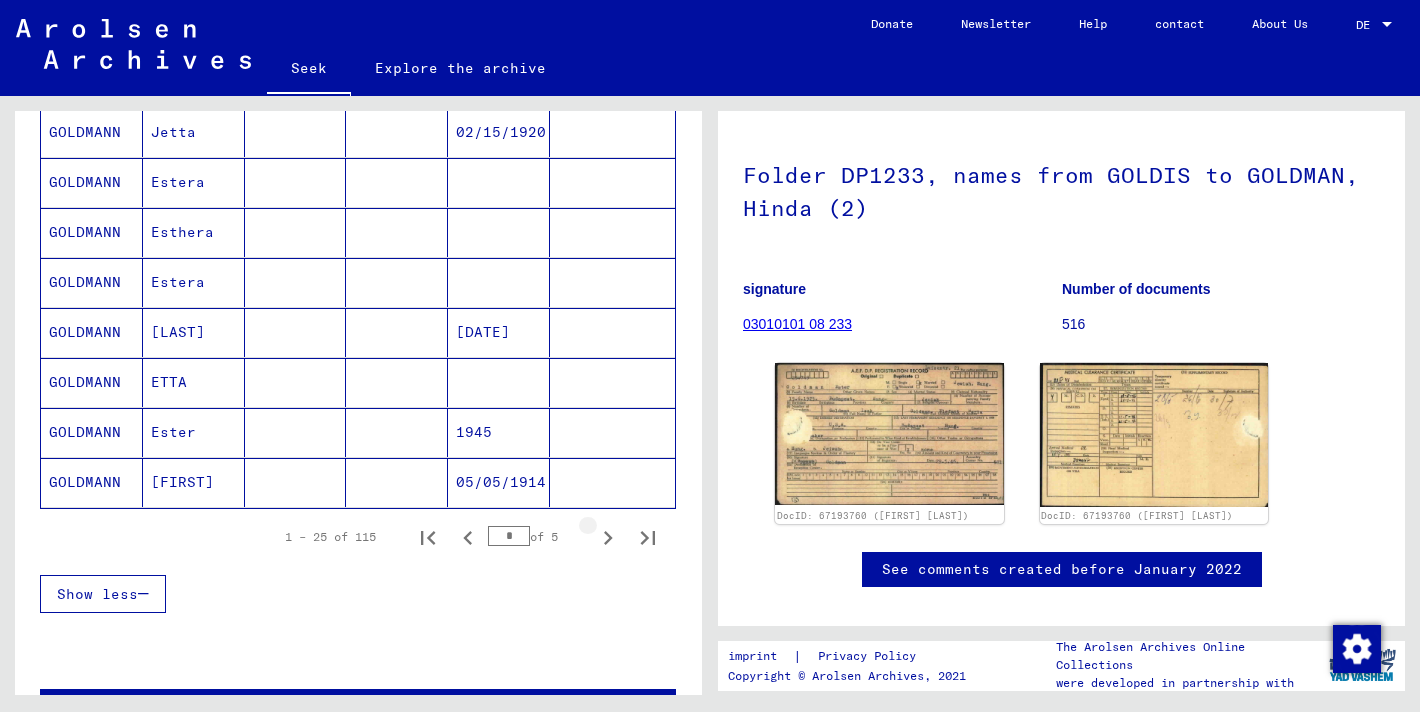 click 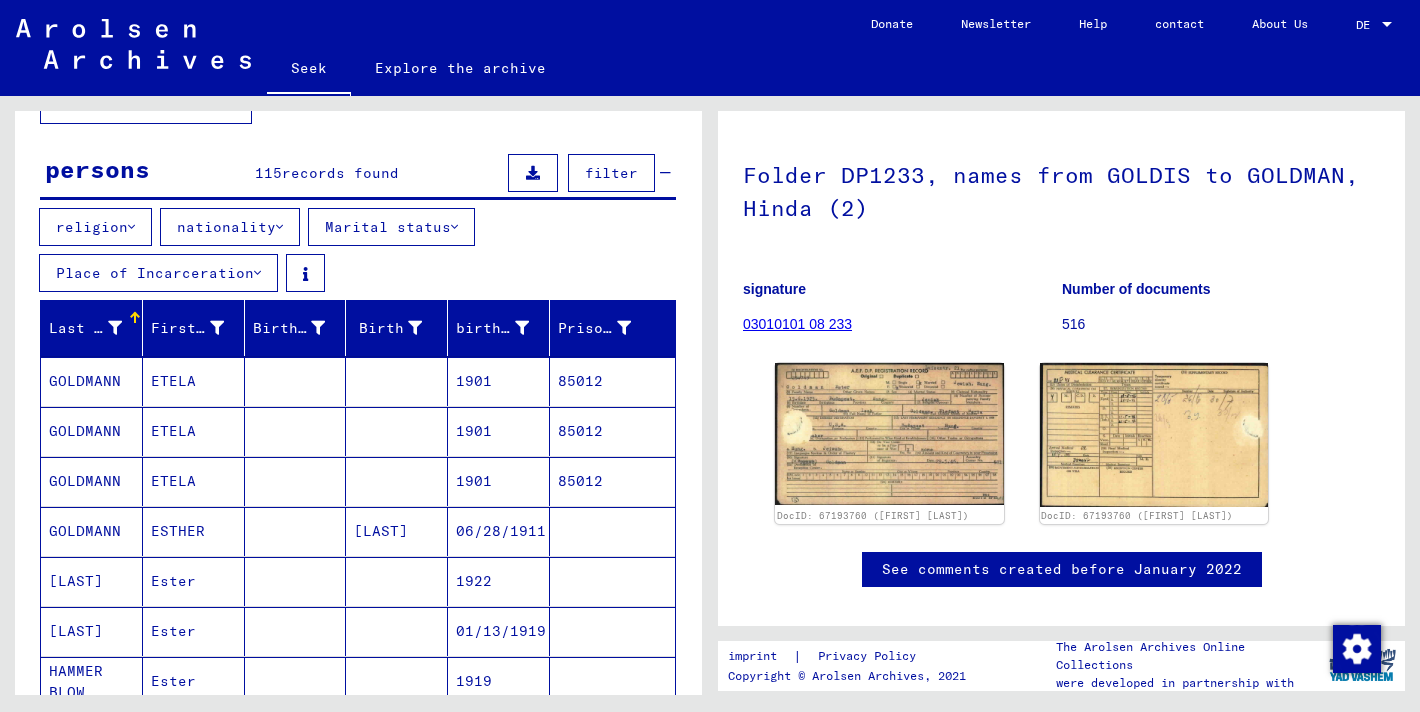 scroll, scrollTop: 146, scrollLeft: 0, axis: vertical 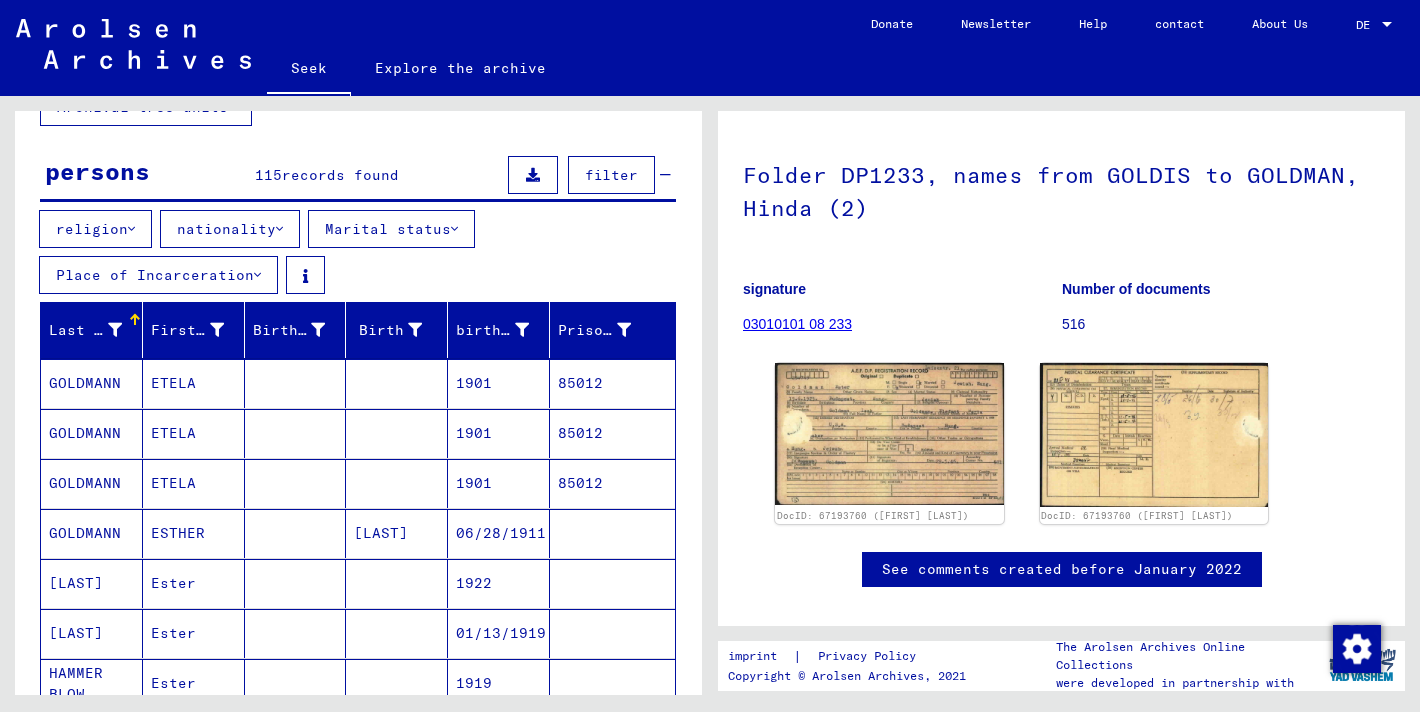 click at bounding box center (397, 633) 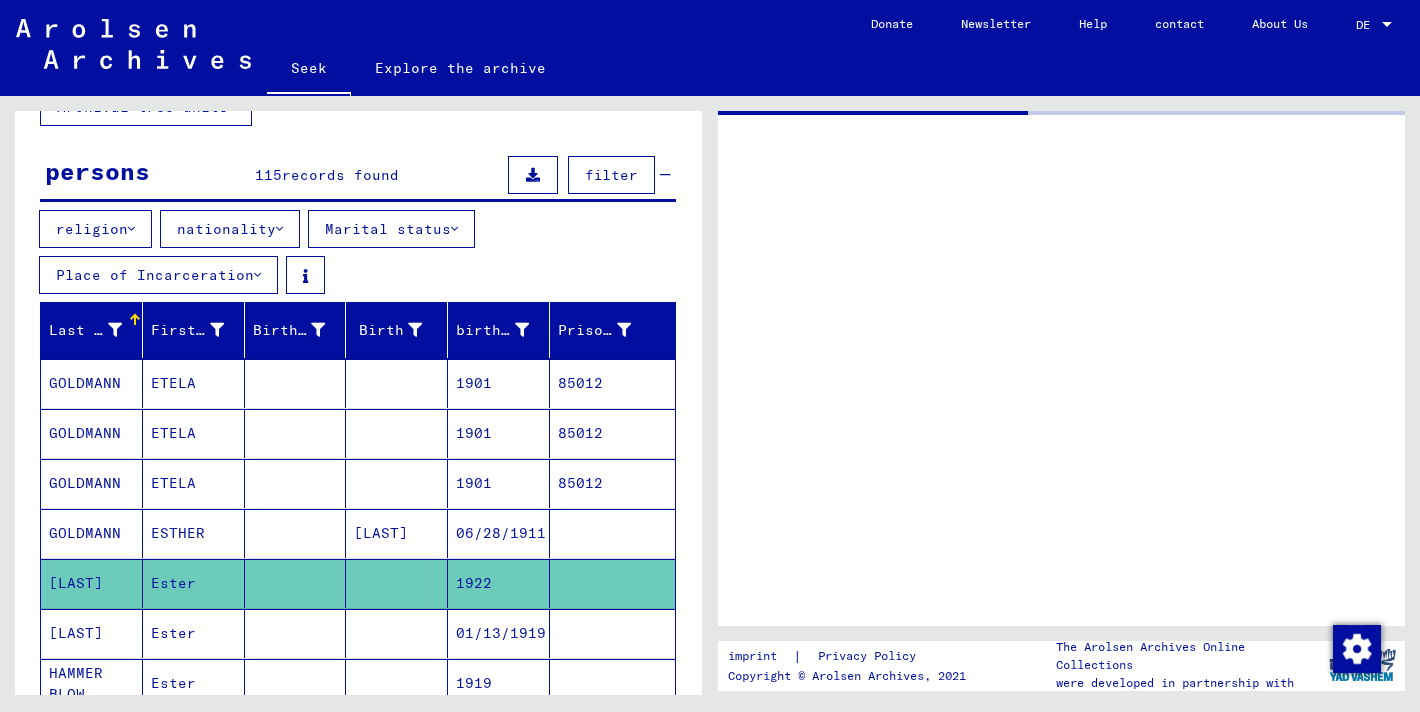 scroll, scrollTop: 0, scrollLeft: 0, axis: both 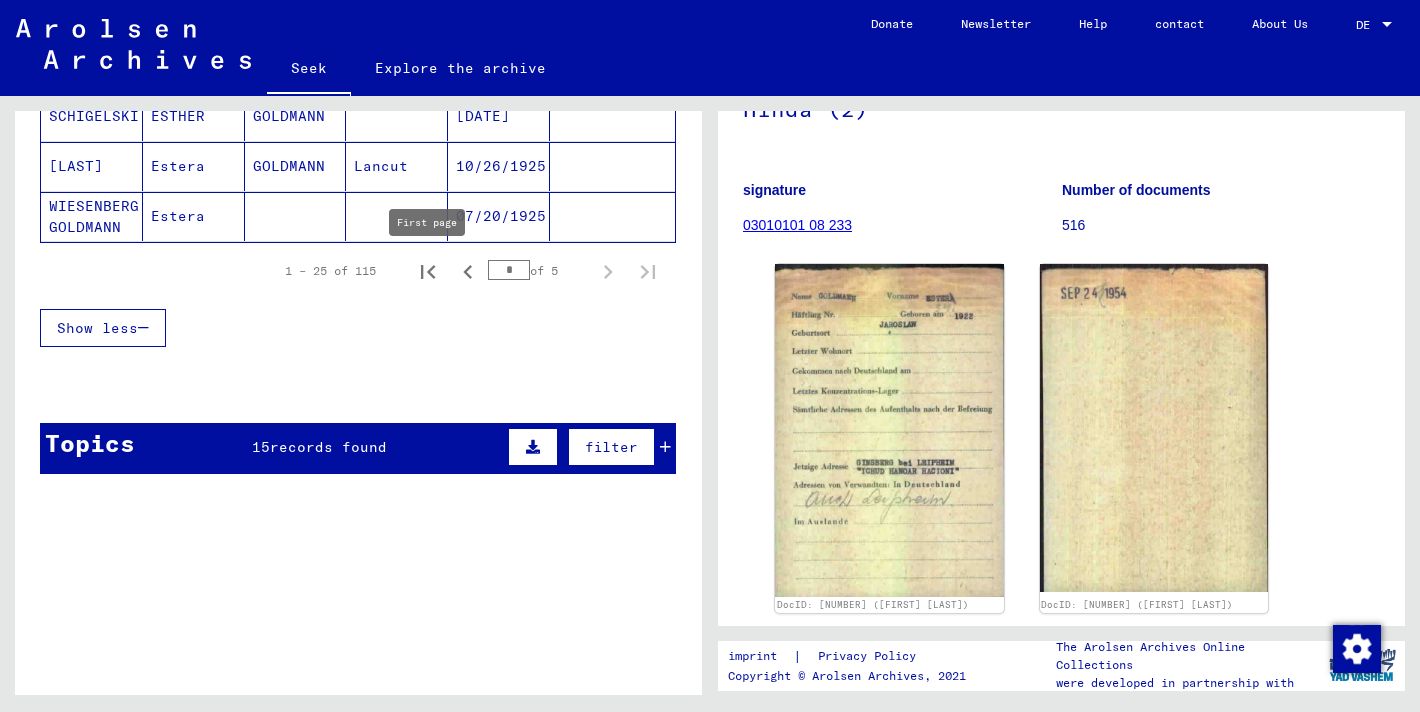 click 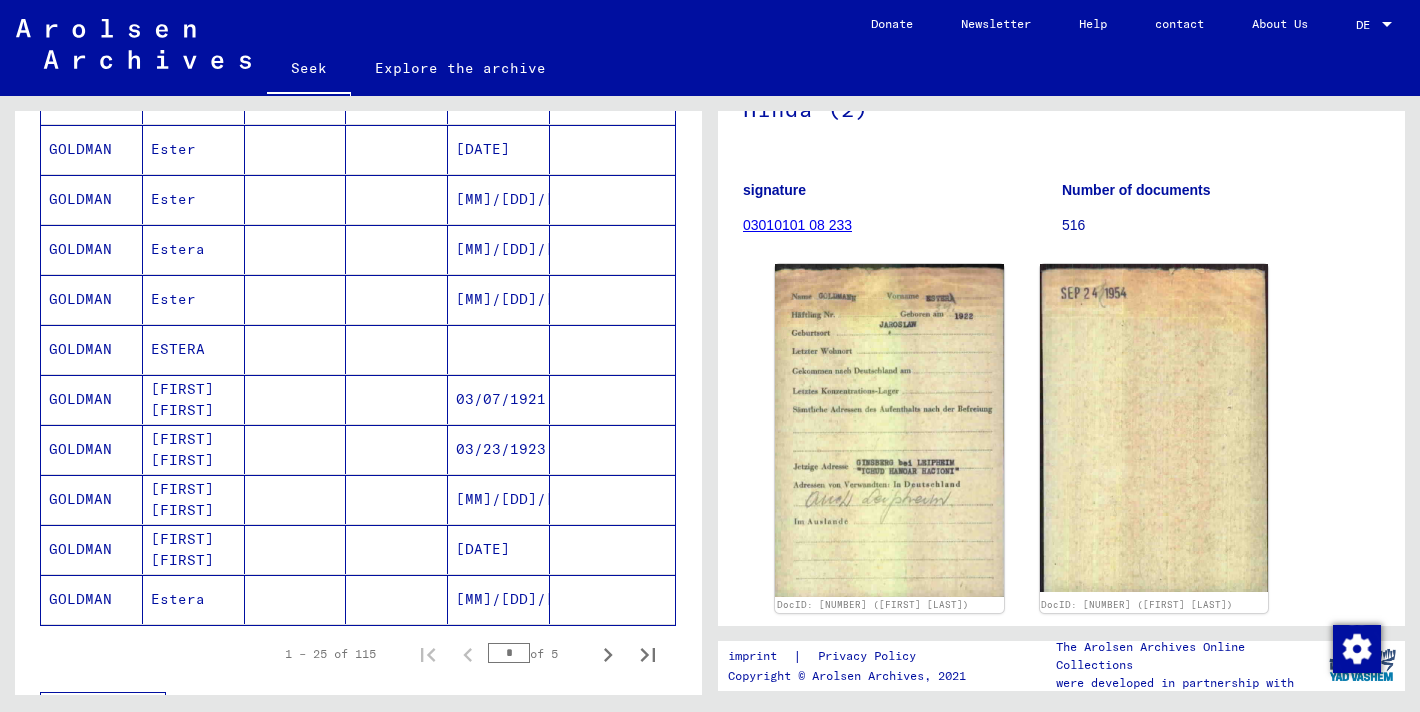 scroll, scrollTop: 1137, scrollLeft: 0, axis: vertical 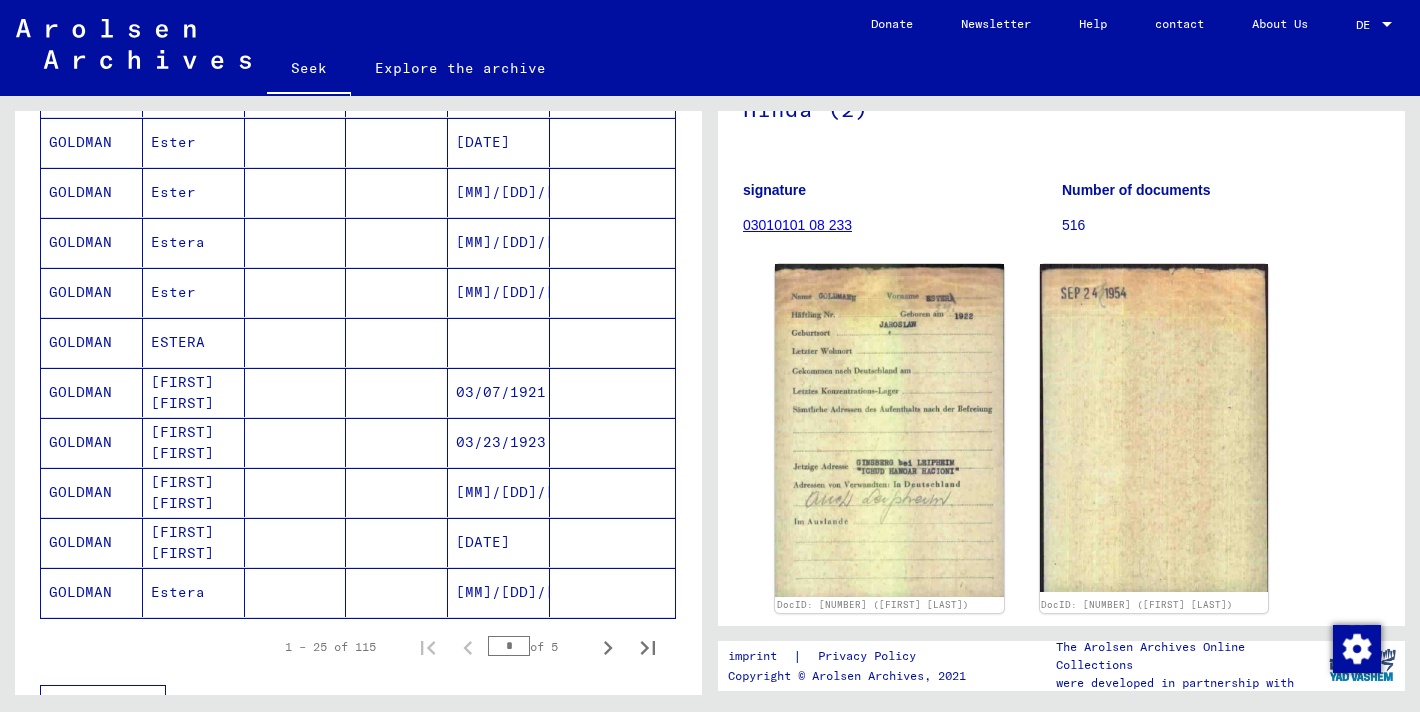 click on "03/23/1923" at bounding box center [499, 492] 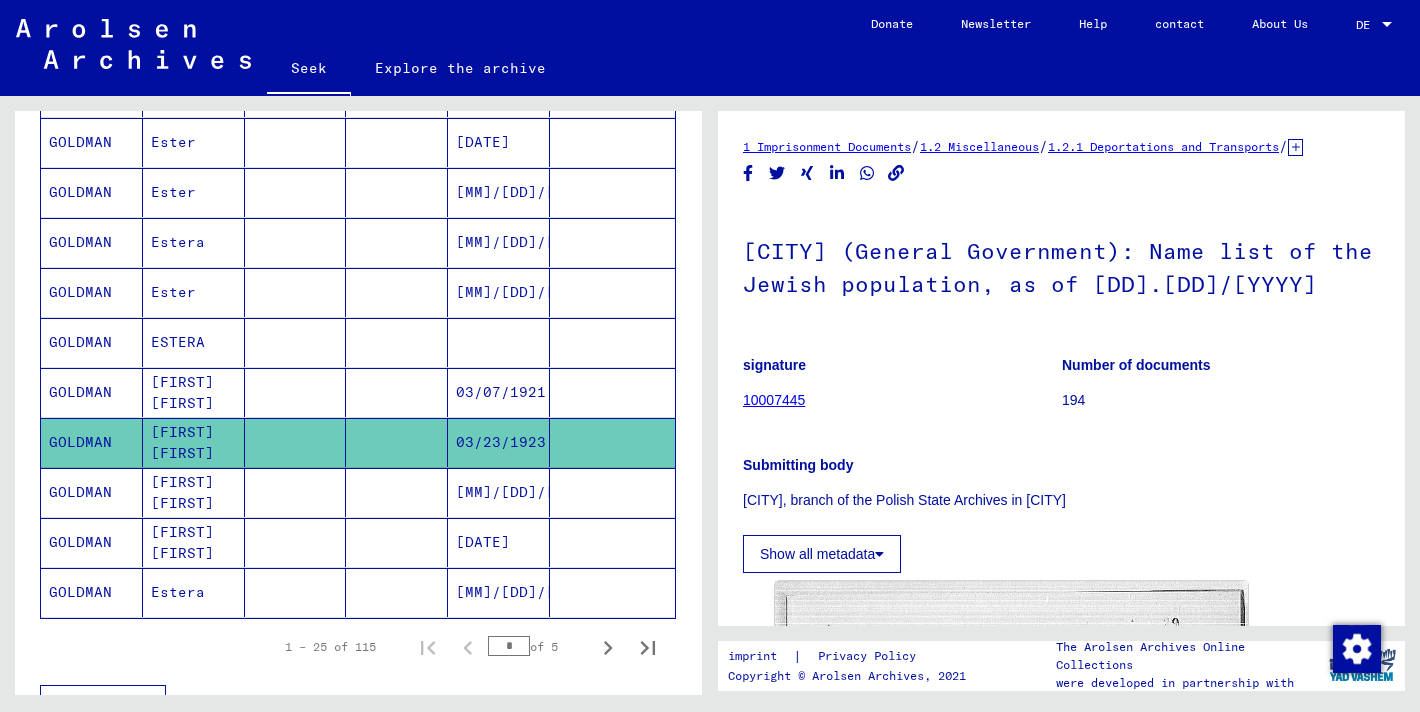 scroll, scrollTop: 0, scrollLeft: 0, axis: both 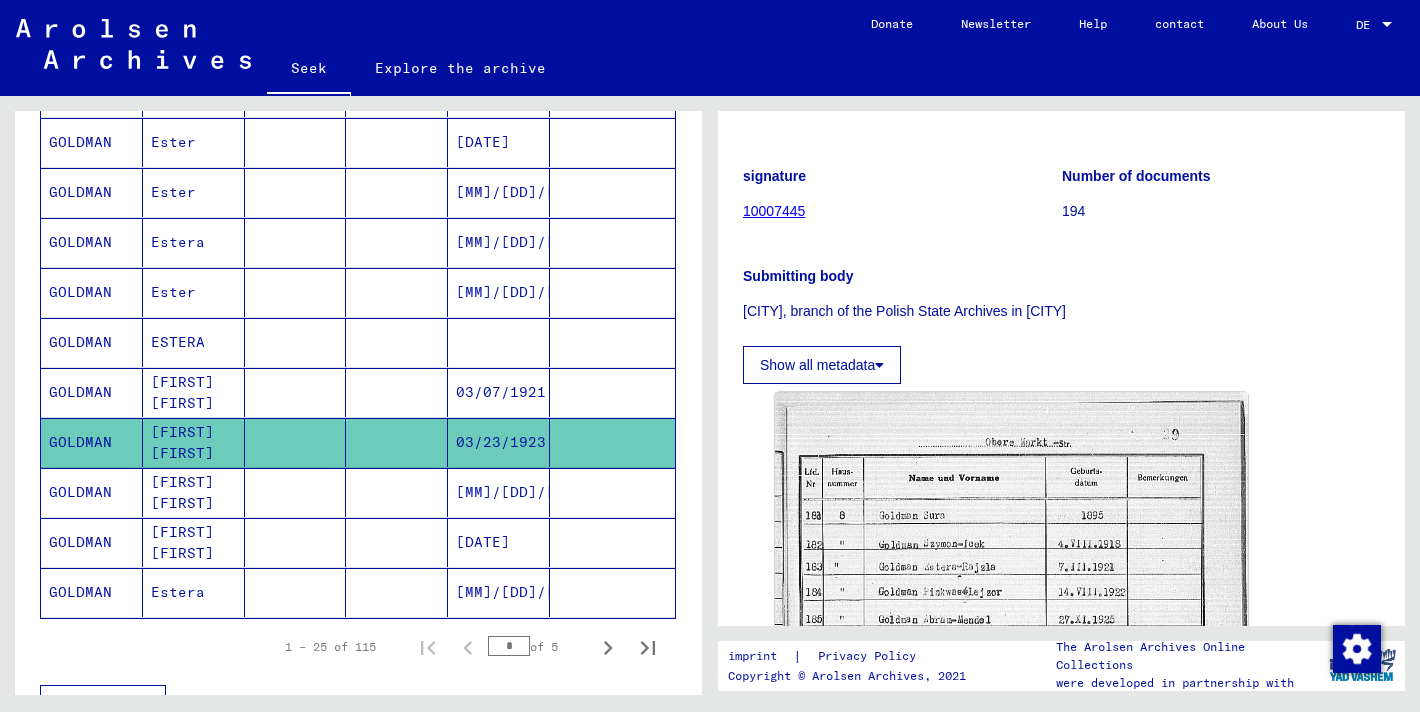 click 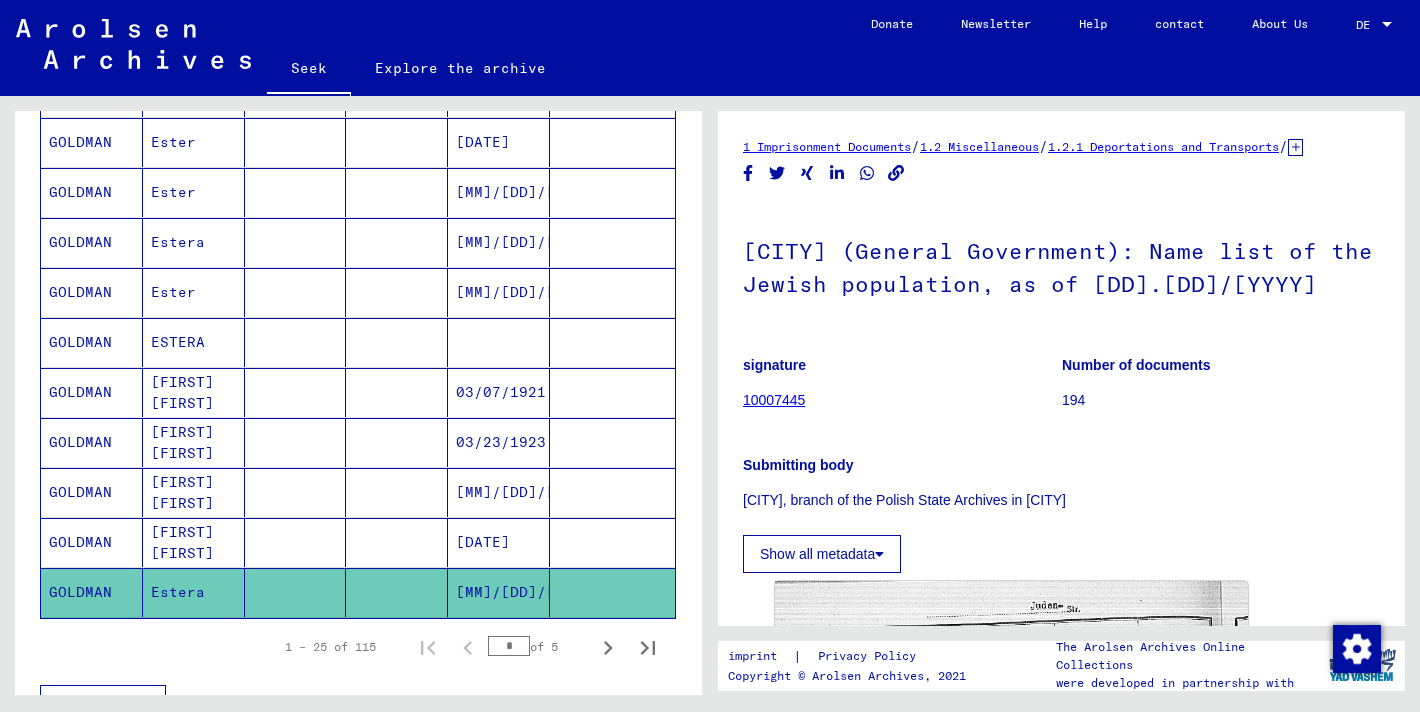 scroll, scrollTop: 0, scrollLeft: 0, axis: both 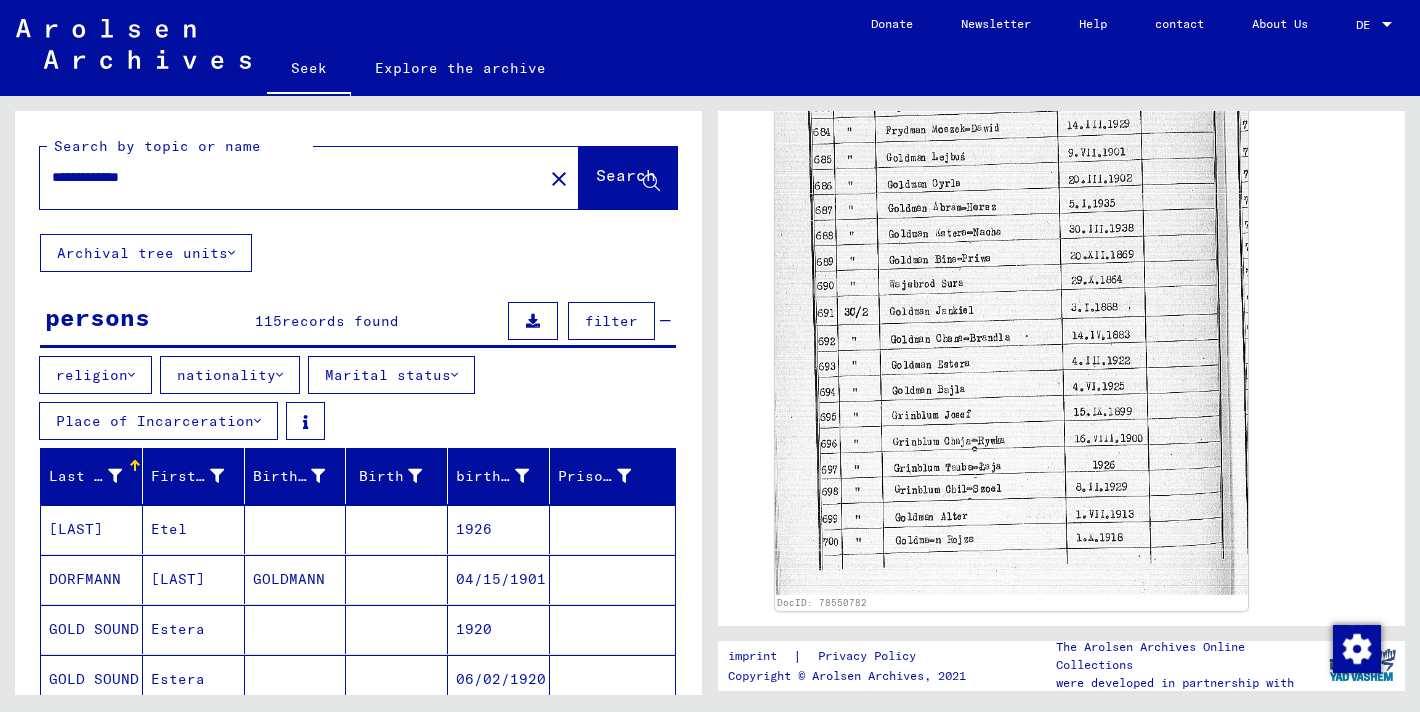 click on "**********" at bounding box center [291, 177] 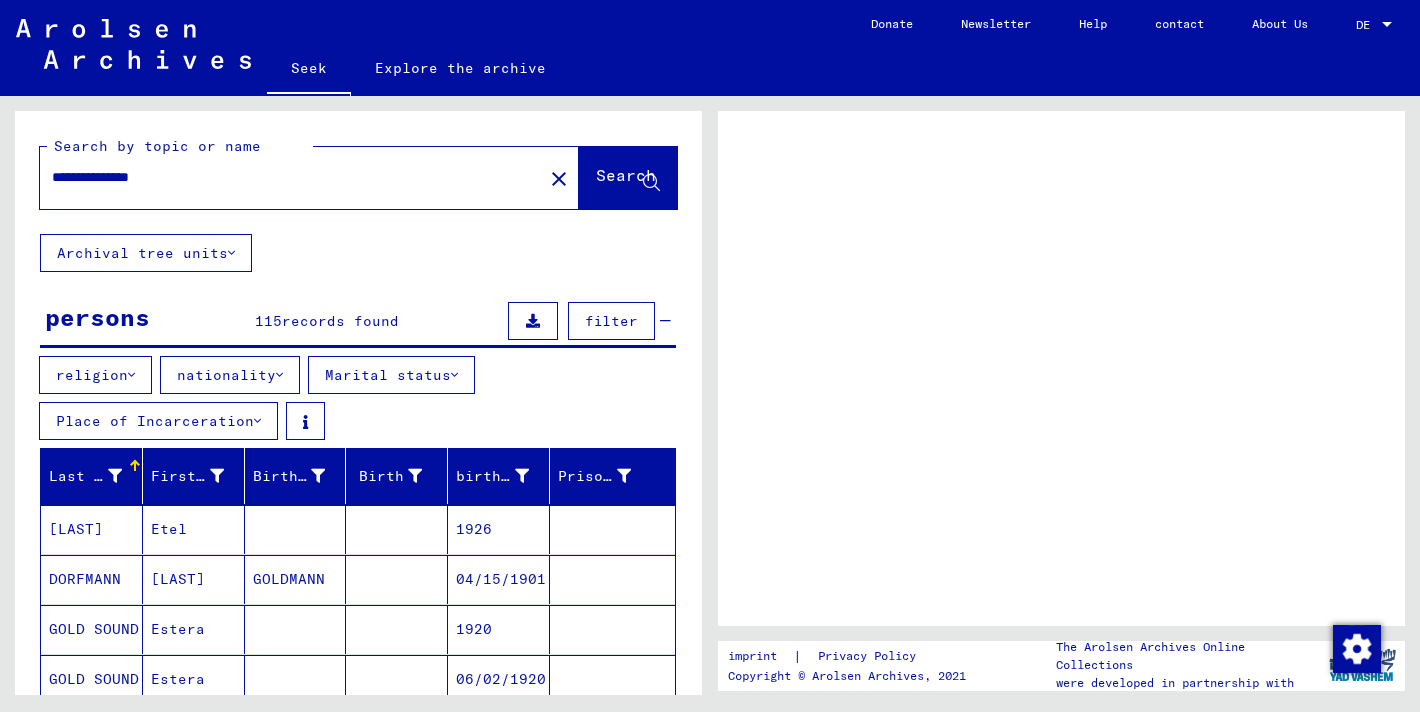 scroll, scrollTop: 0, scrollLeft: 0, axis: both 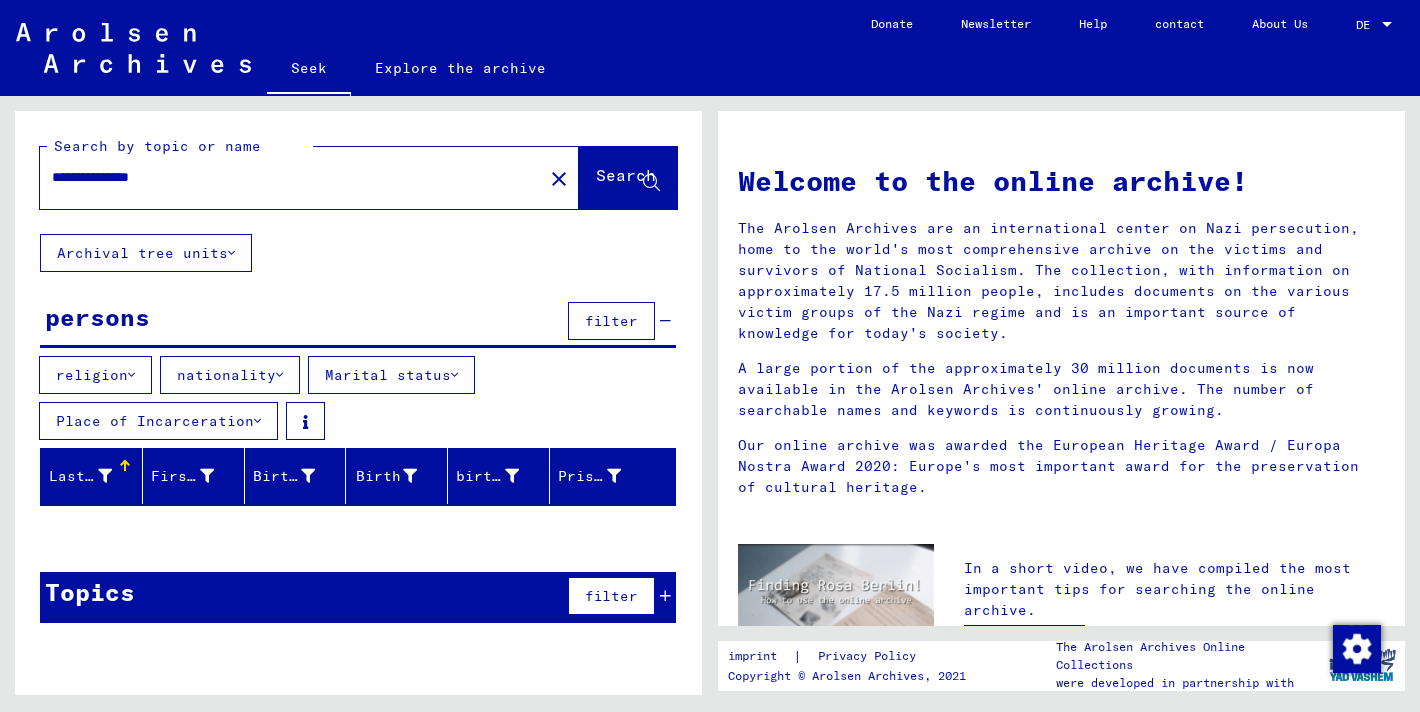 type on "**********" 